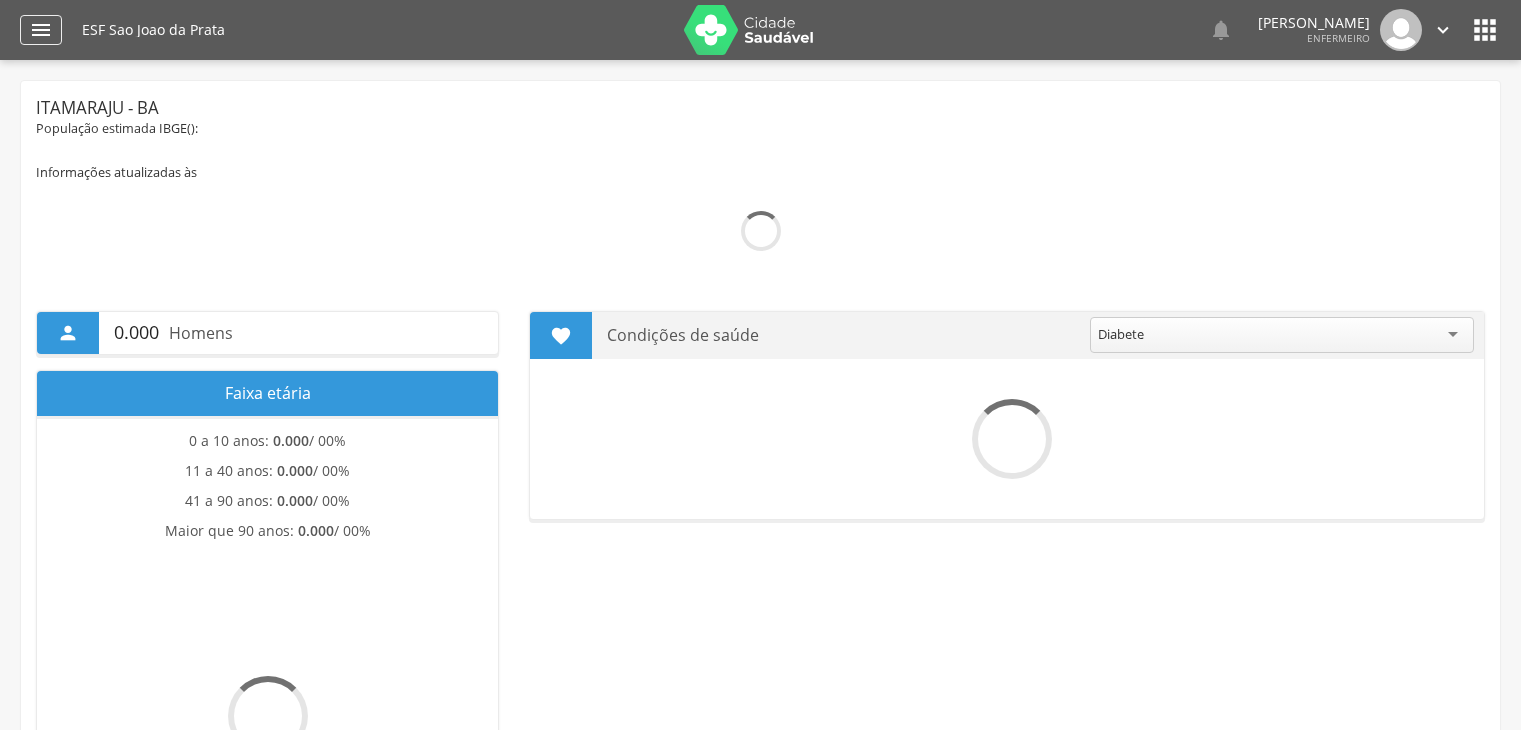 scroll, scrollTop: 0, scrollLeft: 0, axis: both 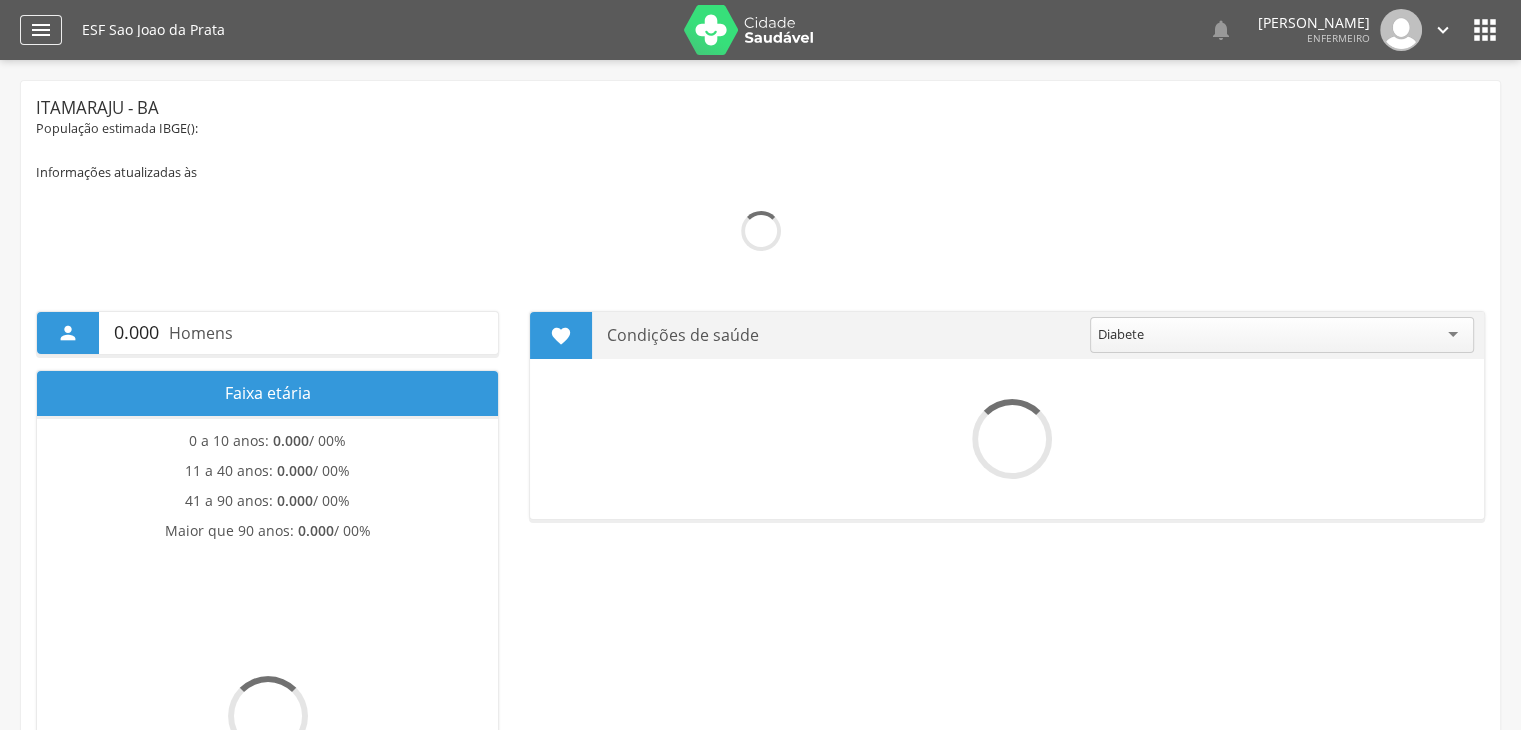 click on "" at bounding box center [41, 30] 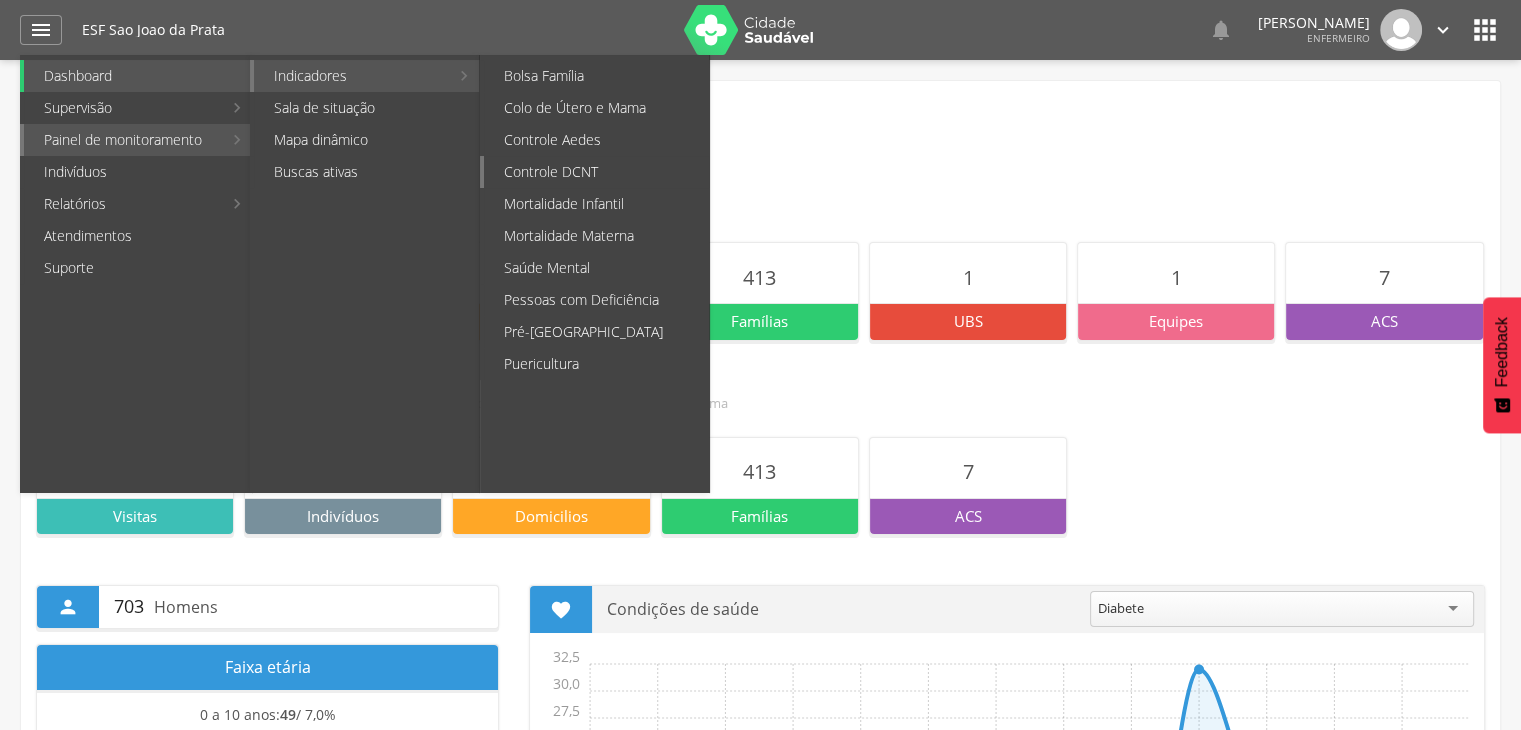 click on "Controle DCNT" at bounding box center (596, 172) 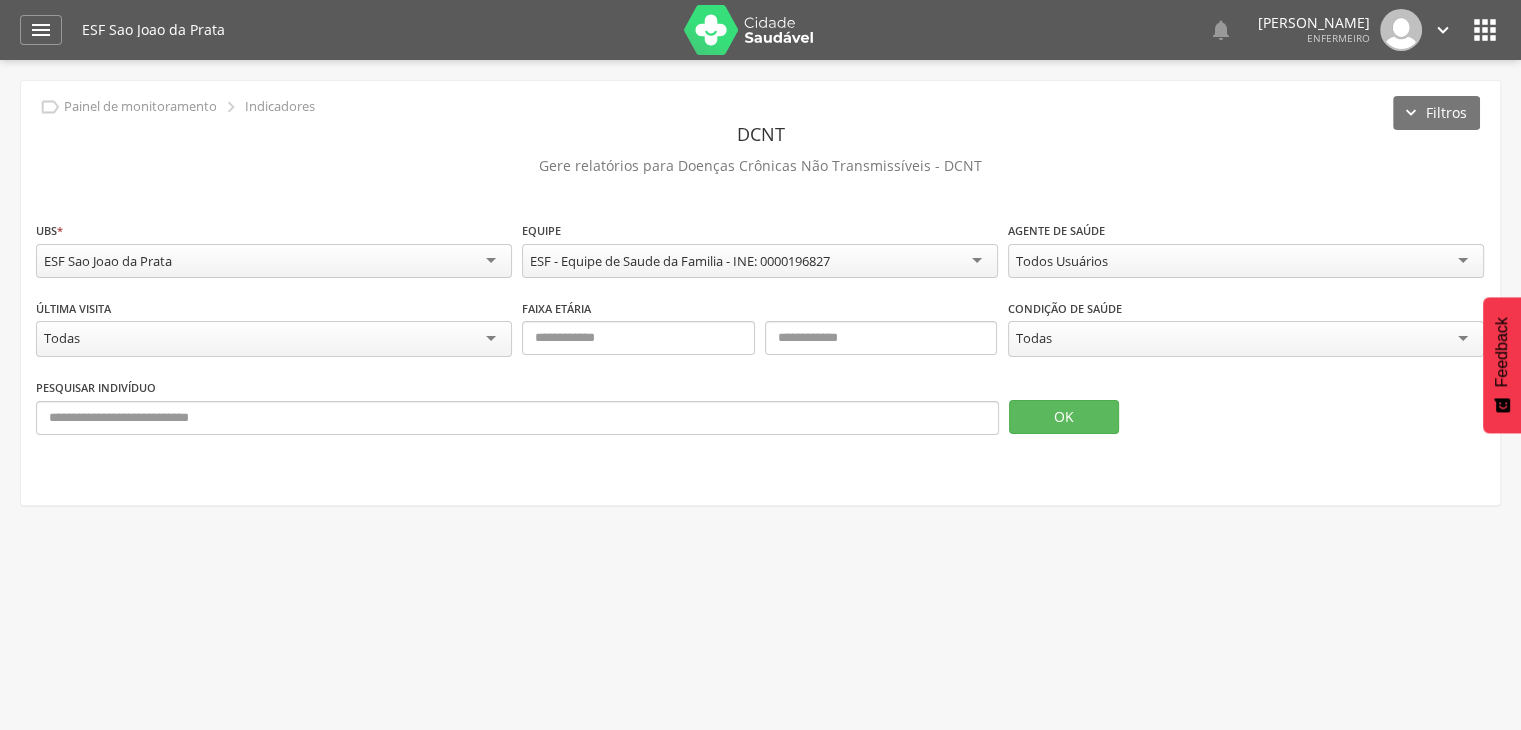 click on "Todos Usuários" at bounding box center [1062, 261] 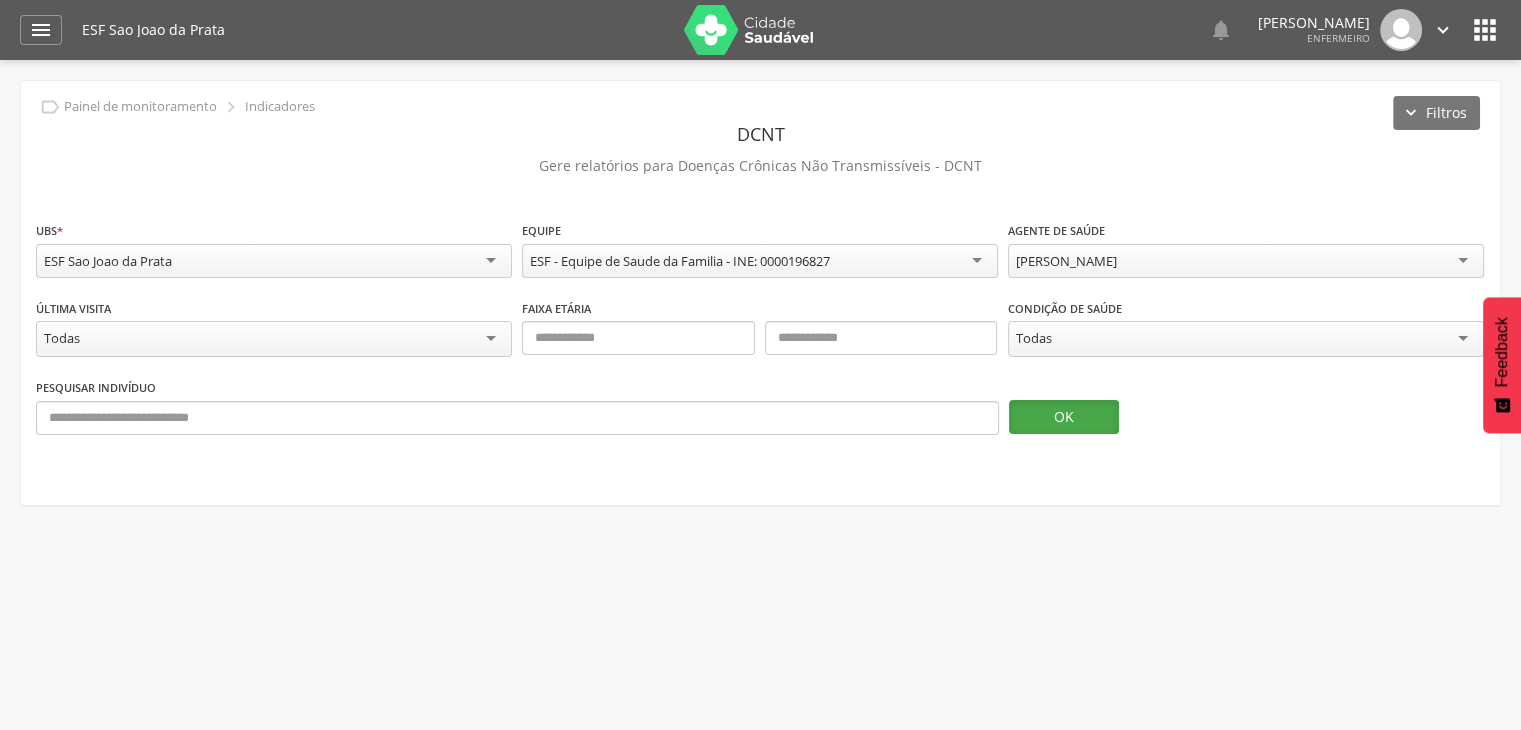 click on "OK" at bounding box center (1064, 417) 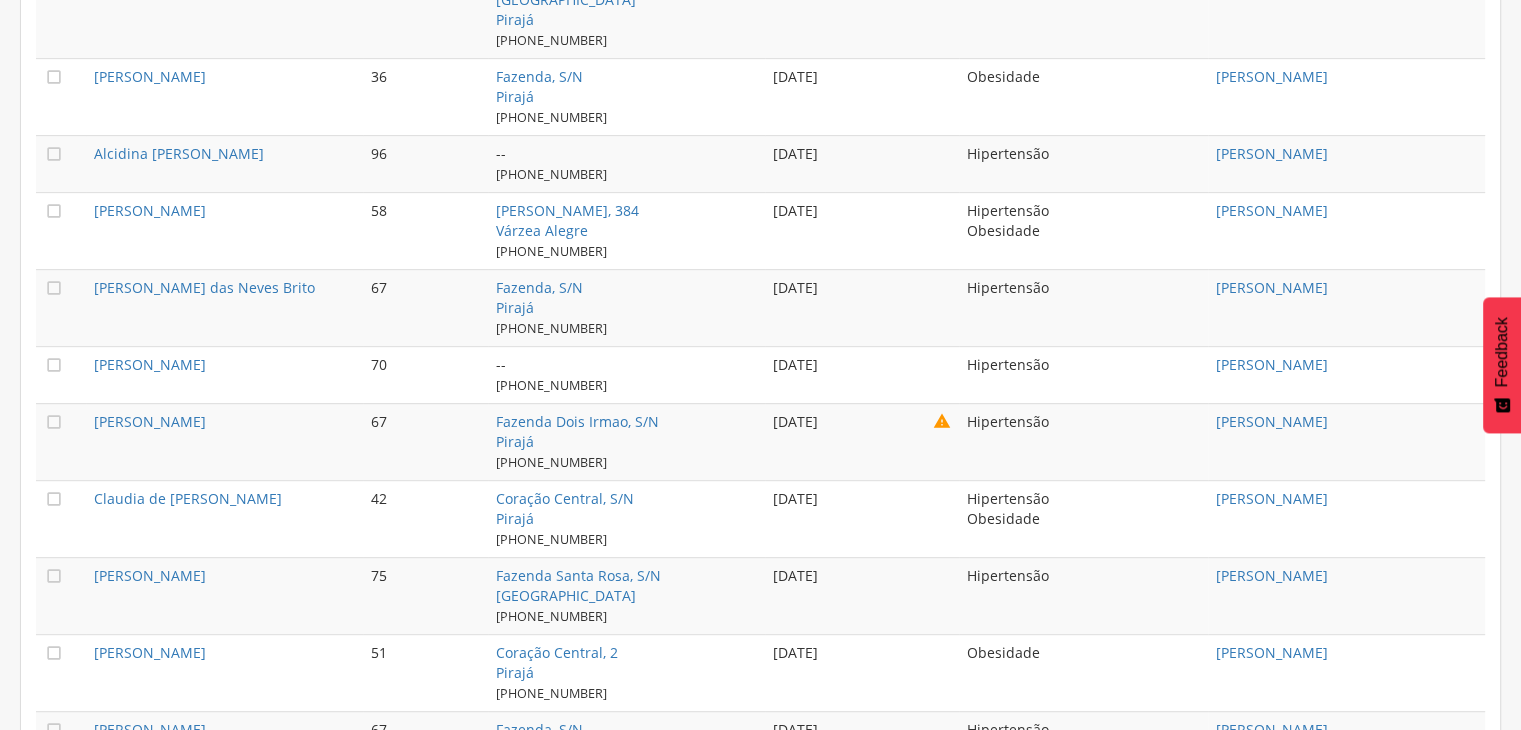 scroll, scrollTop: 760, scrollLeft: 0, axis: vertical 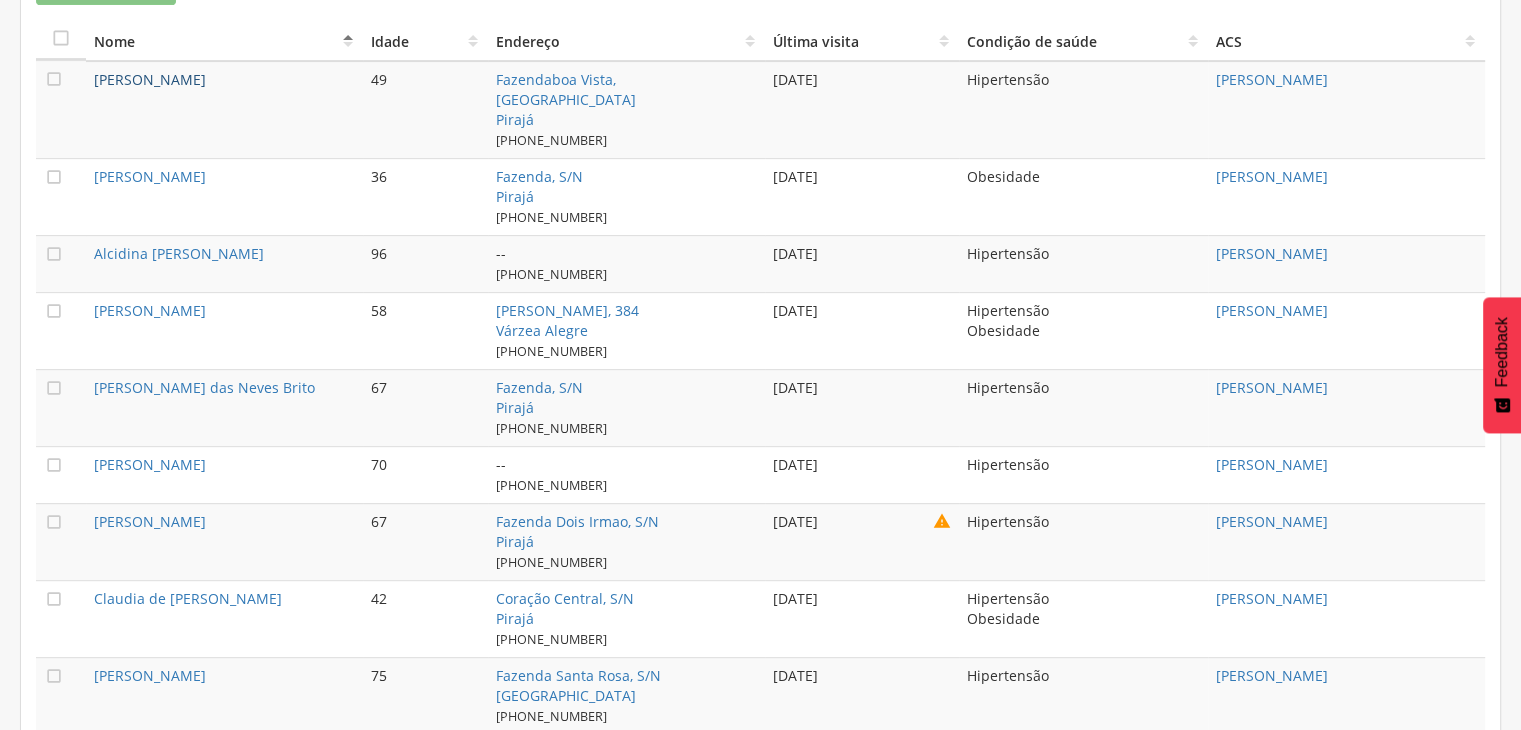 click on "[PERSON_NAME]" at bounding box center (150, 79) 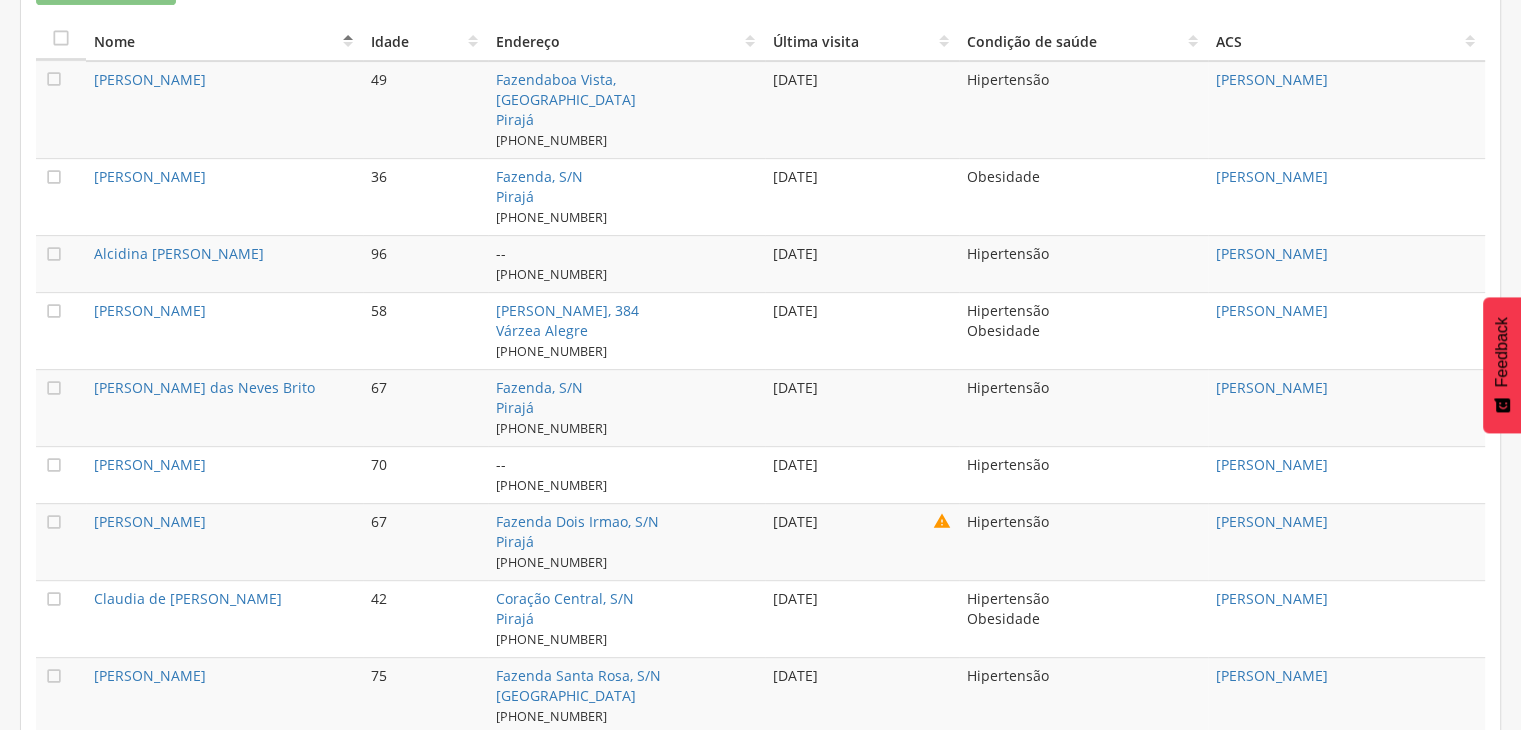 type on "**********" 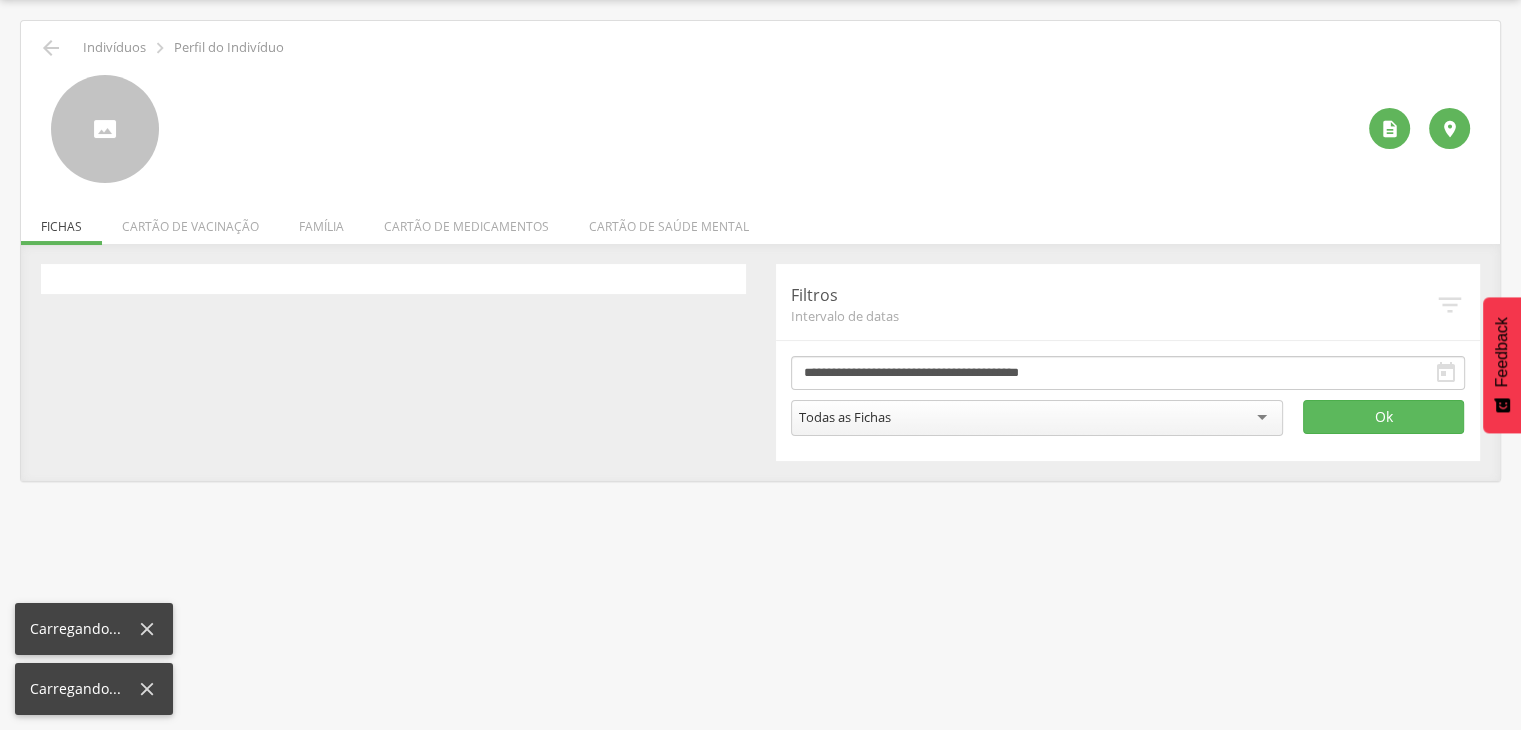 scroll, scrollTop: 60, scrollLeft: 0, axis: vertical 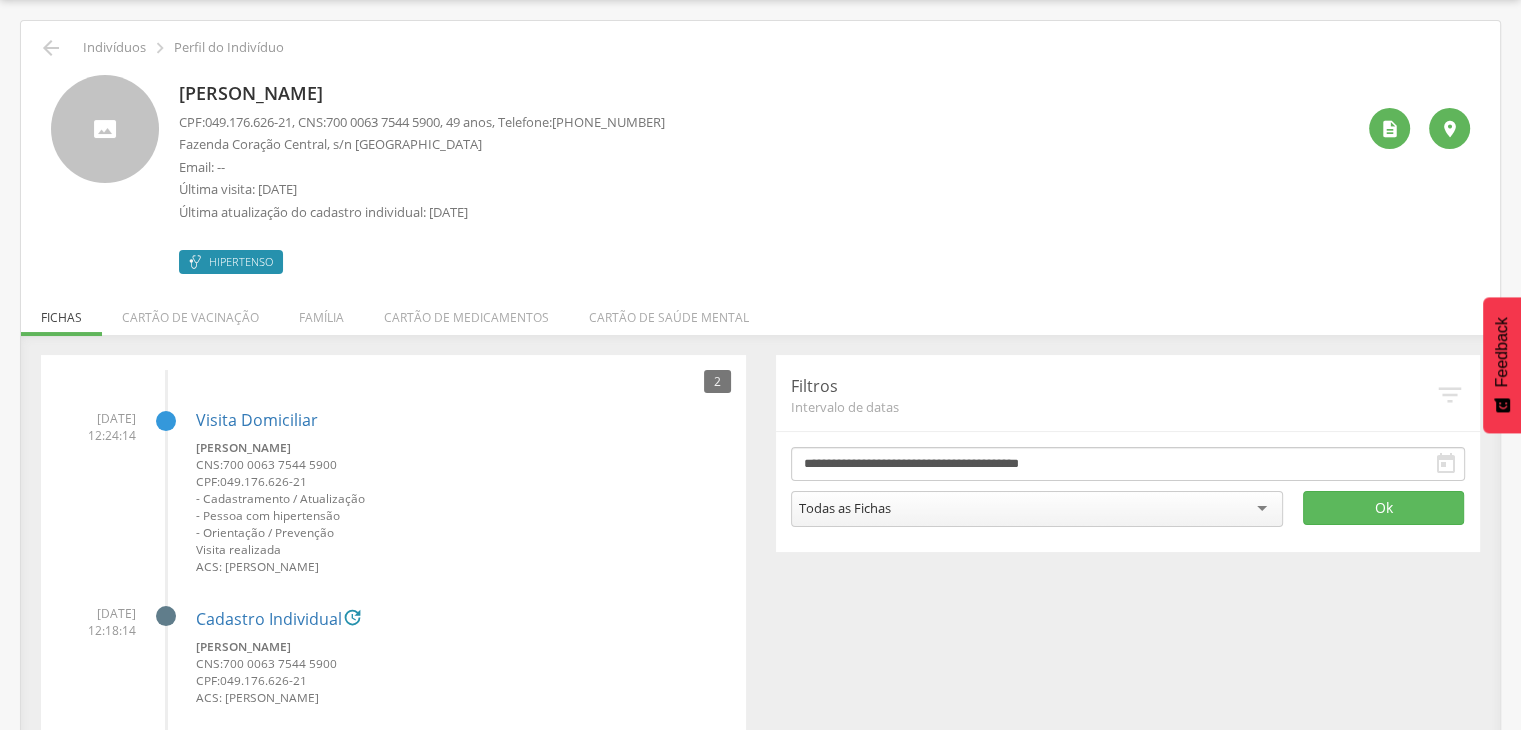 drag, startPoint x: 171, startPoint y: 81, endPoint x: 424, endPoint y: 89, distance: 253.12645 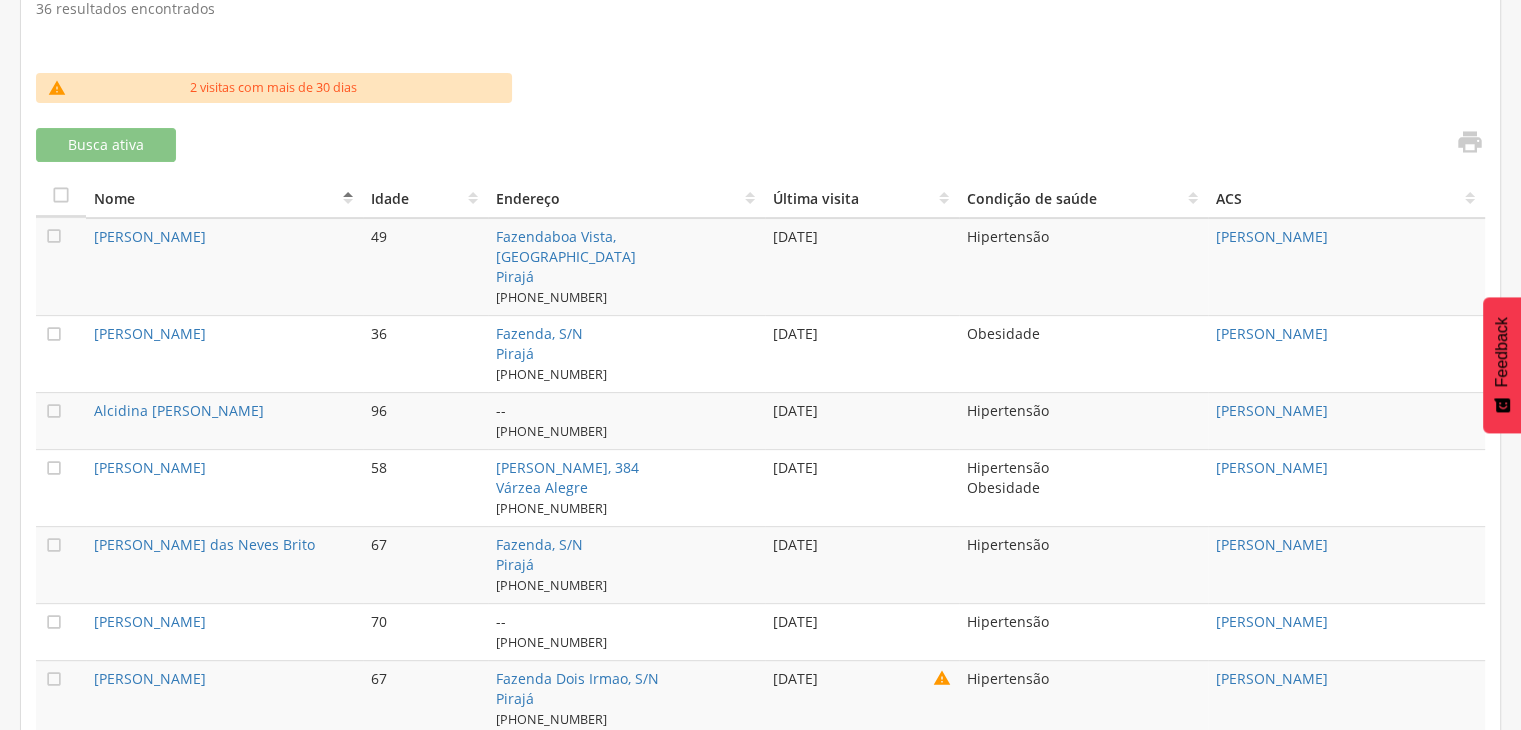 scroll, scrollTop: 622, scrollLeft: 0, axis: vertical 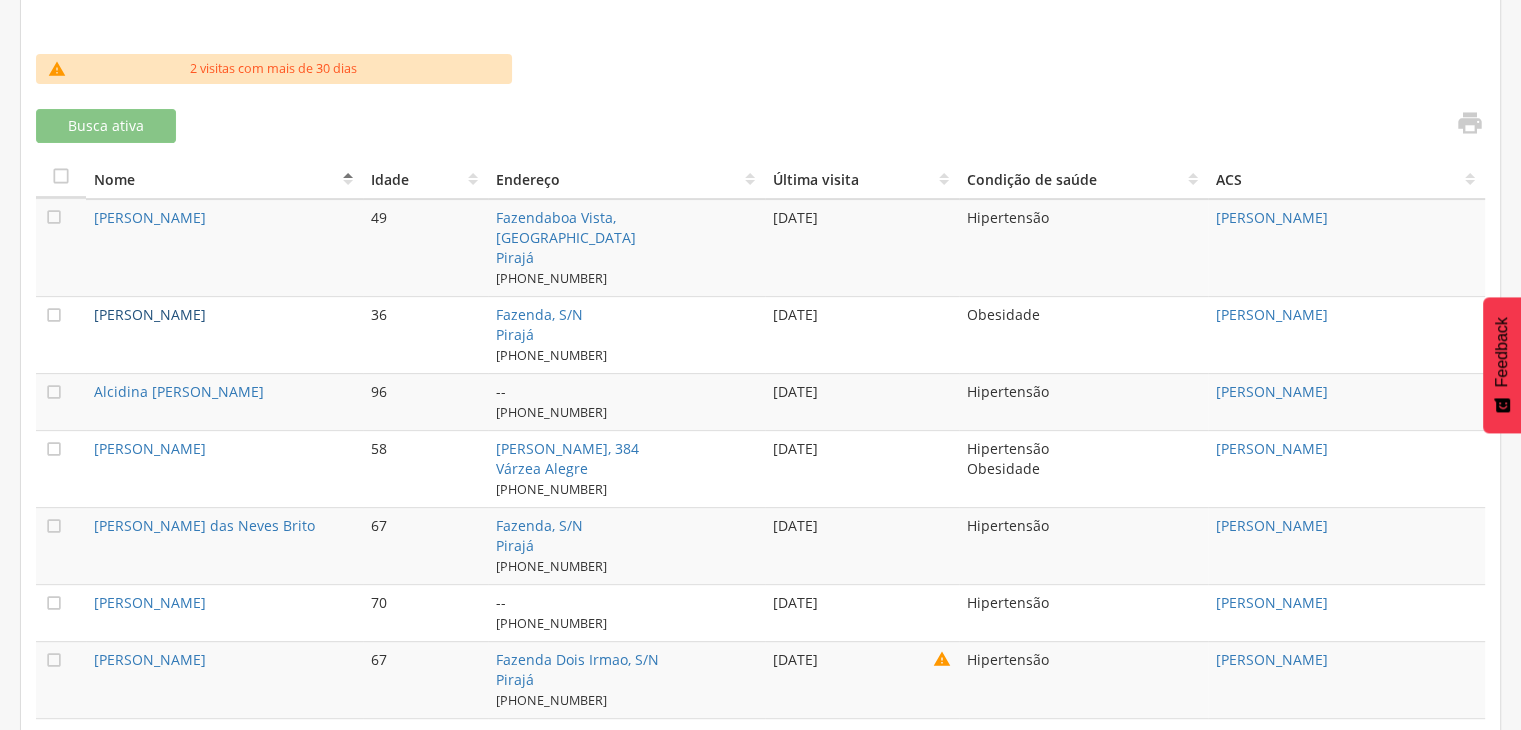 click on "[PERSON_NAME]" at bounding box center [150, 314] 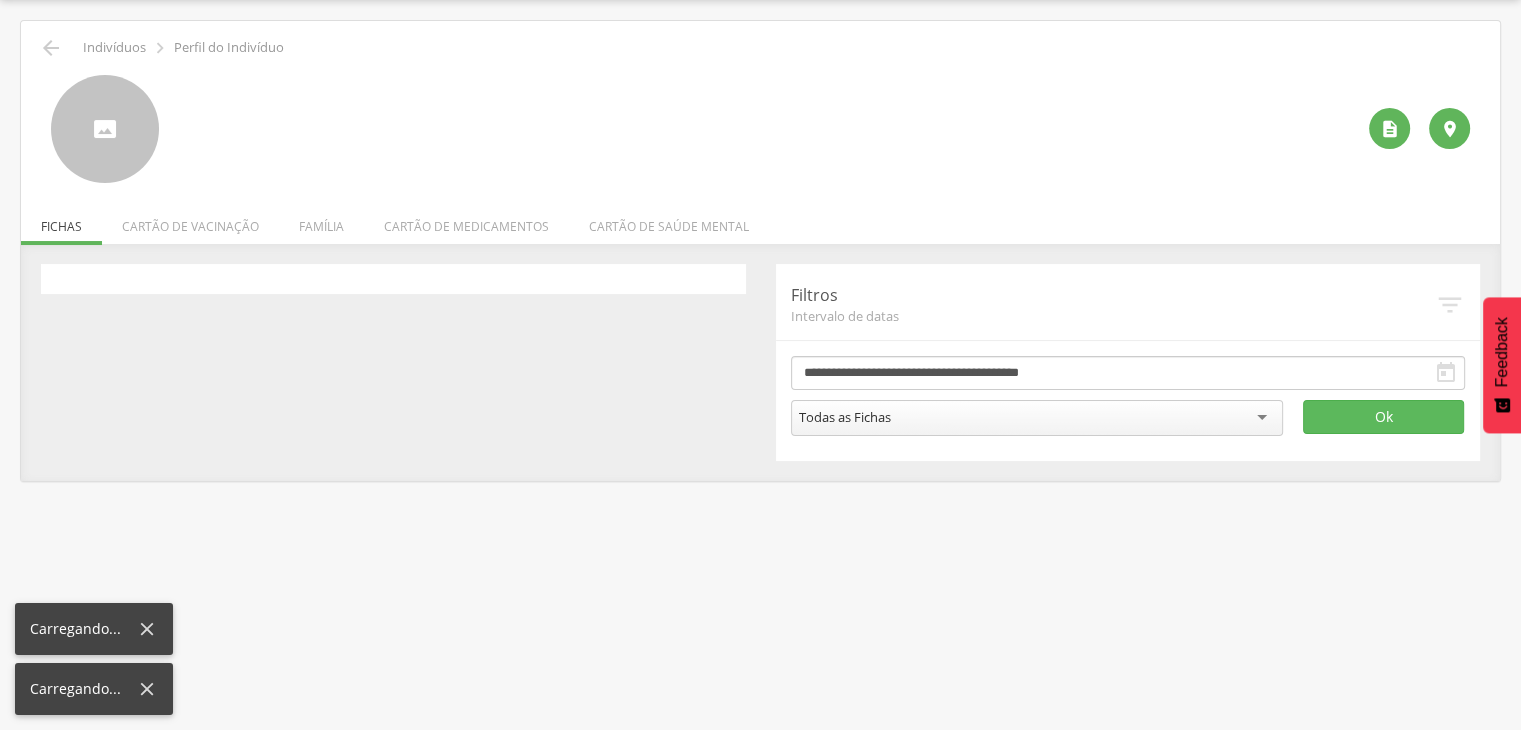 click on "2" at bounding box center [393, 279] 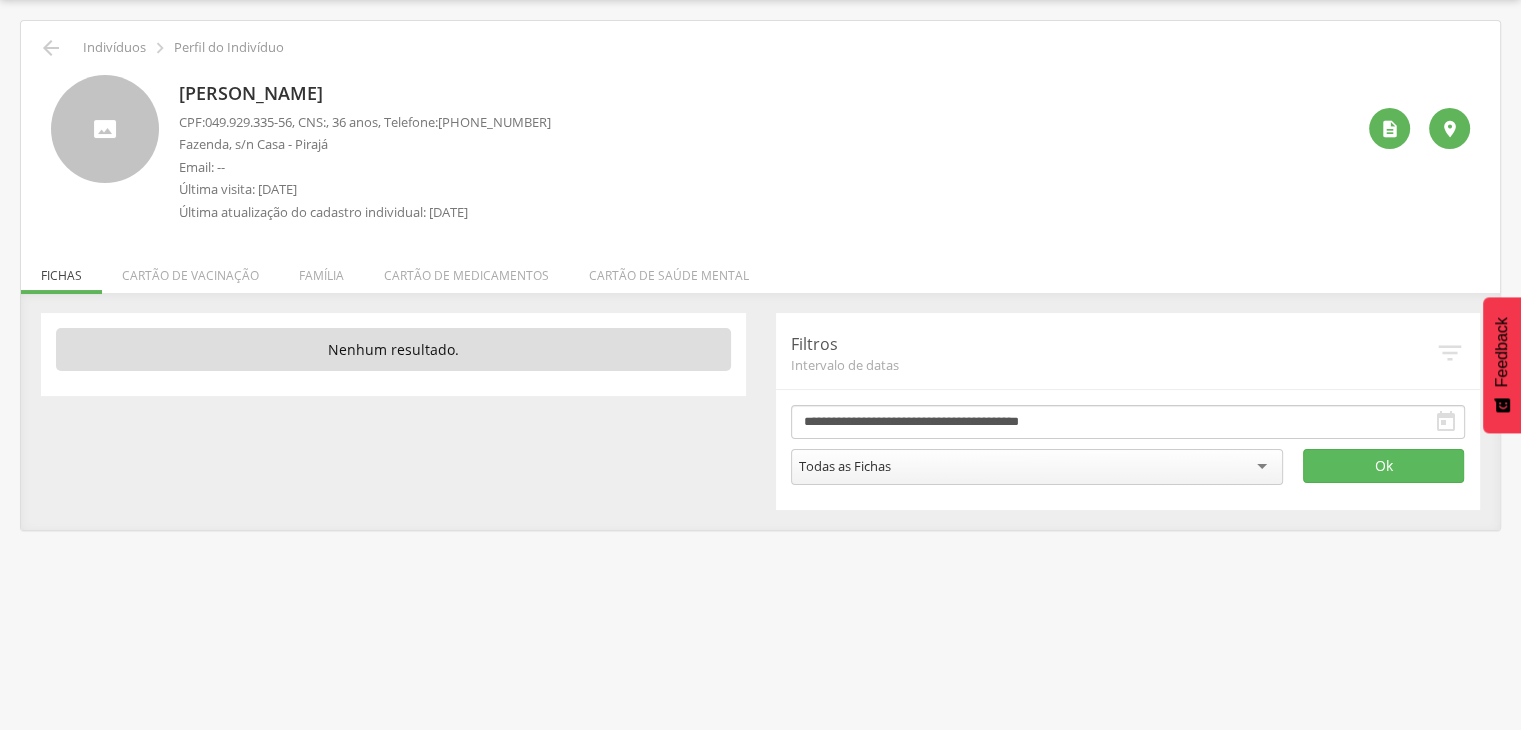 drag, startPoint x: 189, startPoint y: 92, endPoint x: 482, endPoint y: 105, distance: 293.28827 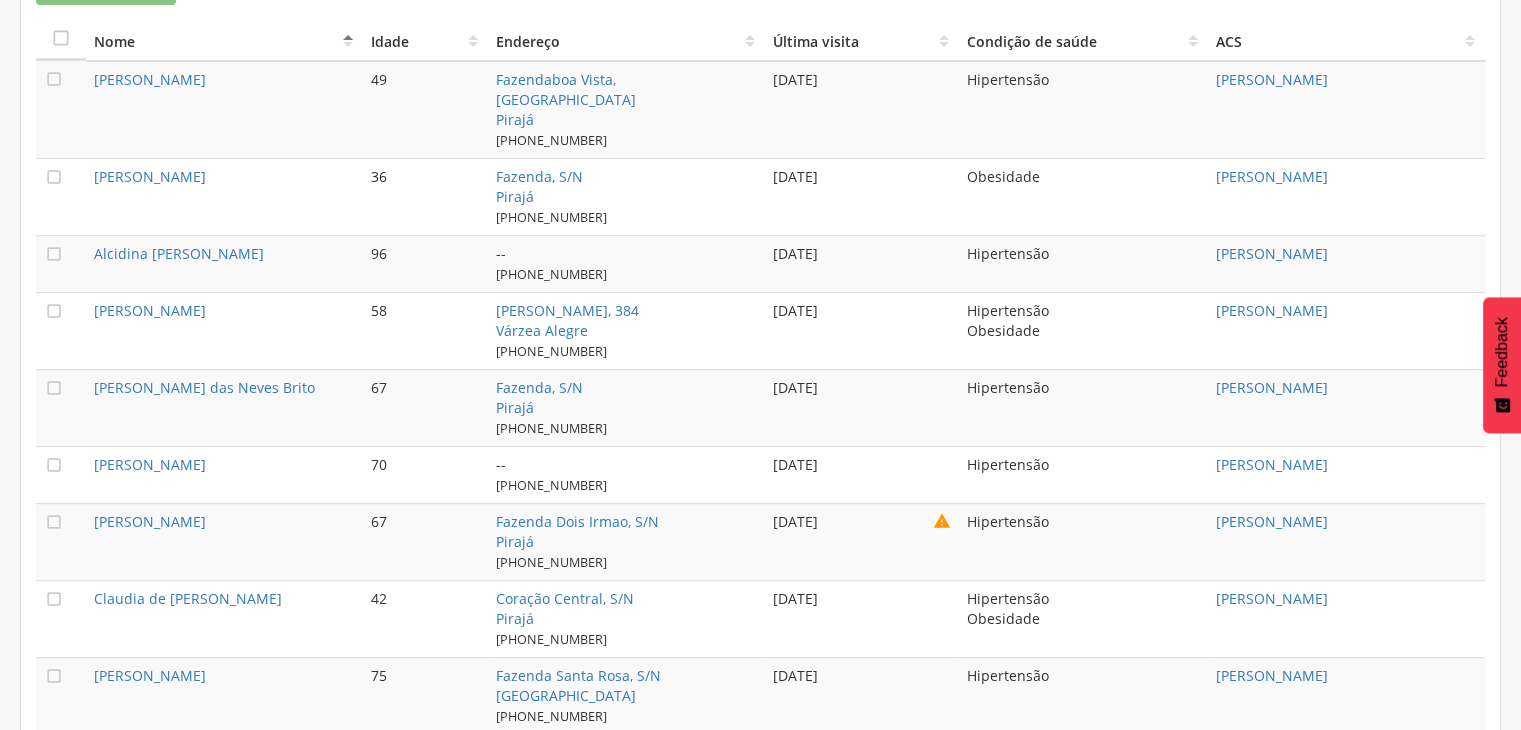 scroll, scrollTop: 660, scrollLeft: 0, axis: vertical 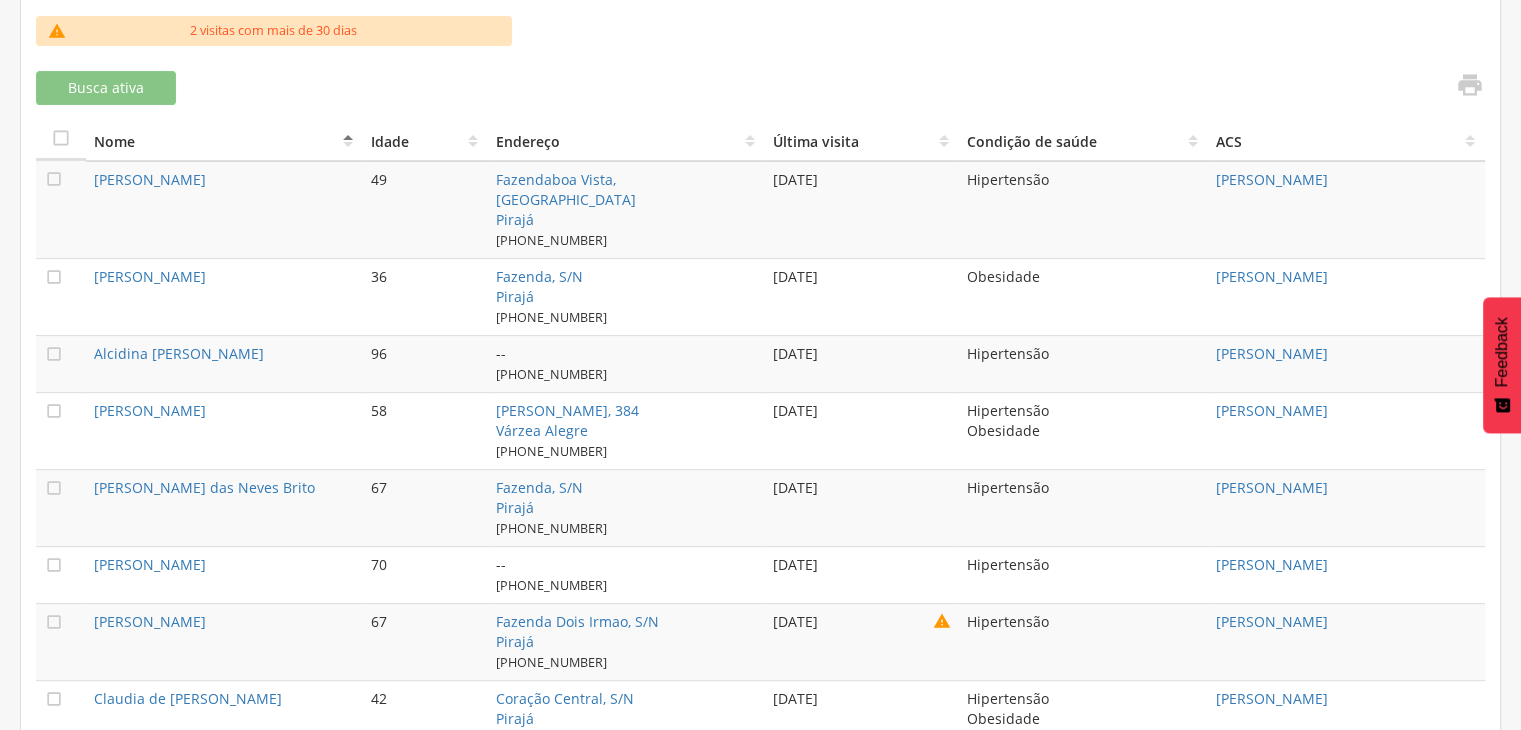 click on "Alcidina [PERSON_NAME]" at bounding box center [224, 363] 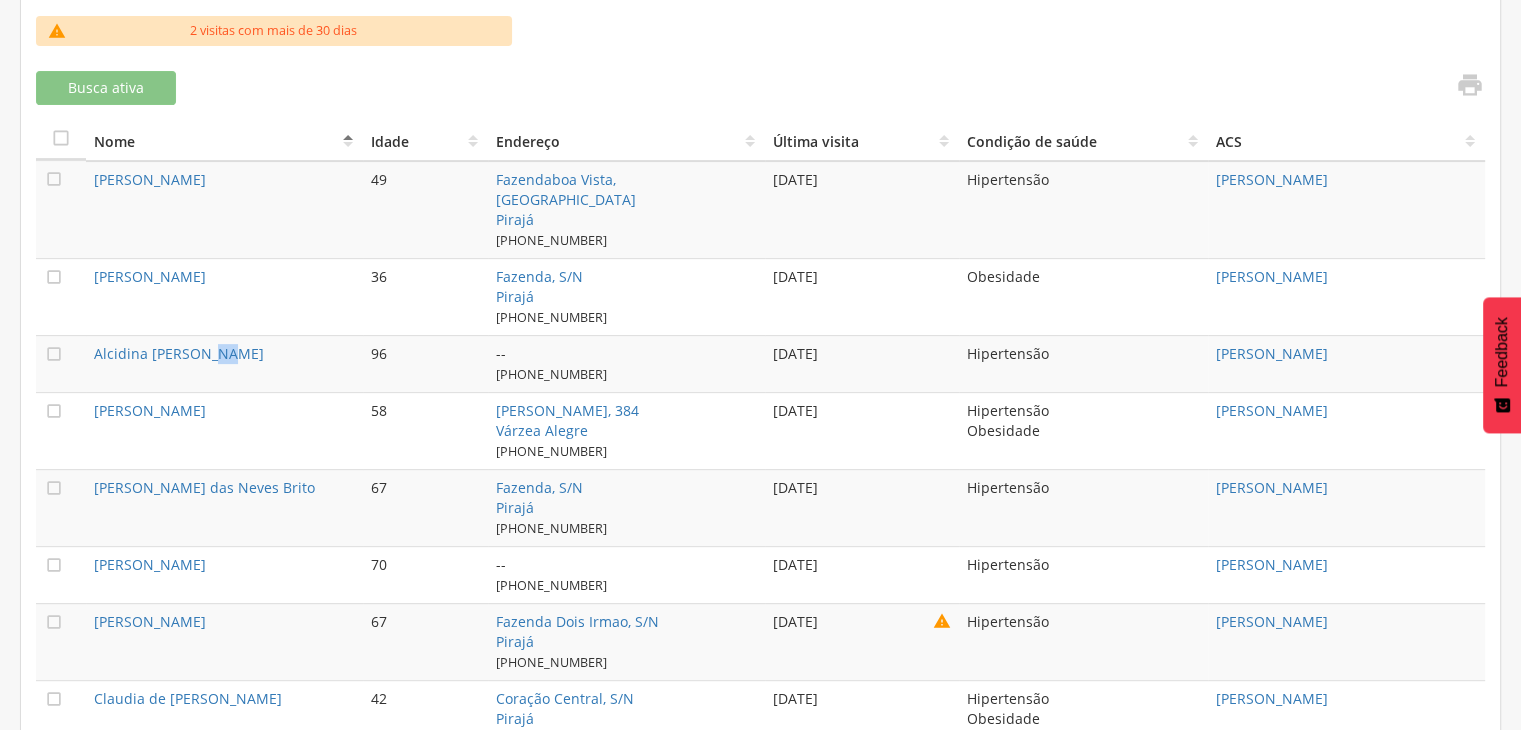 click on "Alcidina [PERSON_NAME]" at bounding box center (224, 363) 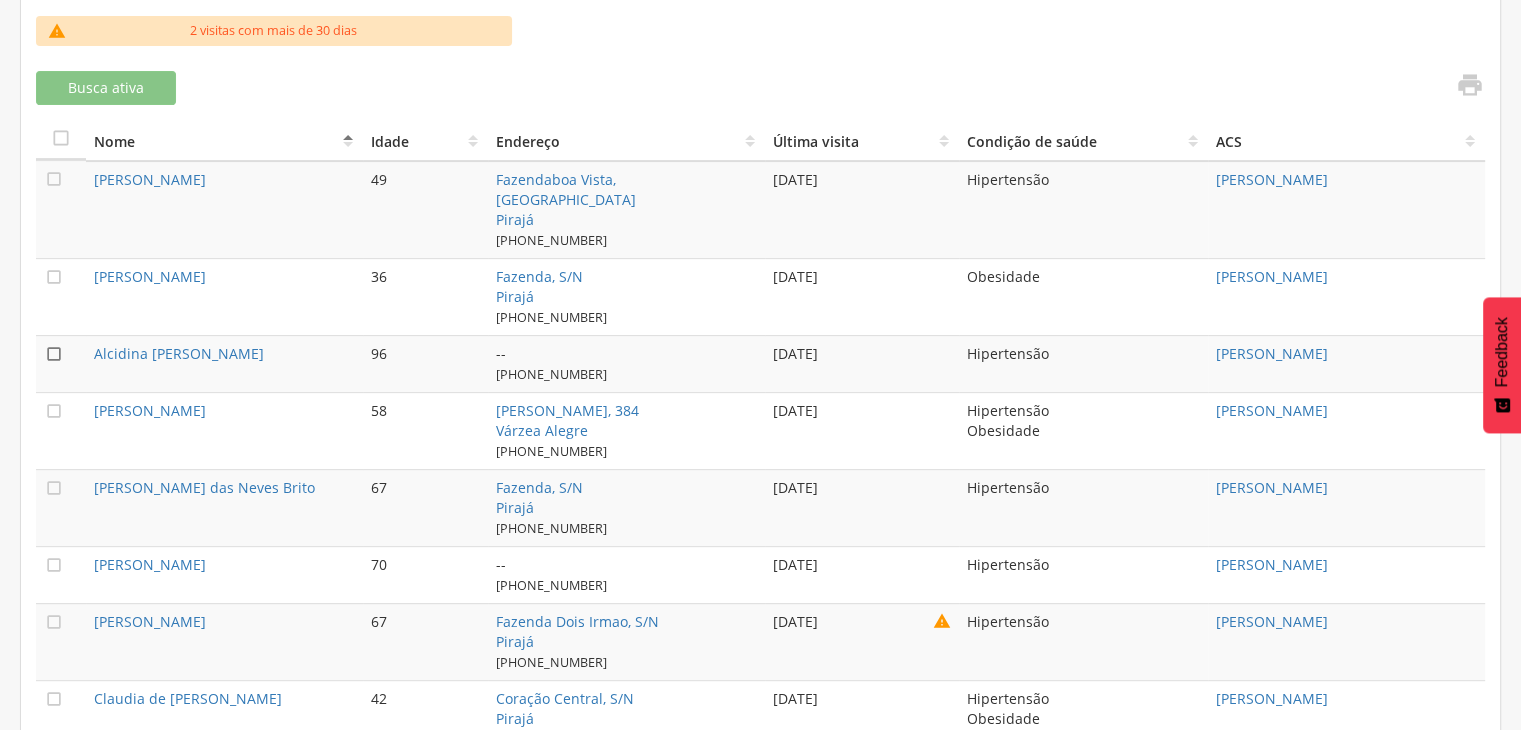 click on "" at bounding box center [54, 354] 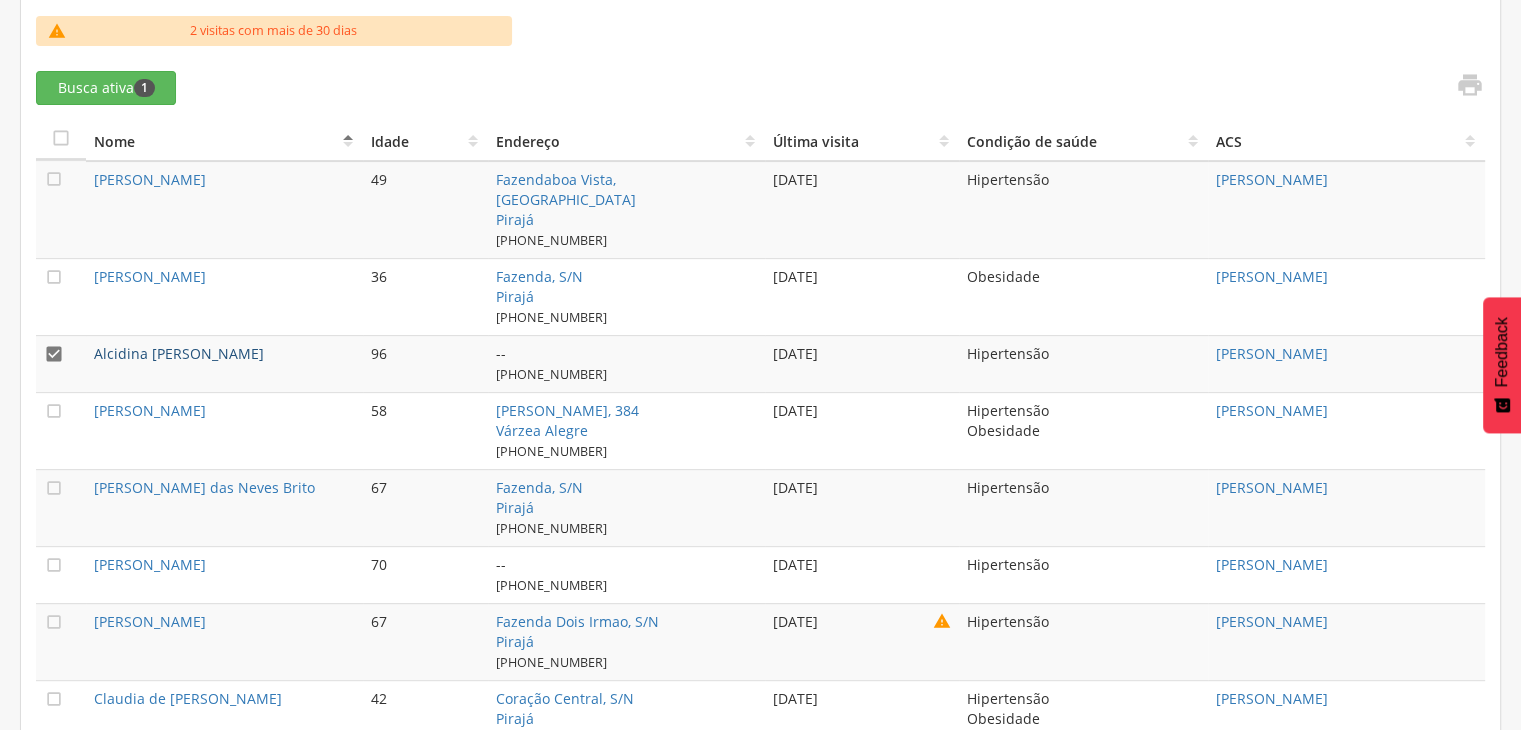 click on "Alcidina [PERSON_NAME]" at bounding box center (179, 353) 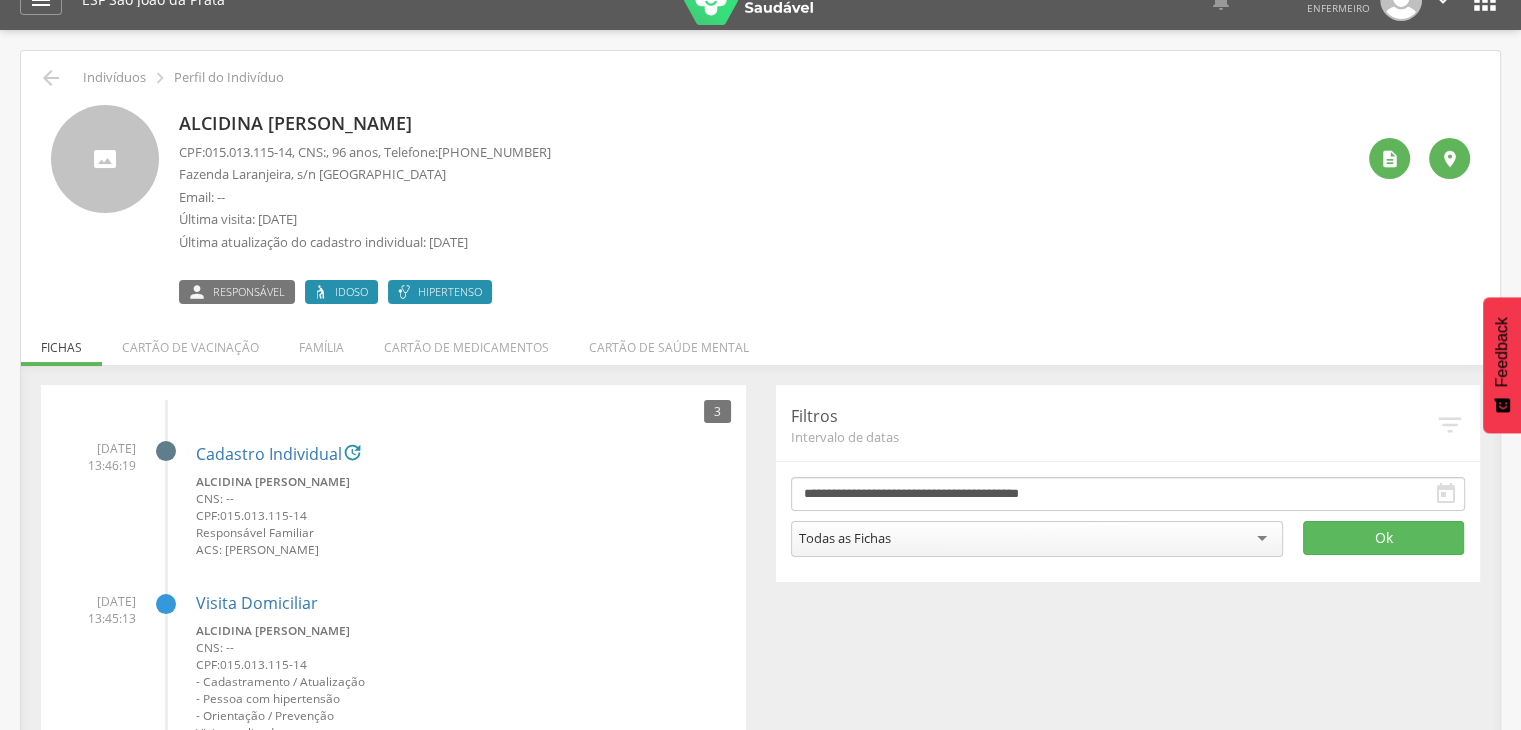 scroll, scrollTop: 8, scrollLeft: 0, axis: vertical 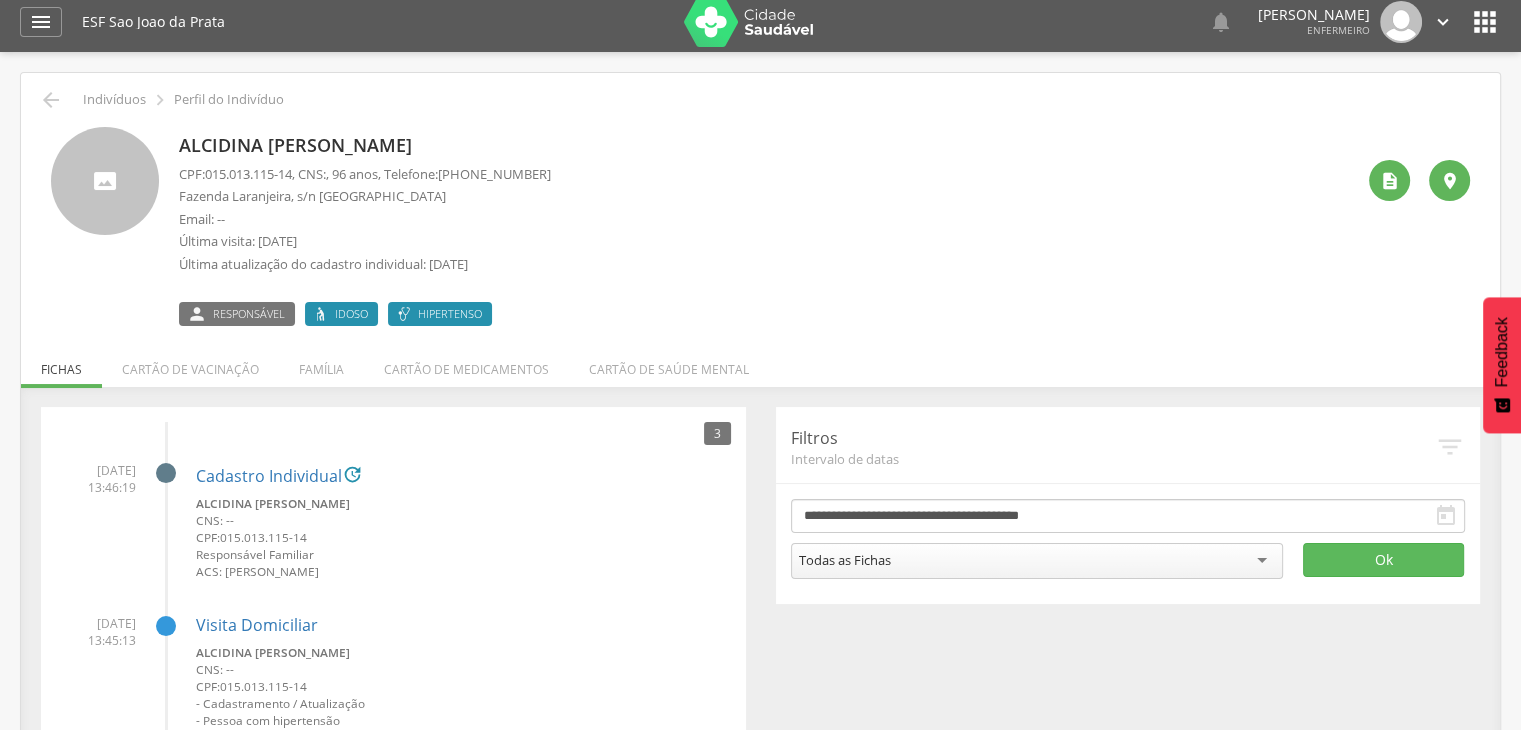 drag, startPoint x: 177, startPoint y: 145, endPoint x: 456, endPoint y: 150, distance: 279.0448 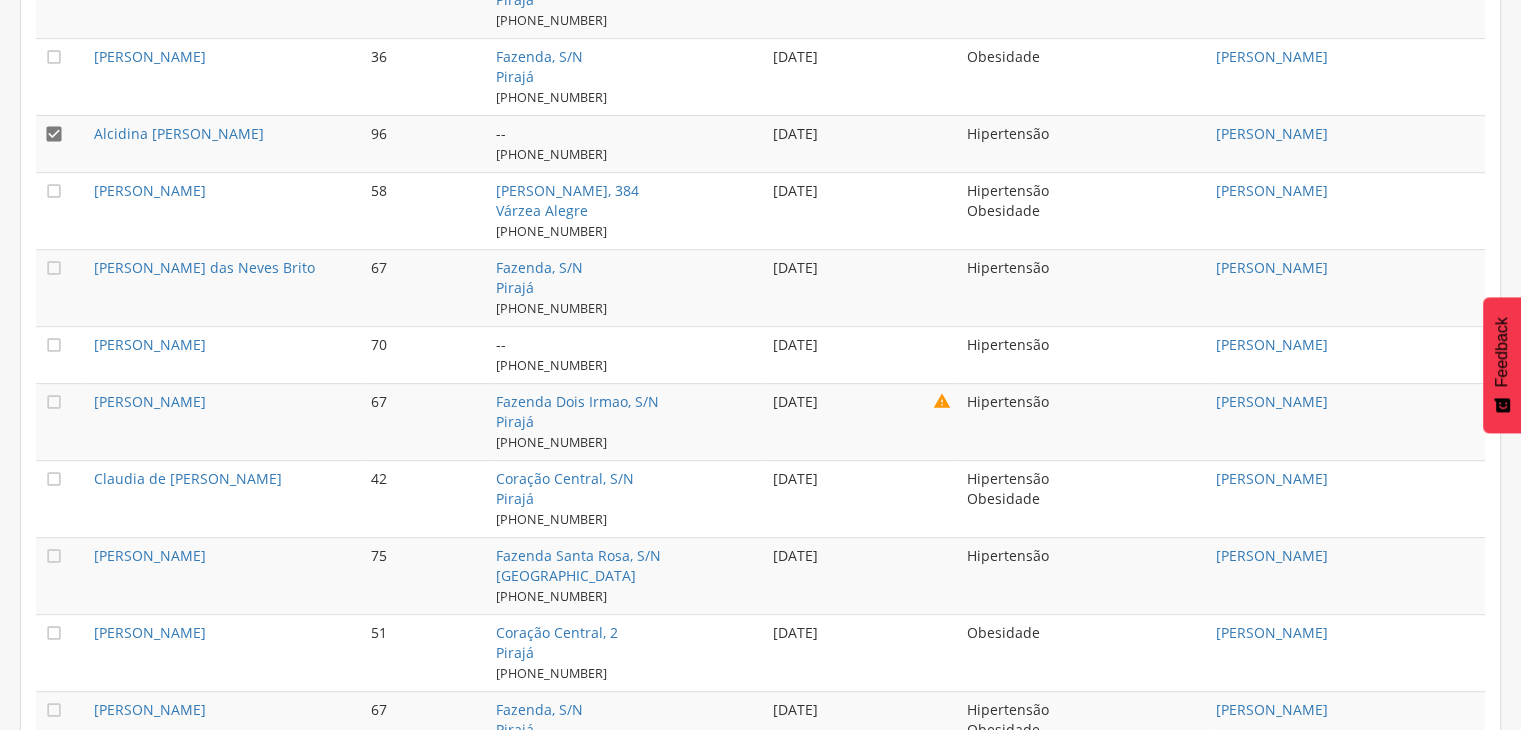 scroll, scrollTop: 860, scrollLeft: 0, axis: vertical 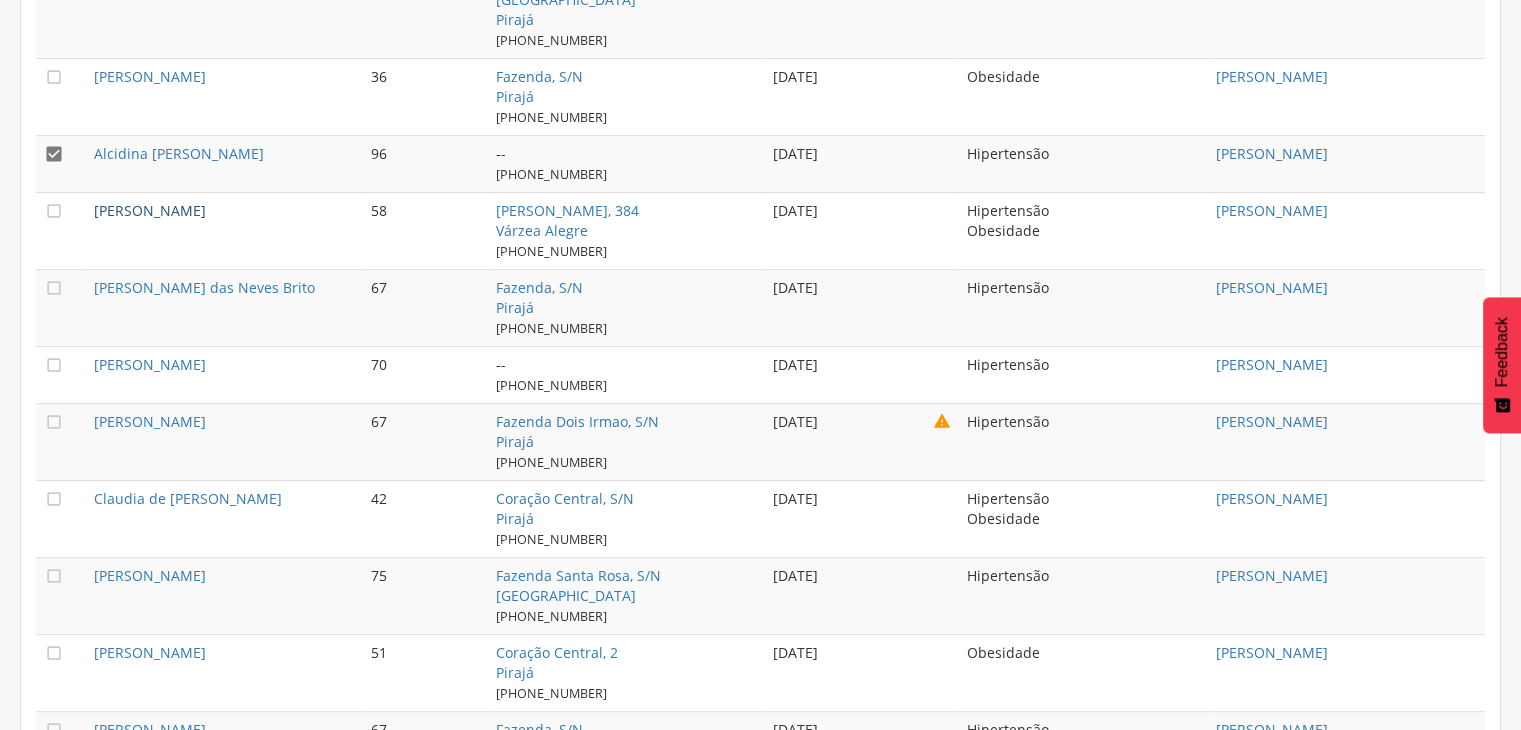 click on "[PERSON_NAME]" at bounding box center (150, 210) 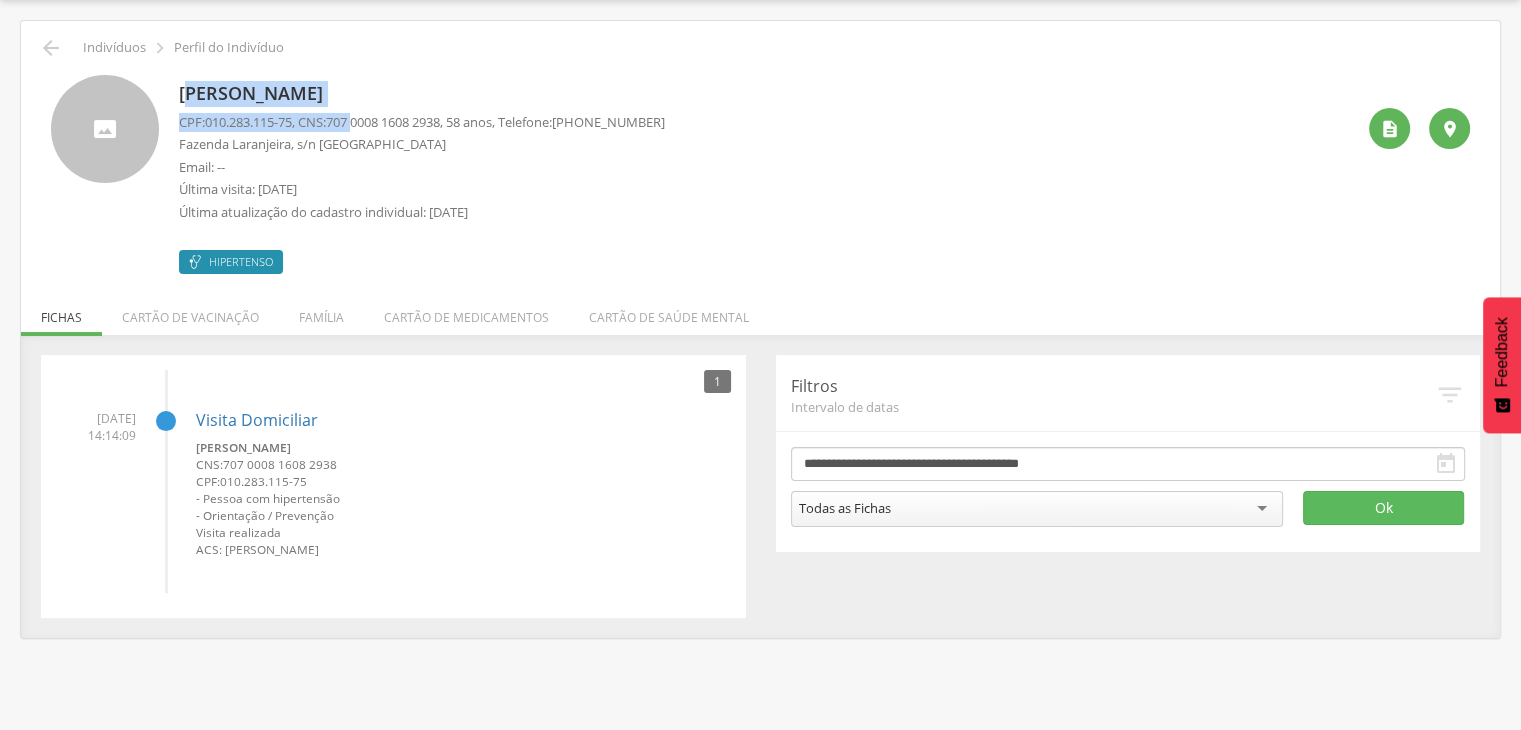 drag, startPoint x: 188, startPoint y: 97, endPoint x: 376, endPoint y: 119, distance: 189.28285 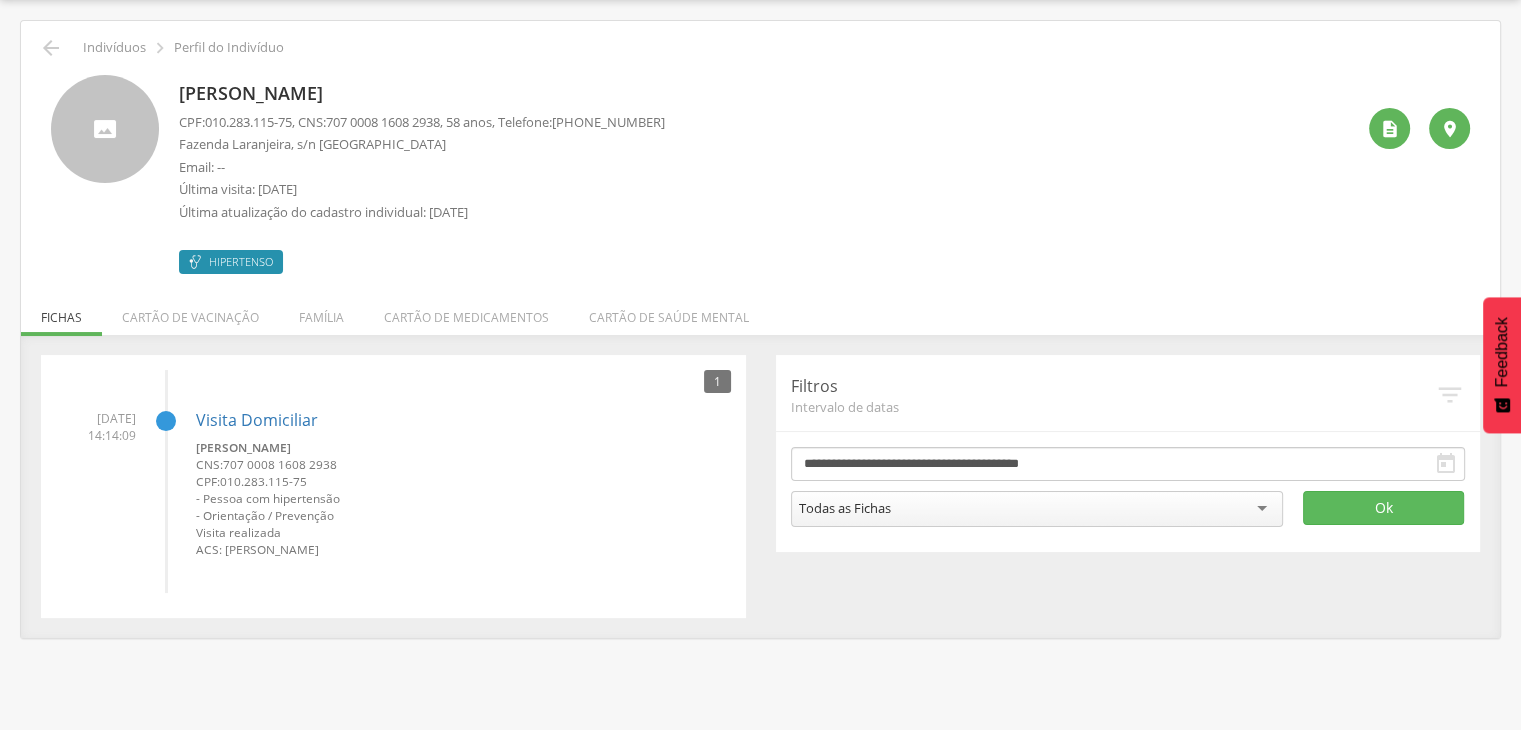click on "[PERSON_NAME]
CPF:  010.283.115-75 , CNS:  [PHONE_NUMBER] , 58 anos, Telefone:  [PHONE_NUMBER] [GEOGRAPHIC_DATA], s/n [GEOGRAPHIC_DATA] Email: -- Última visita: [DATE] Última atualização do cadastro individual: [DATE]
Hipertenso

" at bounding box center (760, 174) 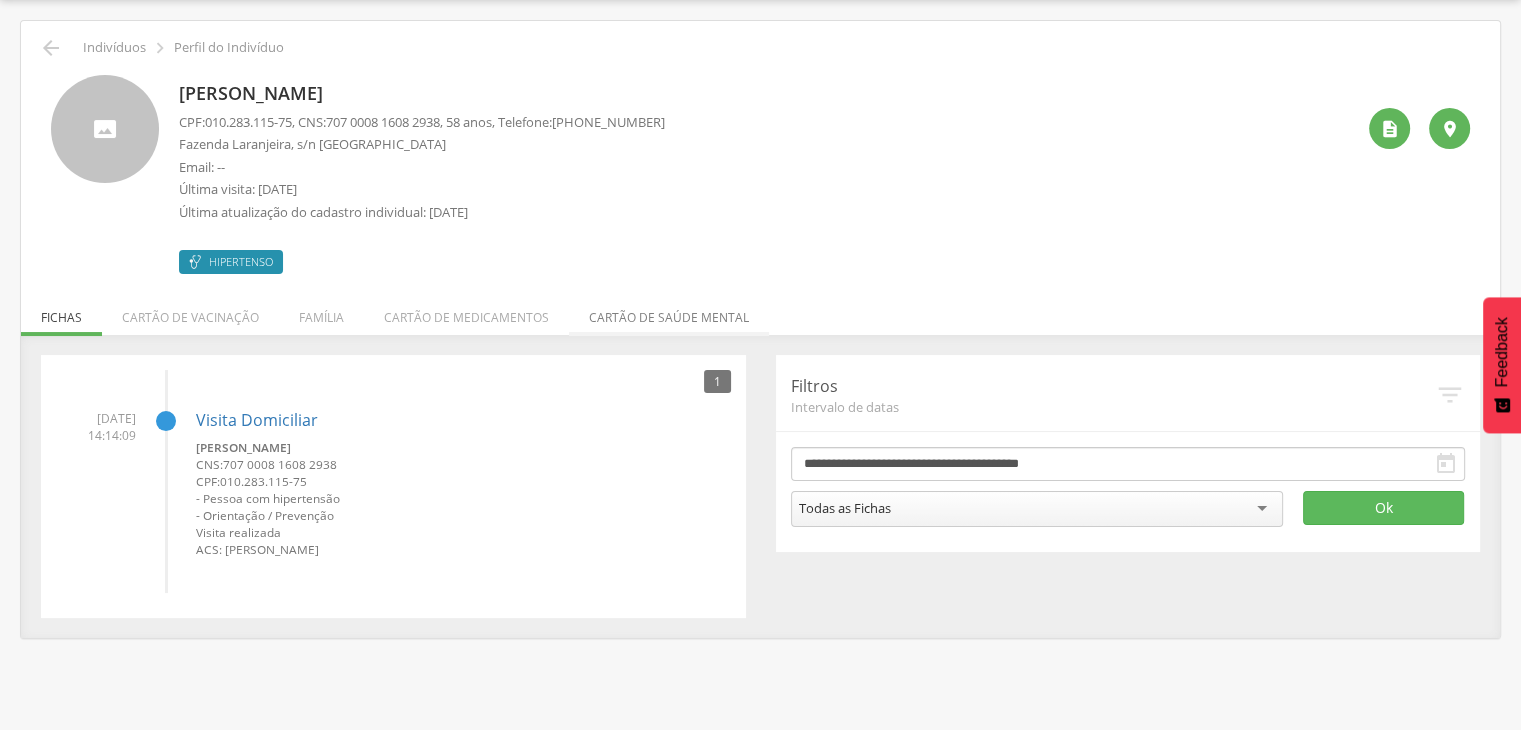 click on "Cartão de saúde mental" at bounding box center (669, 312) 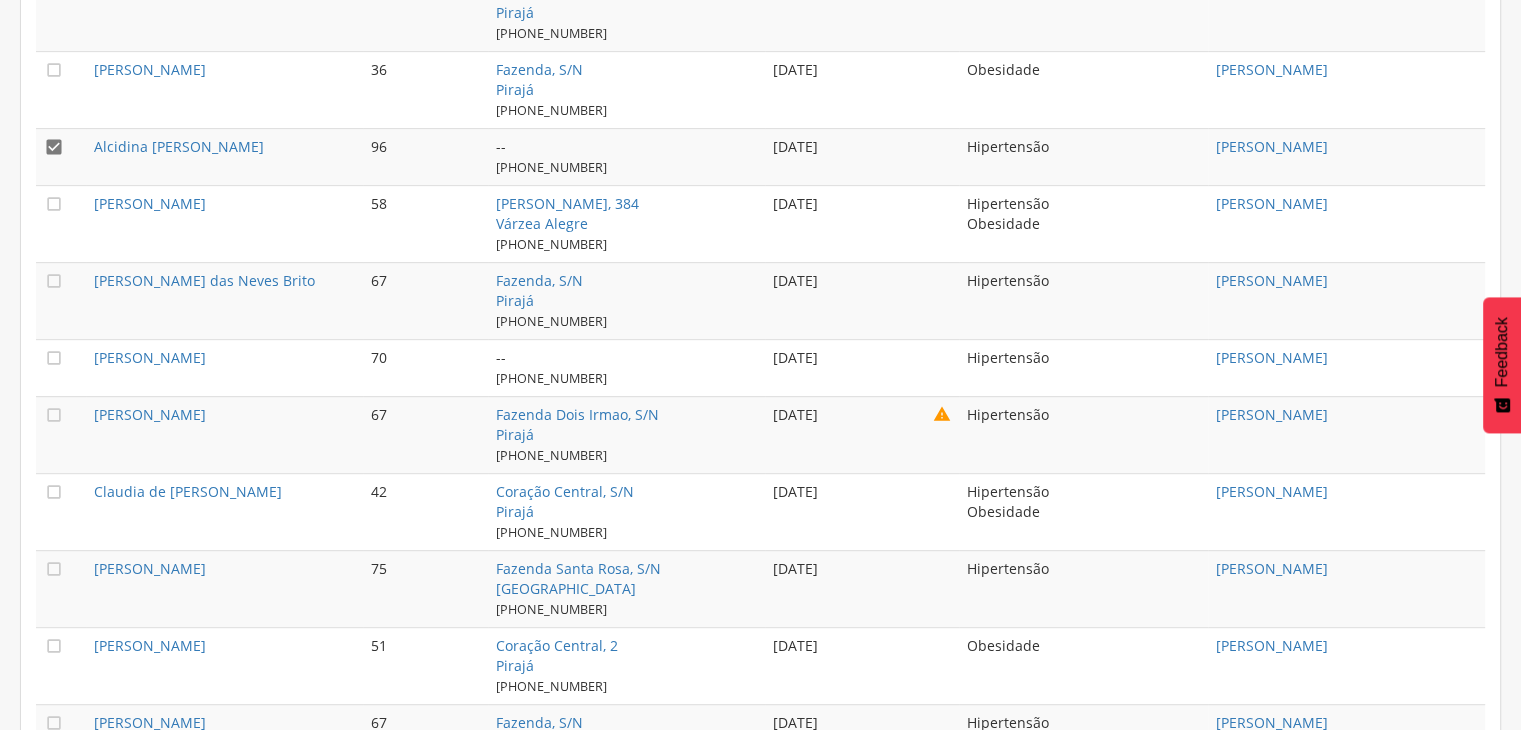 scroll, scrollTop: 900, scrollLeft: 0, axis: vertical 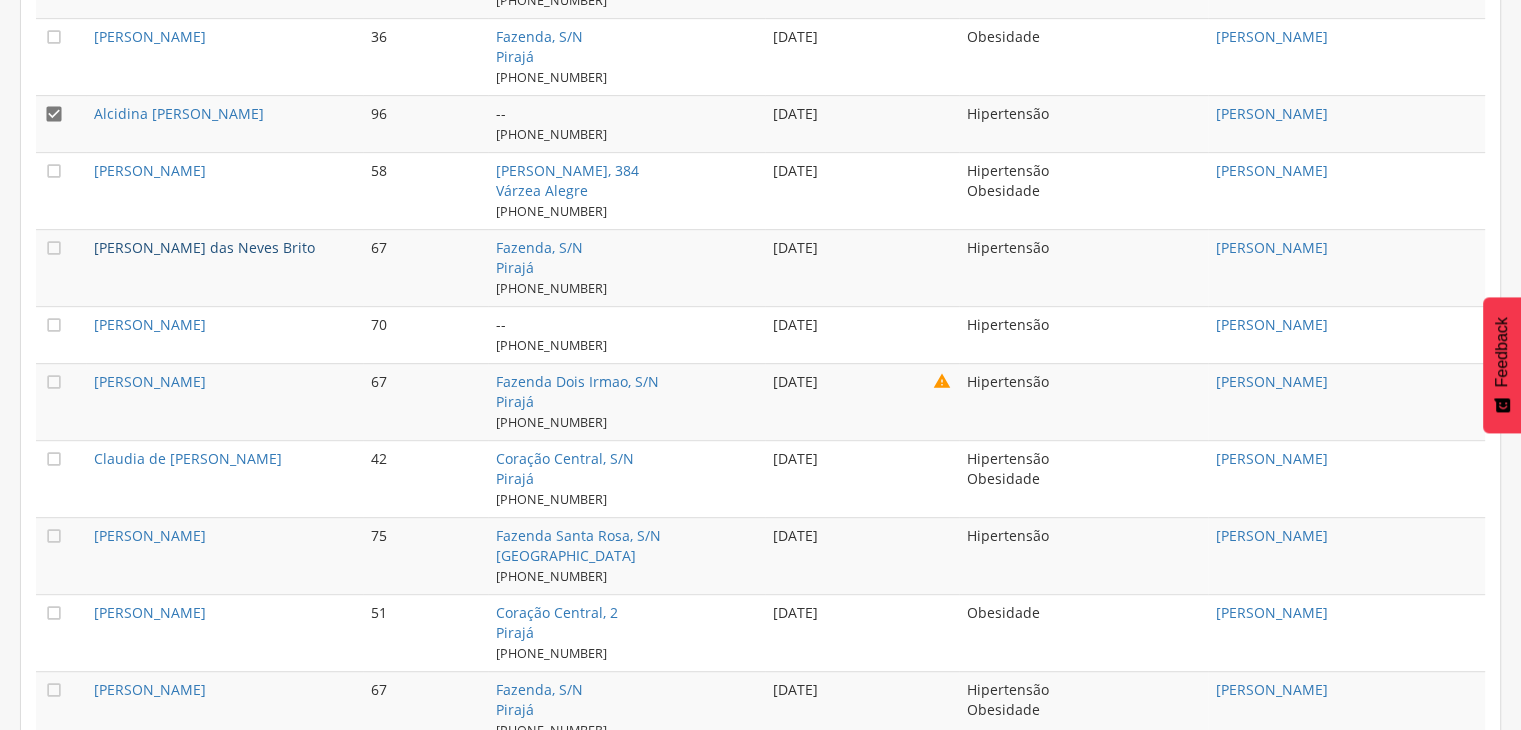 click on "[PERSON_NAME] das Neves Brito" at bounding box center [204, 247] 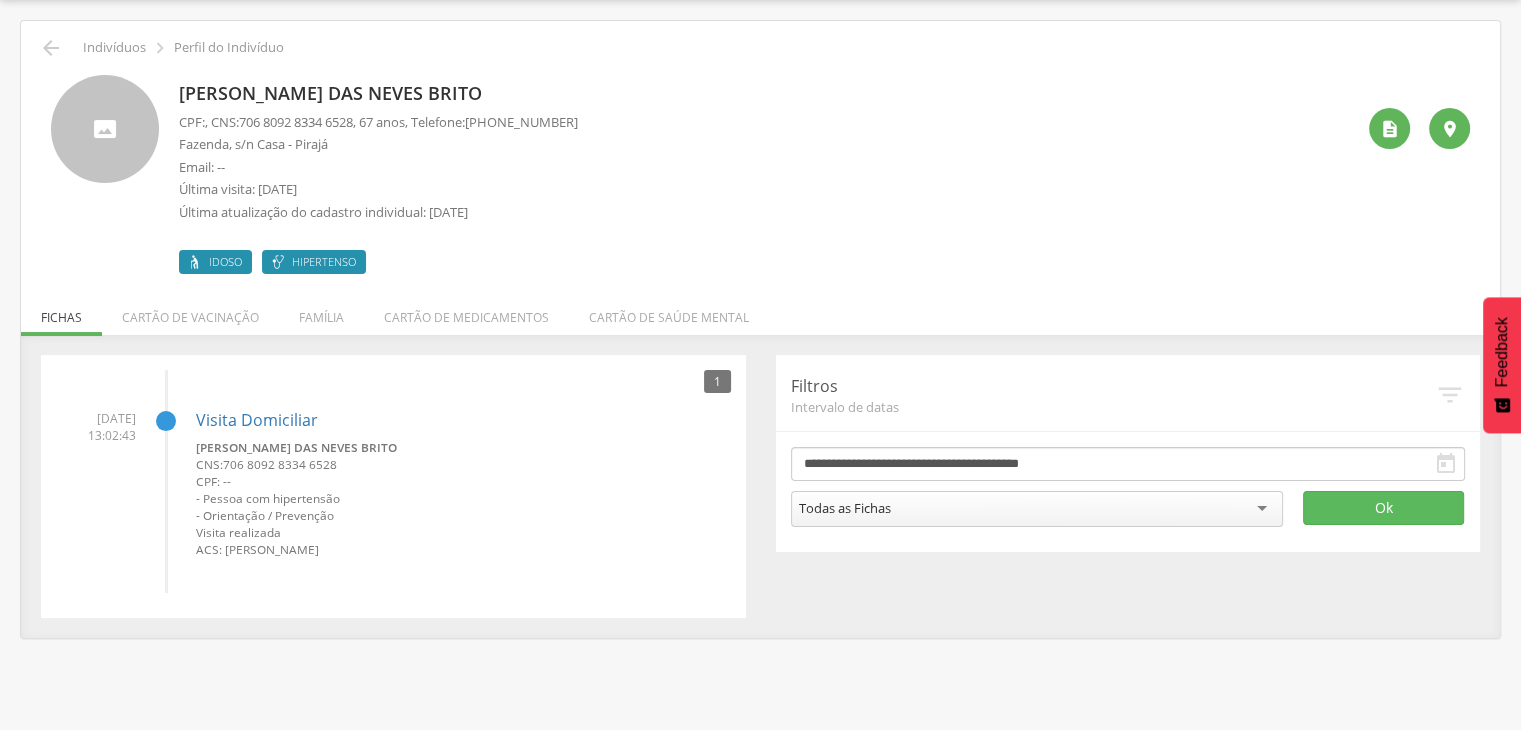 drag, startPoint x: 183, startPoint y: 89, endPoint x: 512, endPoint y: 97, distance: 329.09726 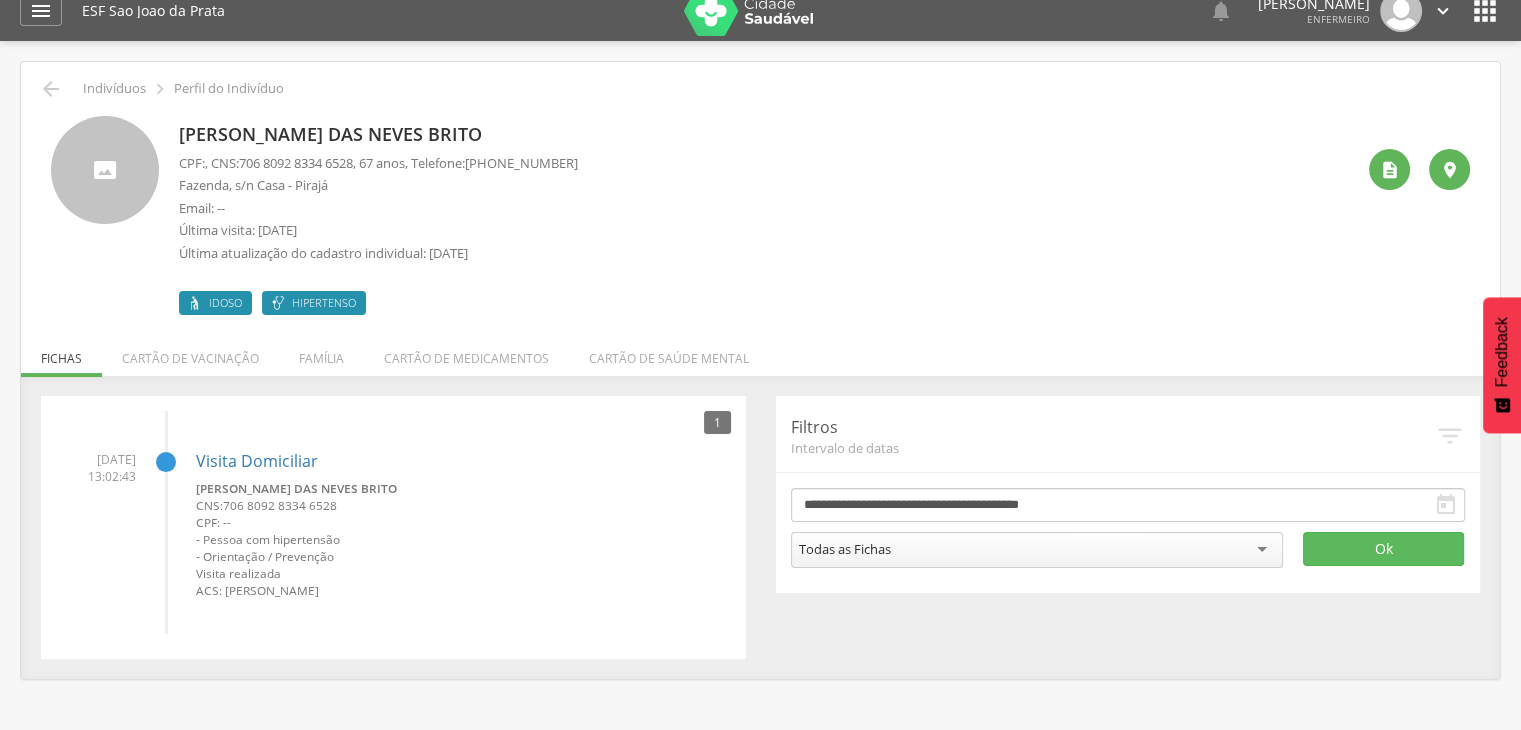 scroll, scrollTop: 0, scrollLeft: 0, axis: both 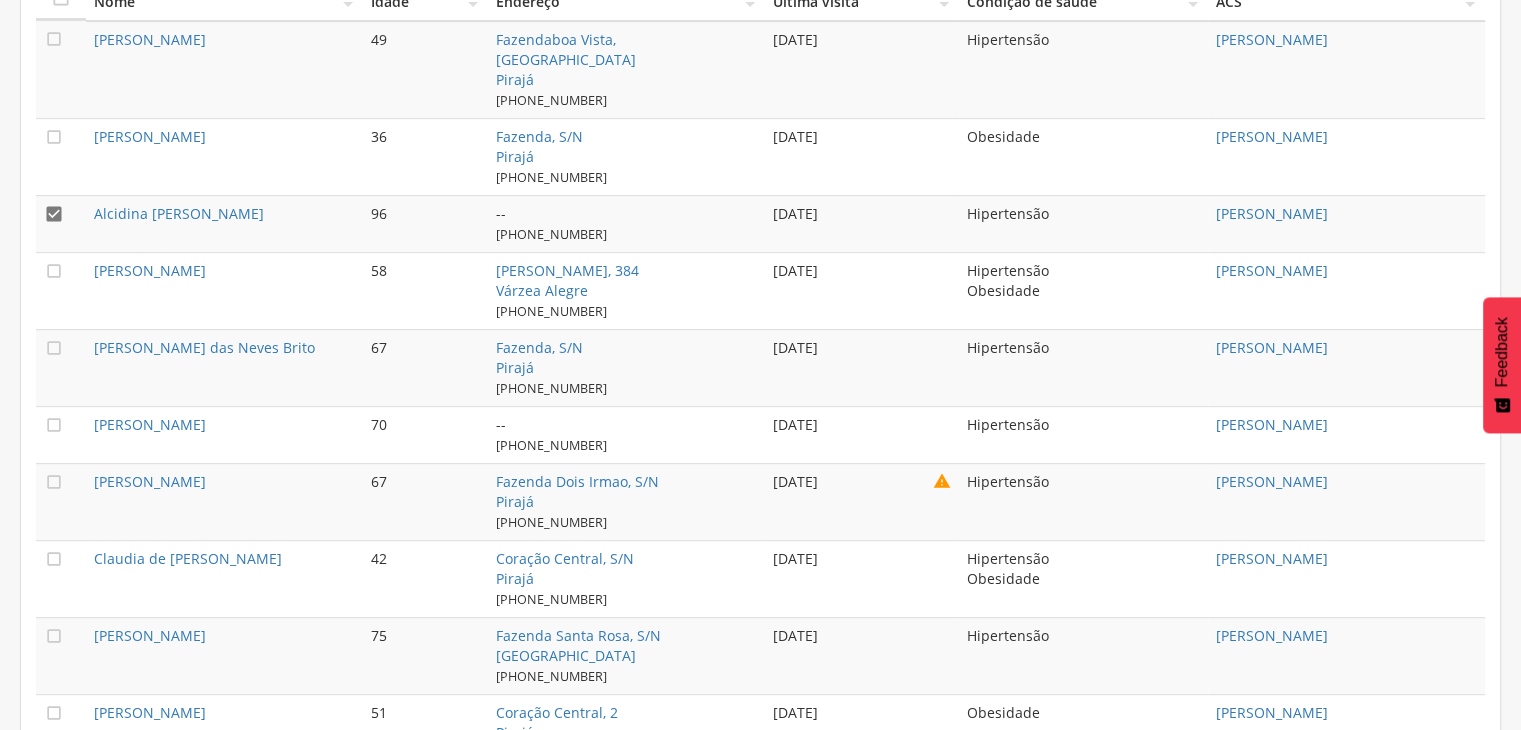 click on "" at bounding box center (61, 290) 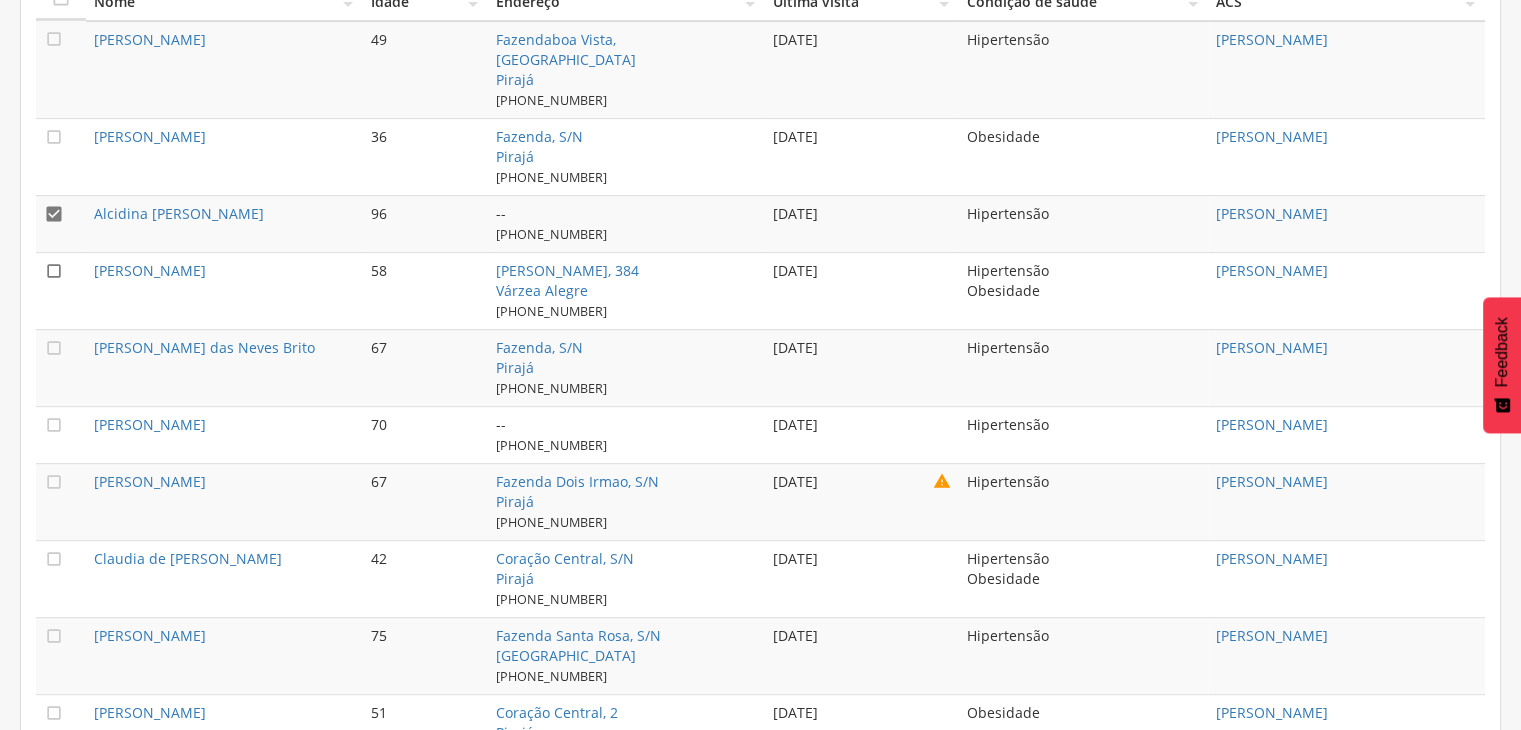 click on "" at bounding box center (54, 271) 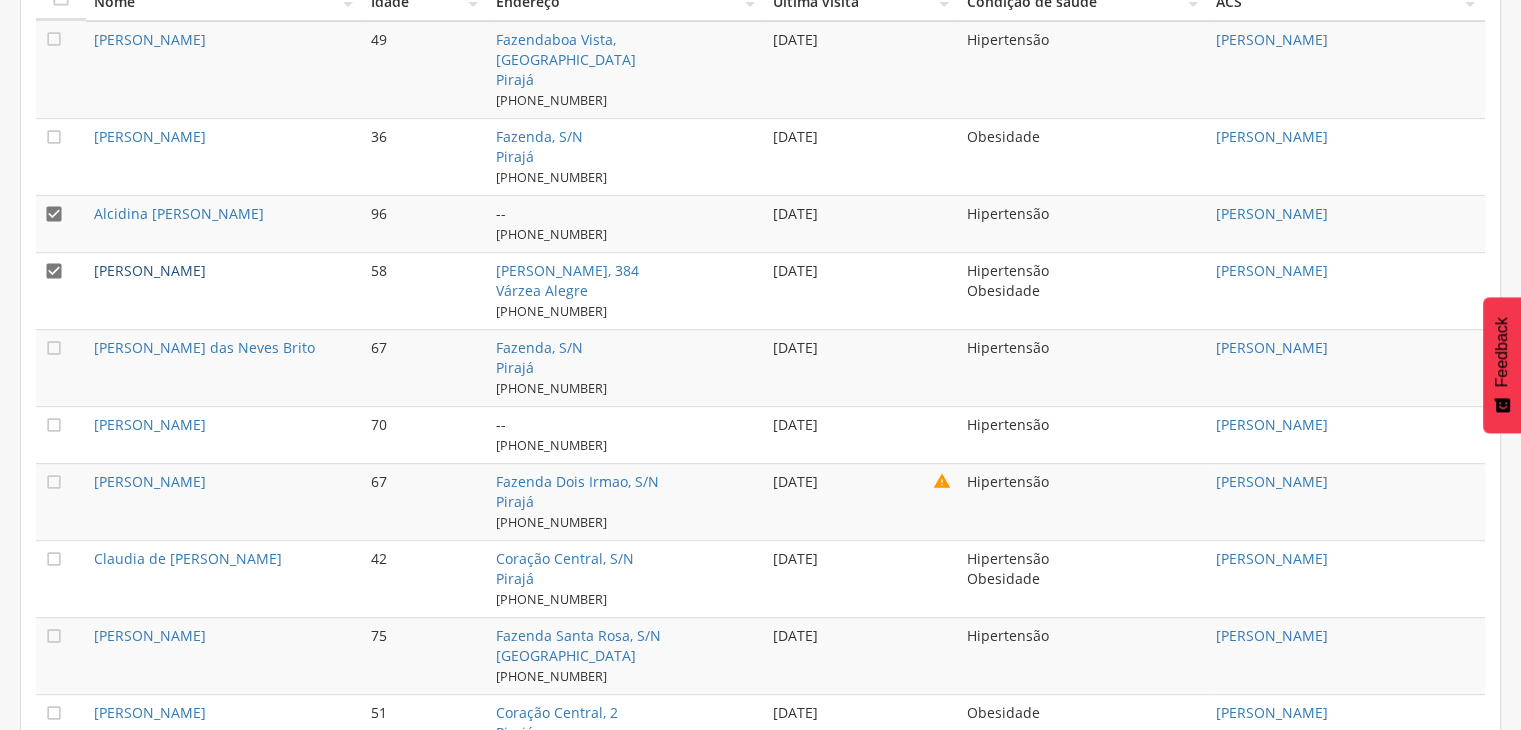 click on "[PERSON_NAME]" at bounding box center (150, 270) 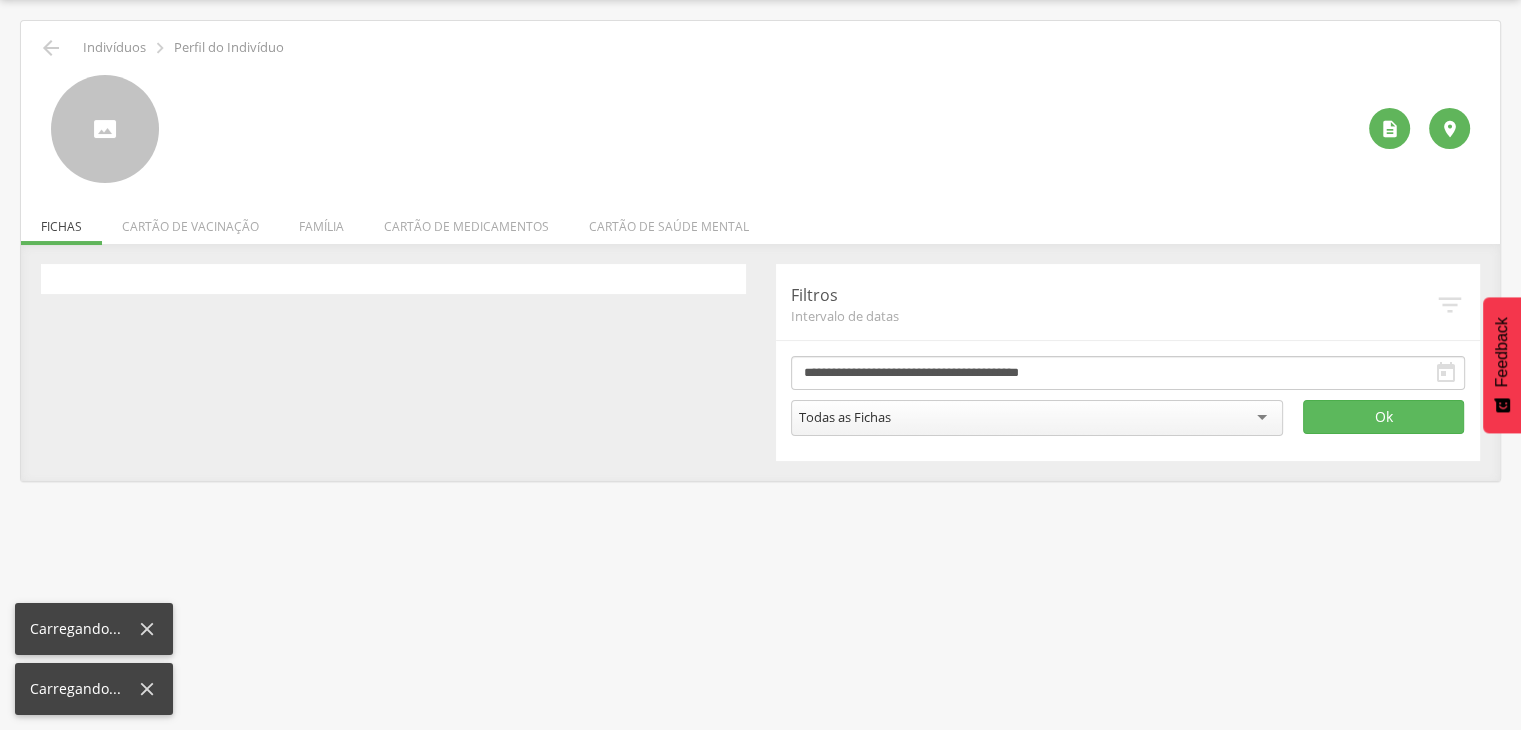 scroll, scrollTop: 60, scrollLeft: 0, axis: vertical 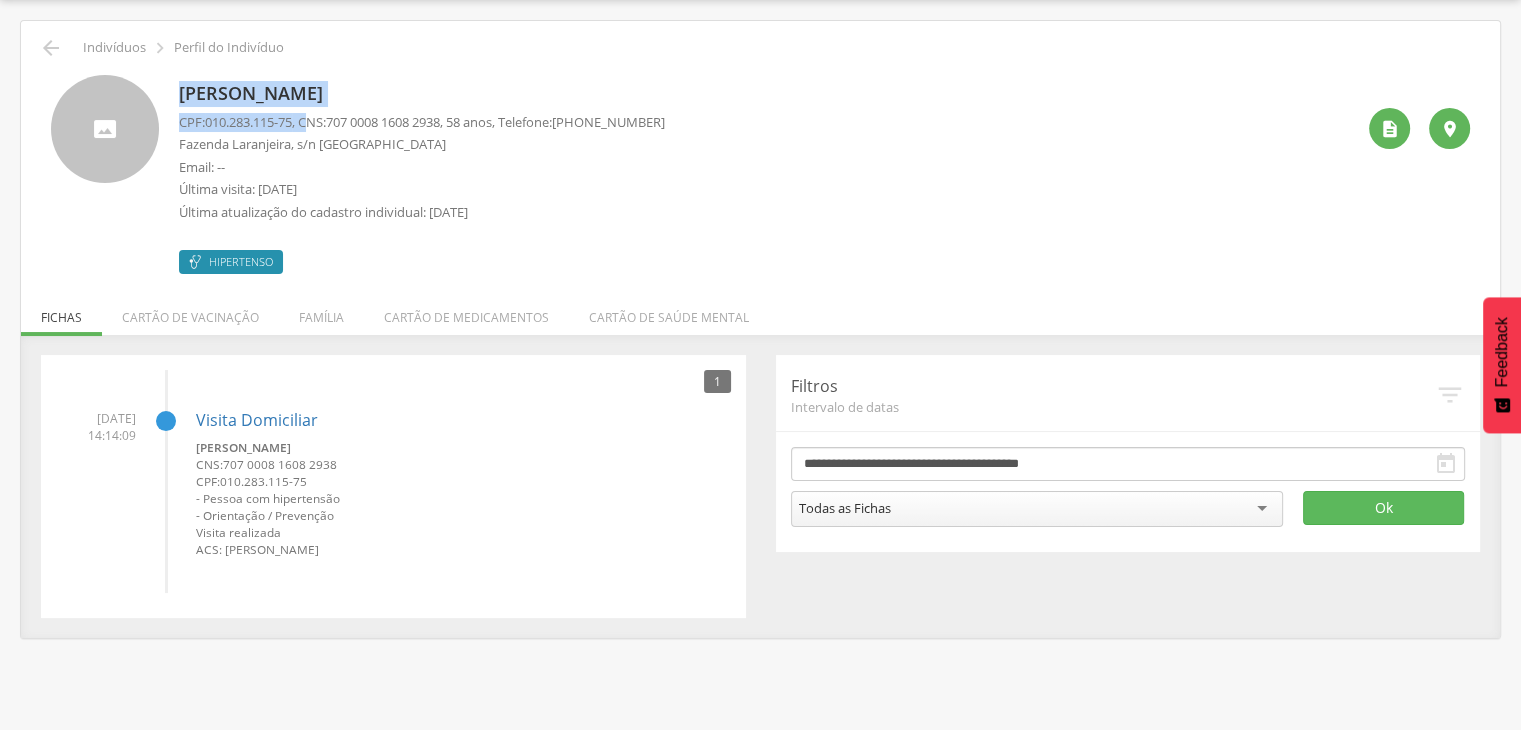 drag, startPoint x: 178, startPoint y: 82, endPoint x: 337, endPoint y: 125, distance: 164.71187 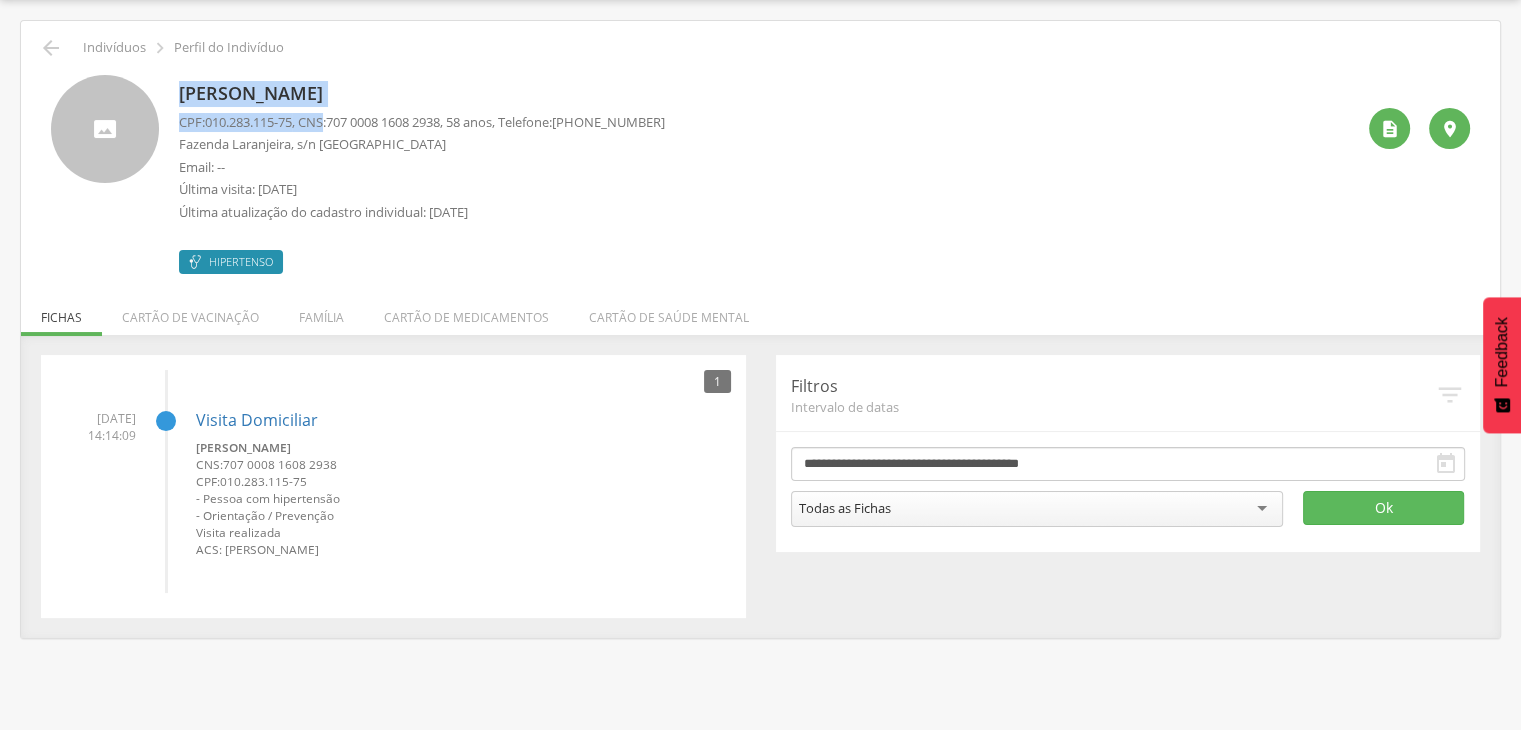 click on "[PERSON_NAME]" at bounding box center (422, 94) 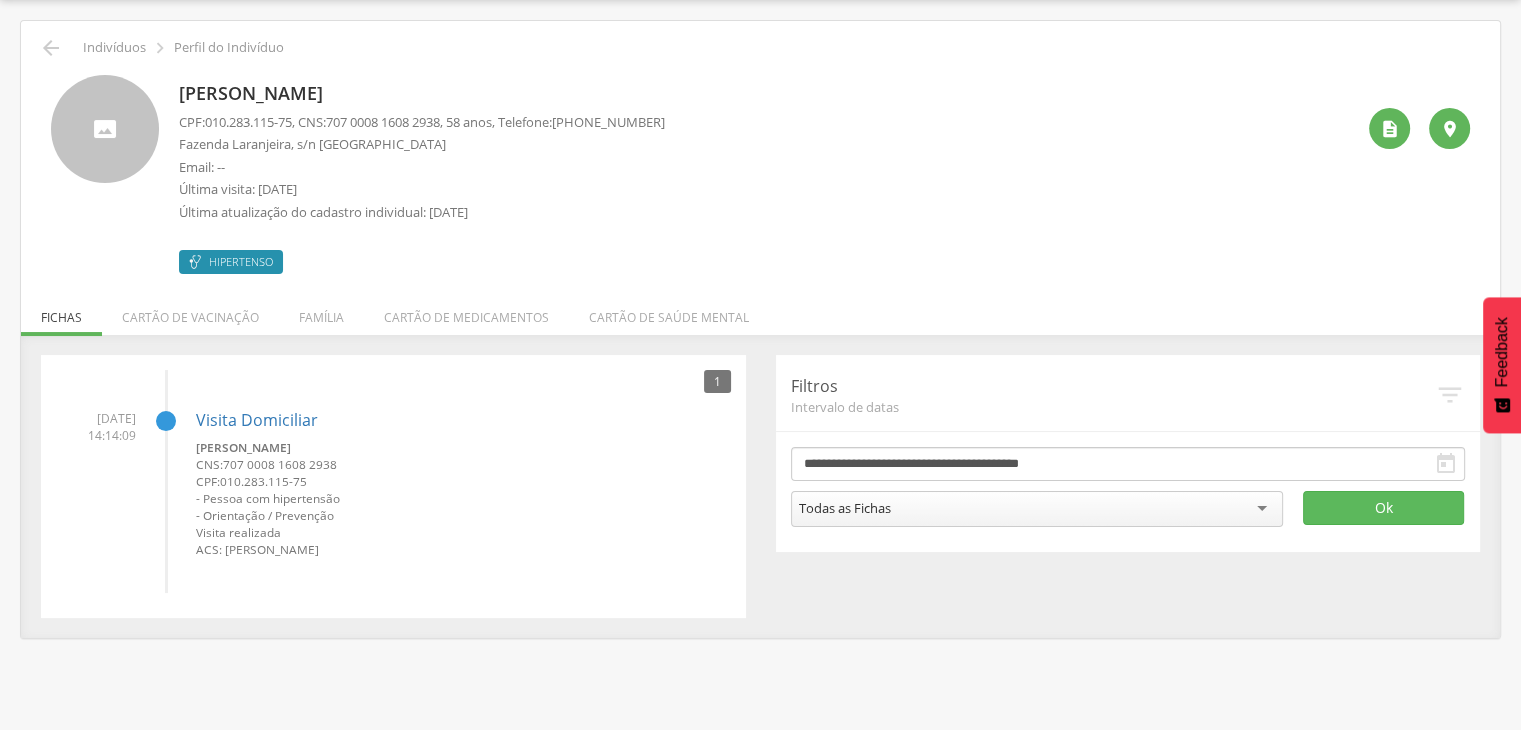 click on "CPF:  010.283.115-75 , CNS:  [PHONE_NUMBER] , 58 anos, Telefone:  [PHONE_NUMBER]" at bounding box center [422, 122] 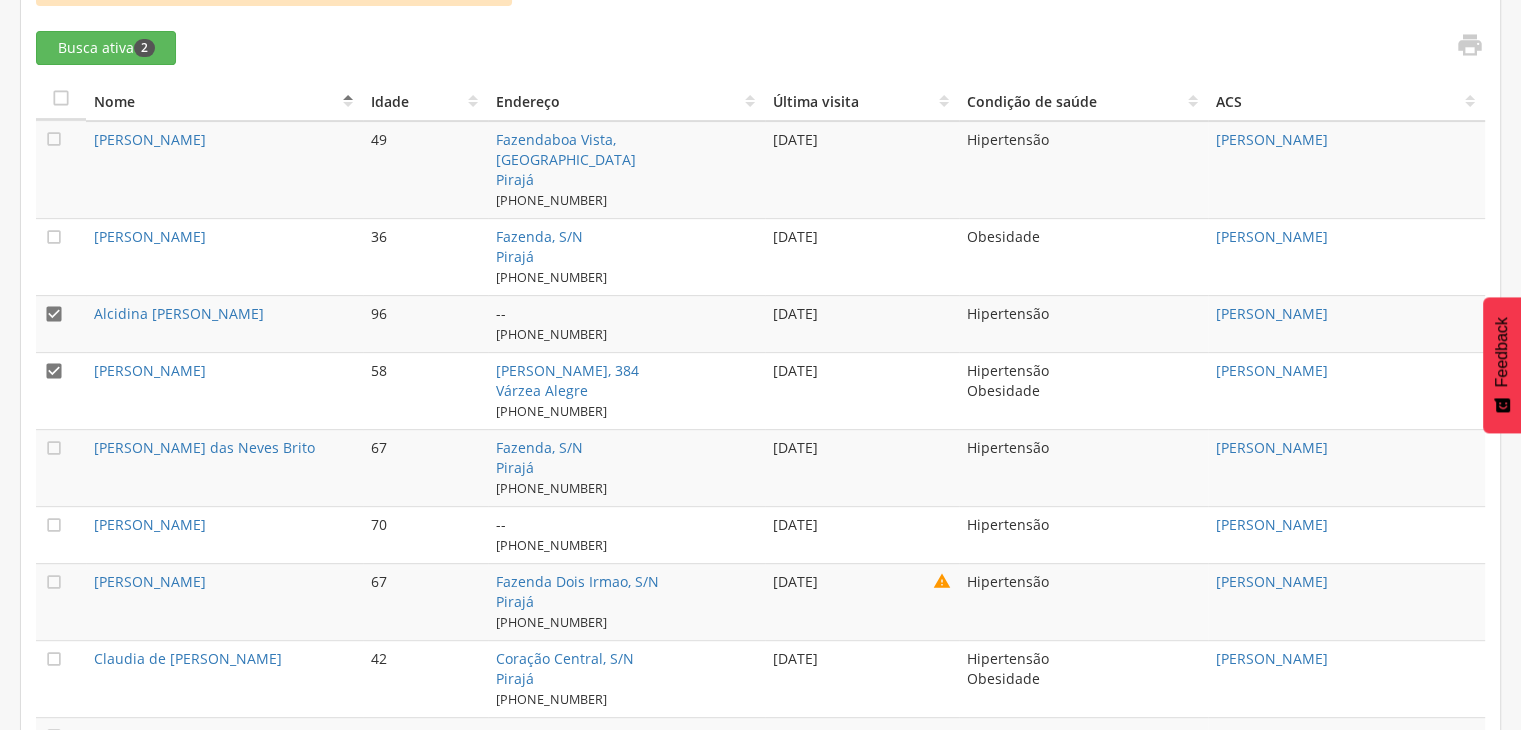 scroll, scrollTop: 800, scrollLeft: 0, axis: vertical 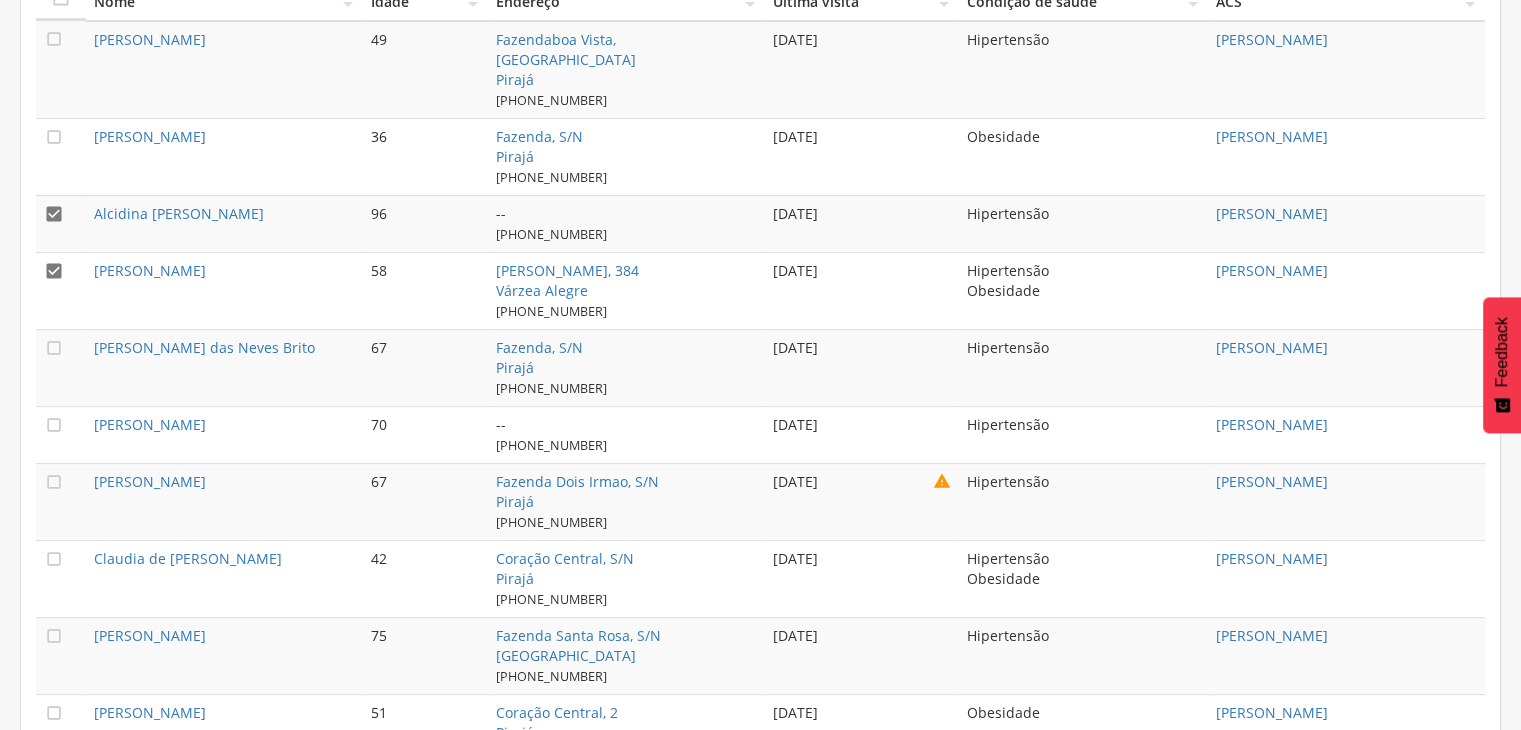 click on "" at bounding box center (54, 214) 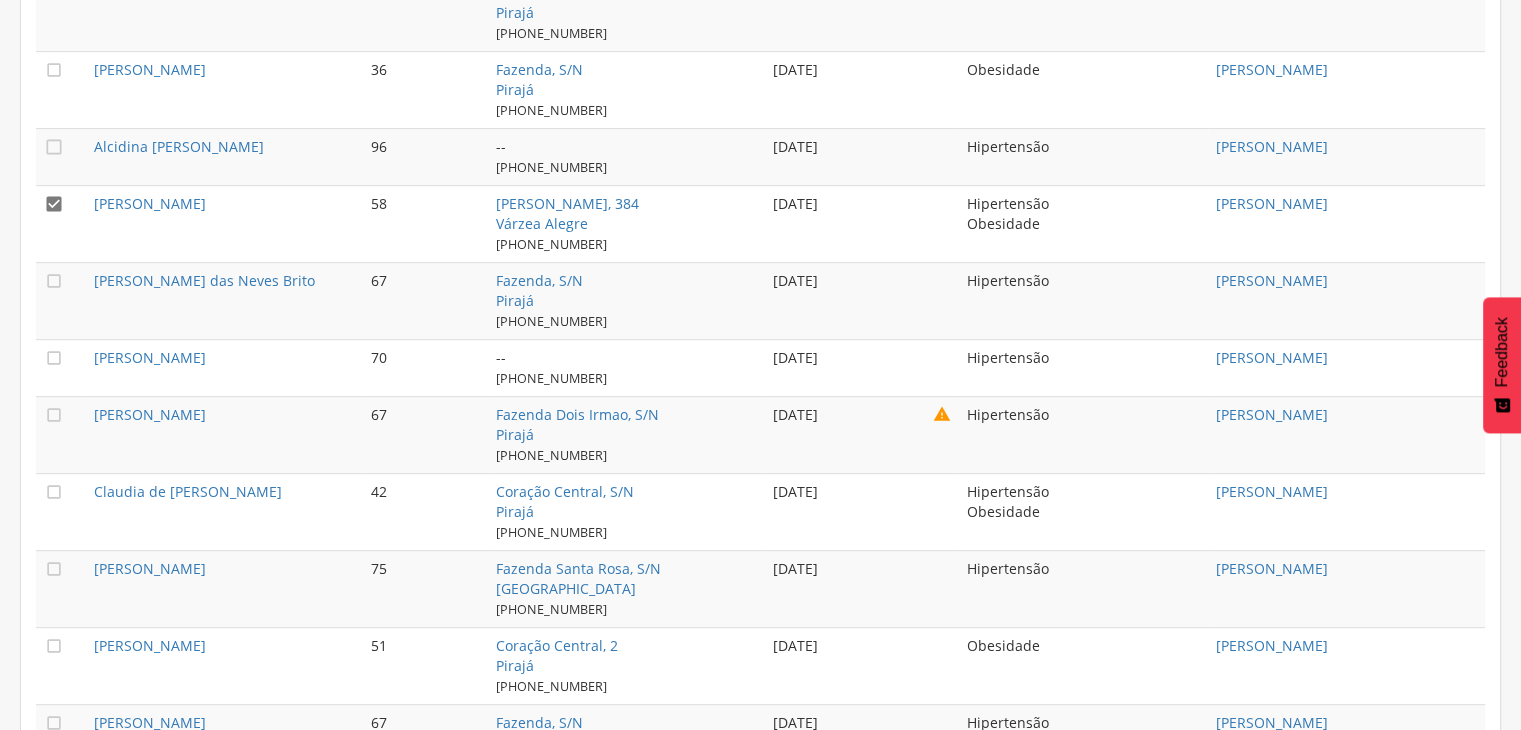 scroll, scrollTop: 900, scrollLeft: 0, axis: vertical 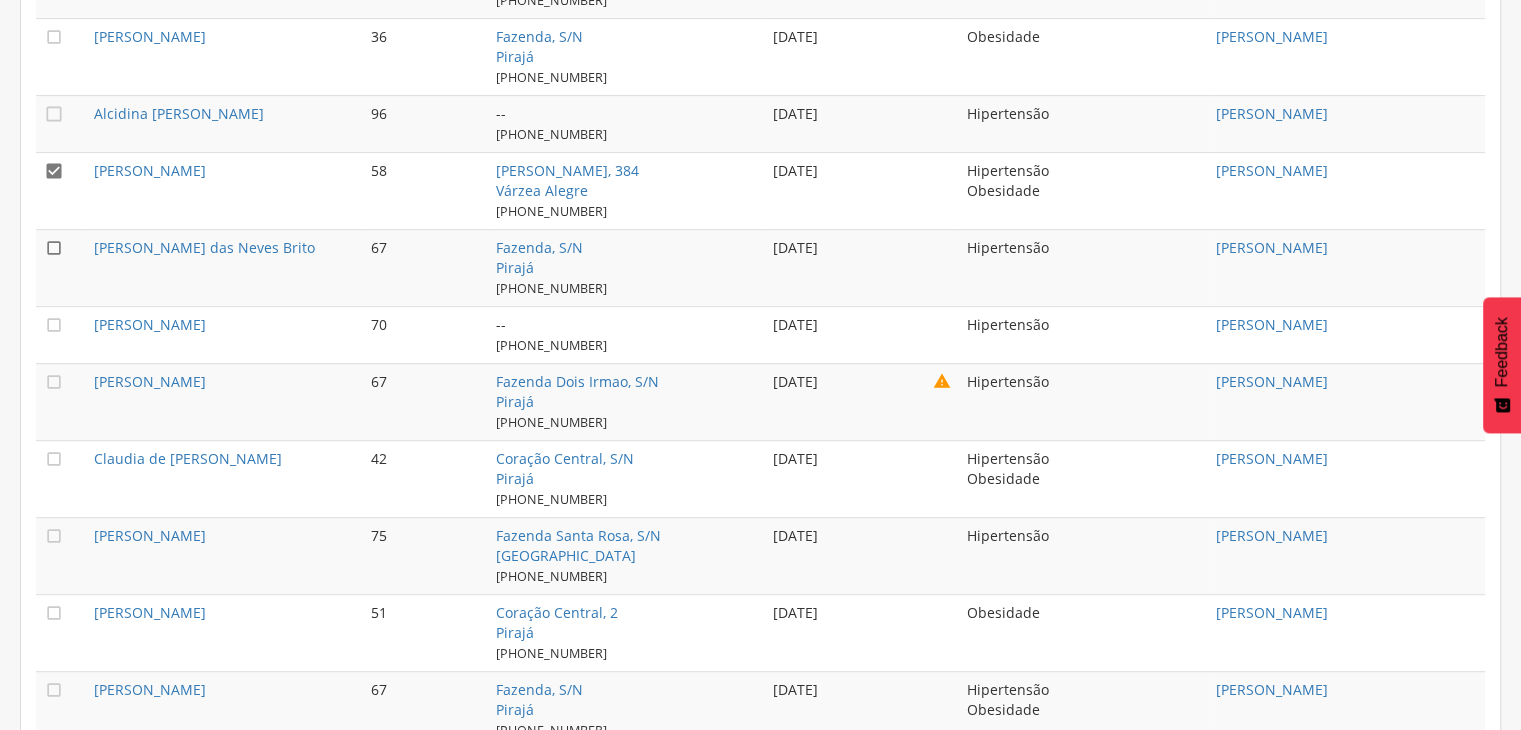 click on "" at bounding box center (54, 248) 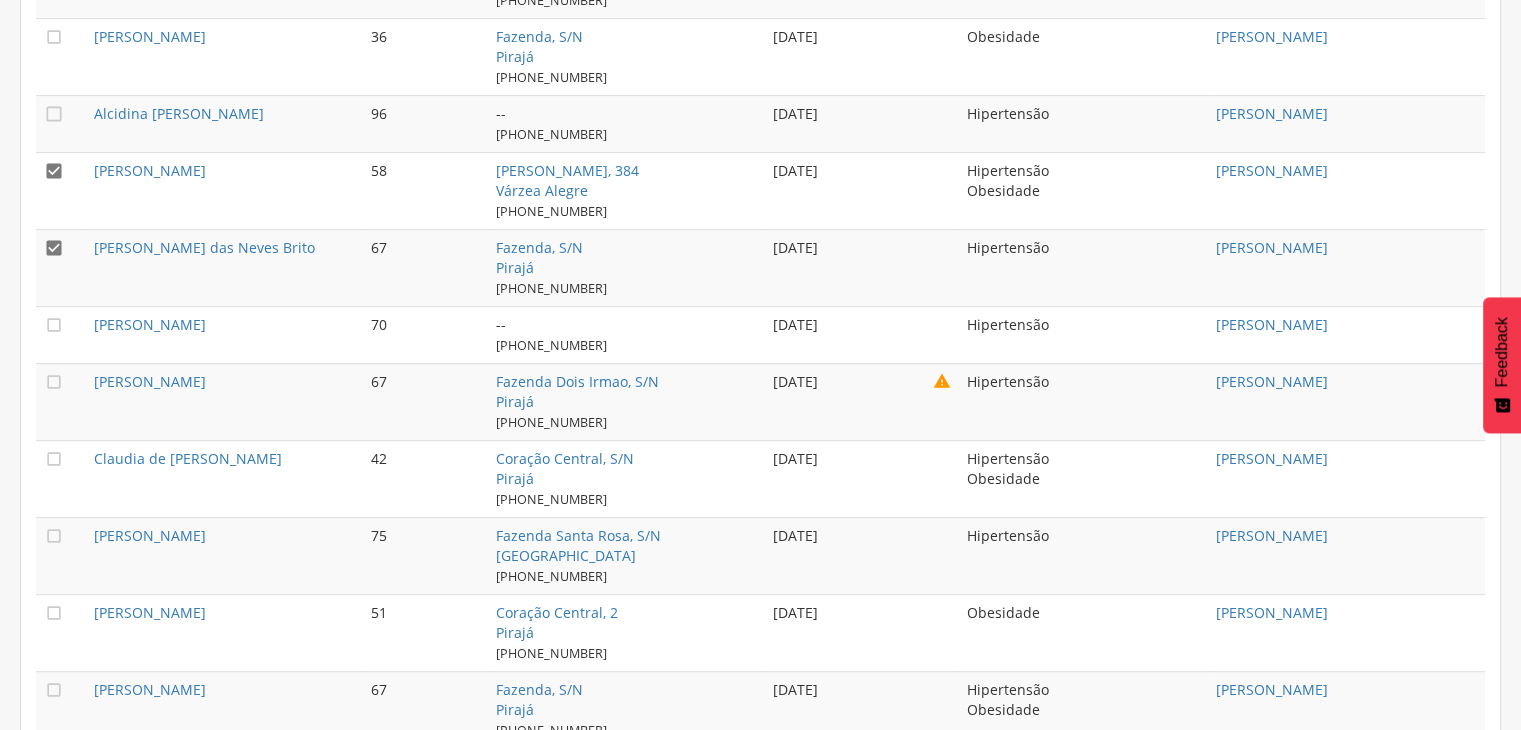 click on "" at bounding box center (54, 171) 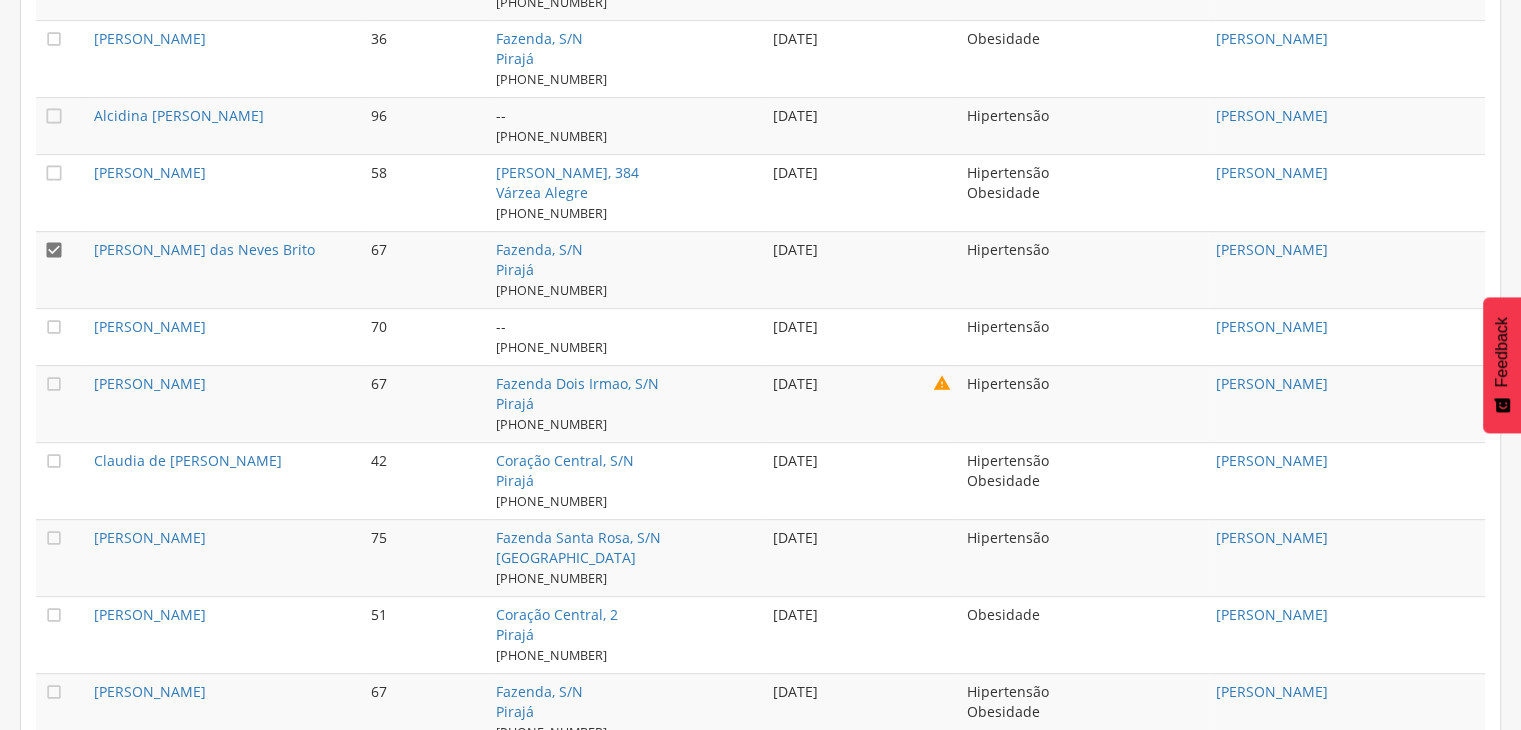 scroll, scrollTop: 900, scrollLeft: 0, axis: vertical 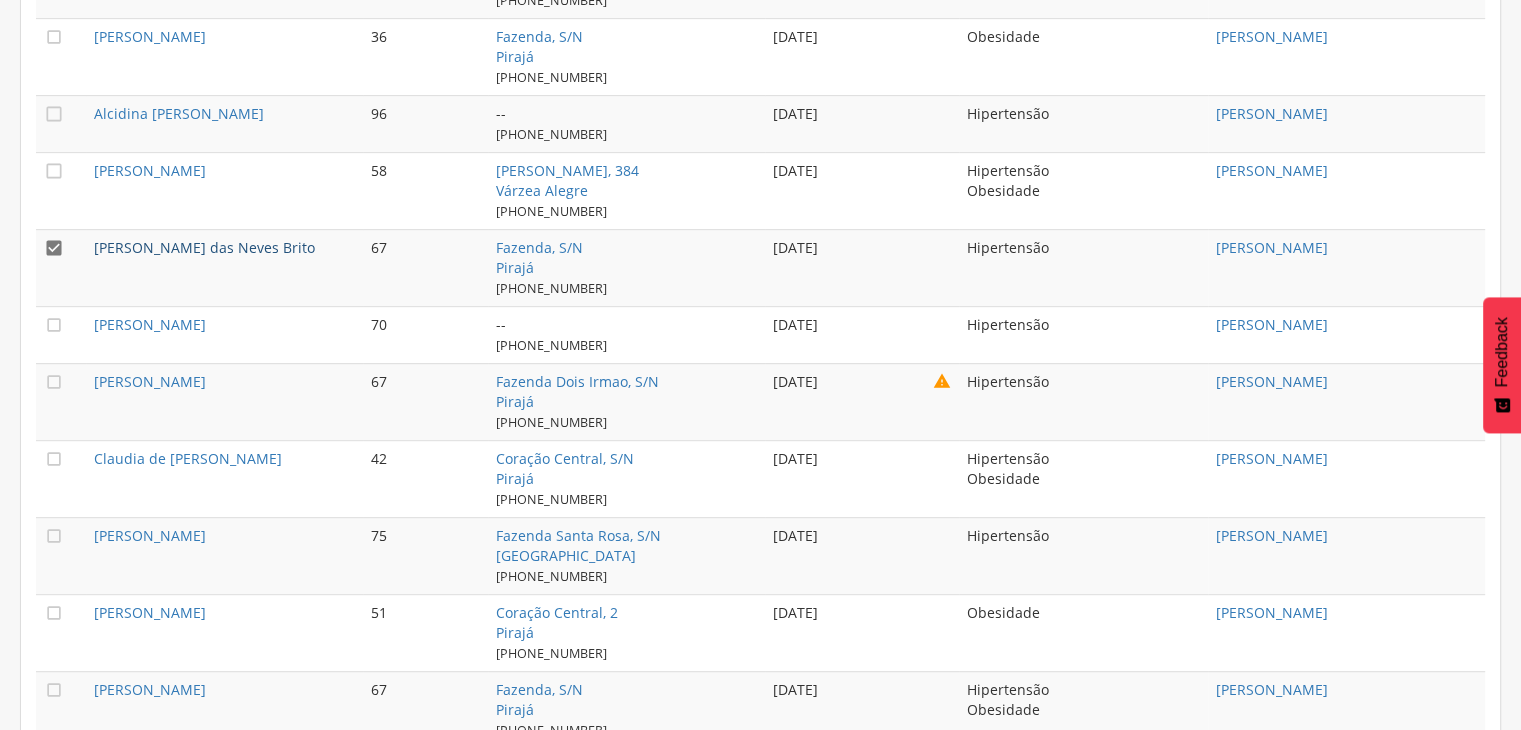 click on "[PERSON_NAME] das Neves Brito" at bounding box center [204, 247] 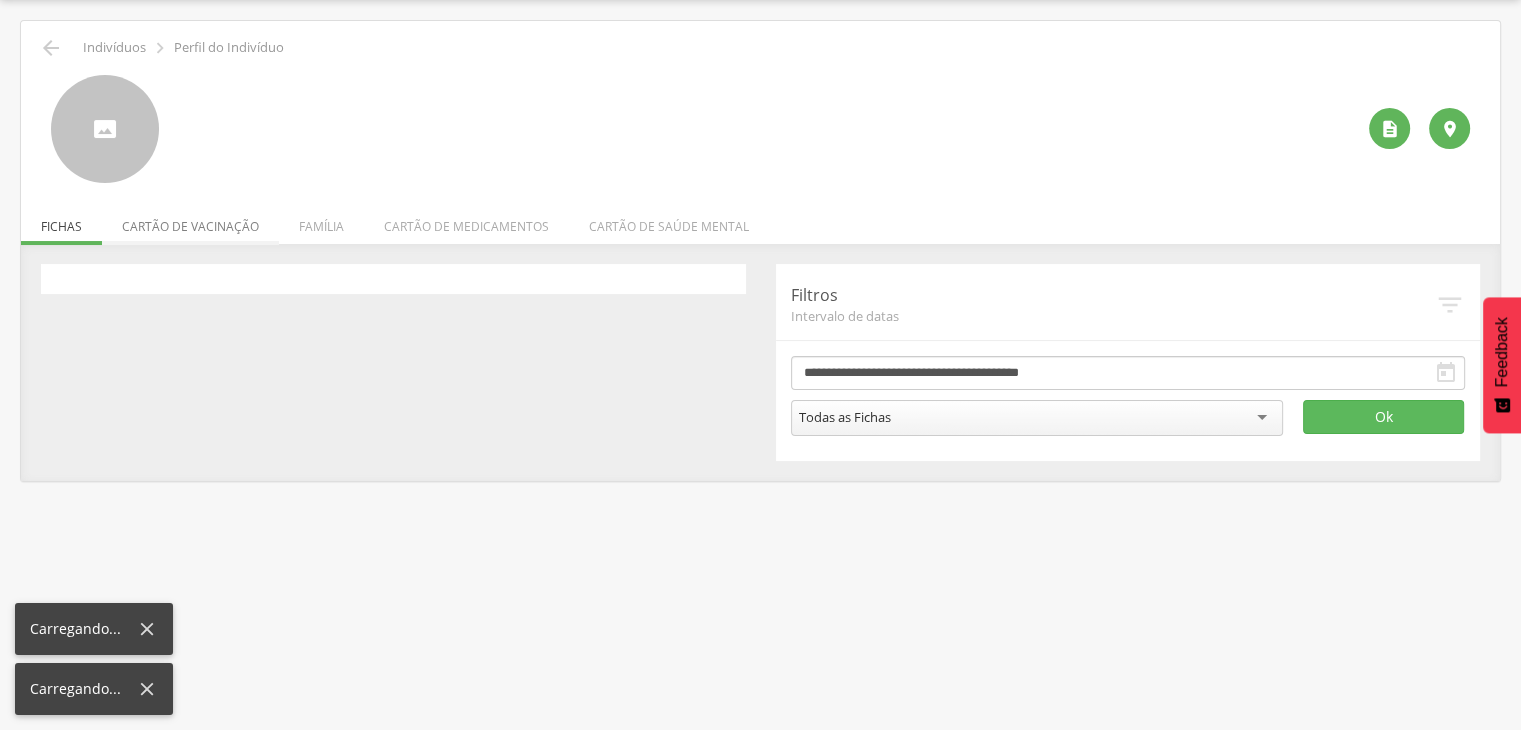 scroll, scrollTop: 60, scrollLeft: 0, axis: vertical 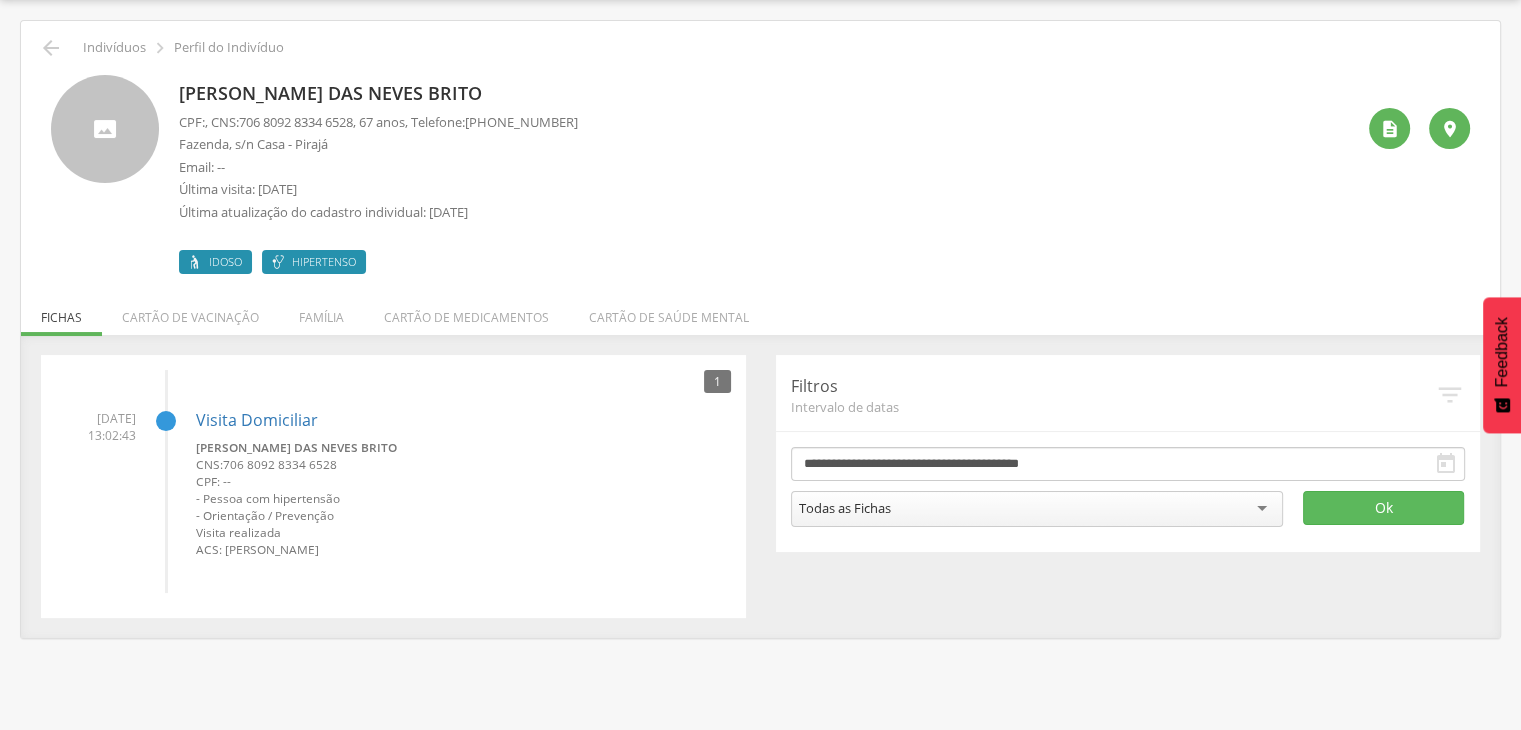 drag, startPoint x: 181, startPoint y: 95, endPoint x: 508, endPoint y: 93, distance: 327.0061 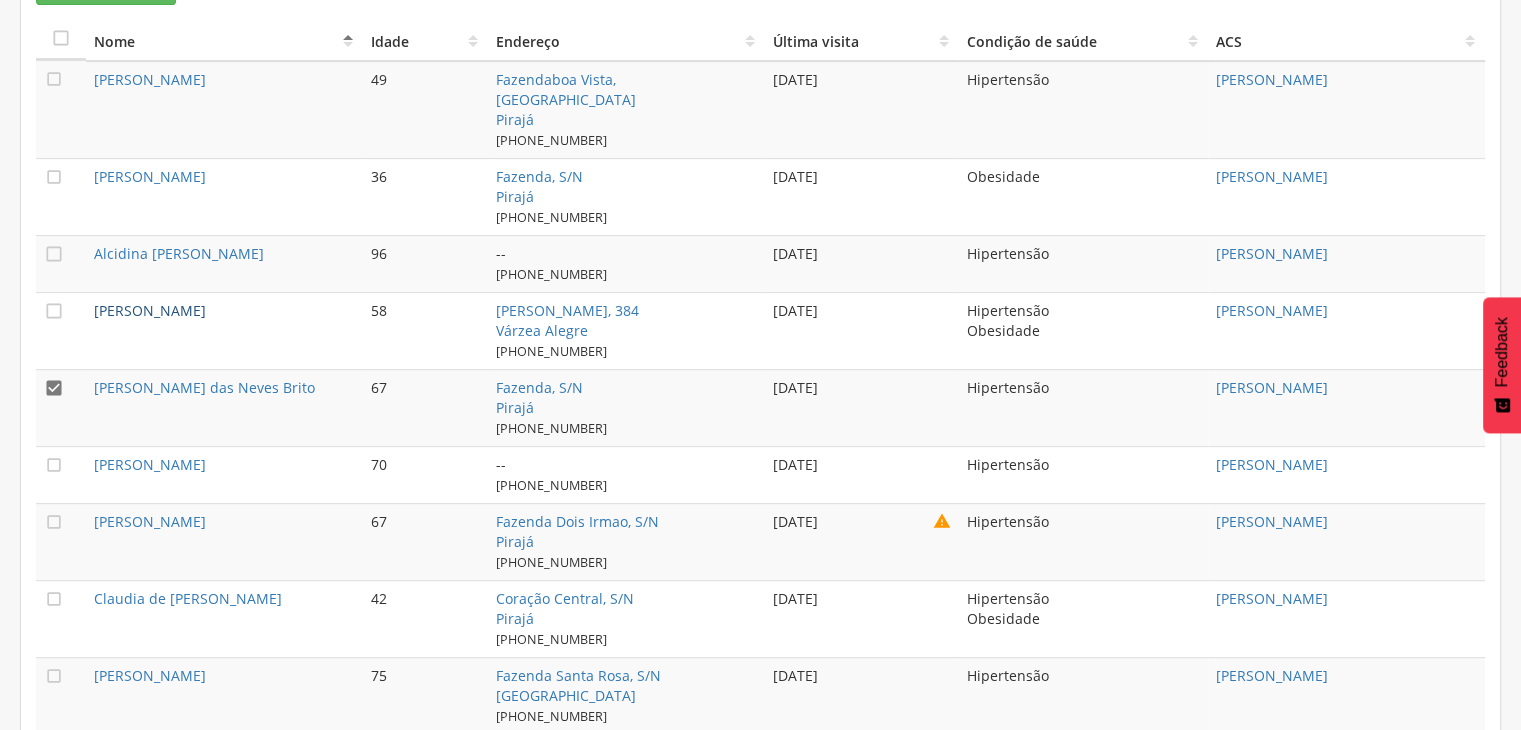 scroll, scrollTop: 960, scrollLeft: 0, axis: vertical 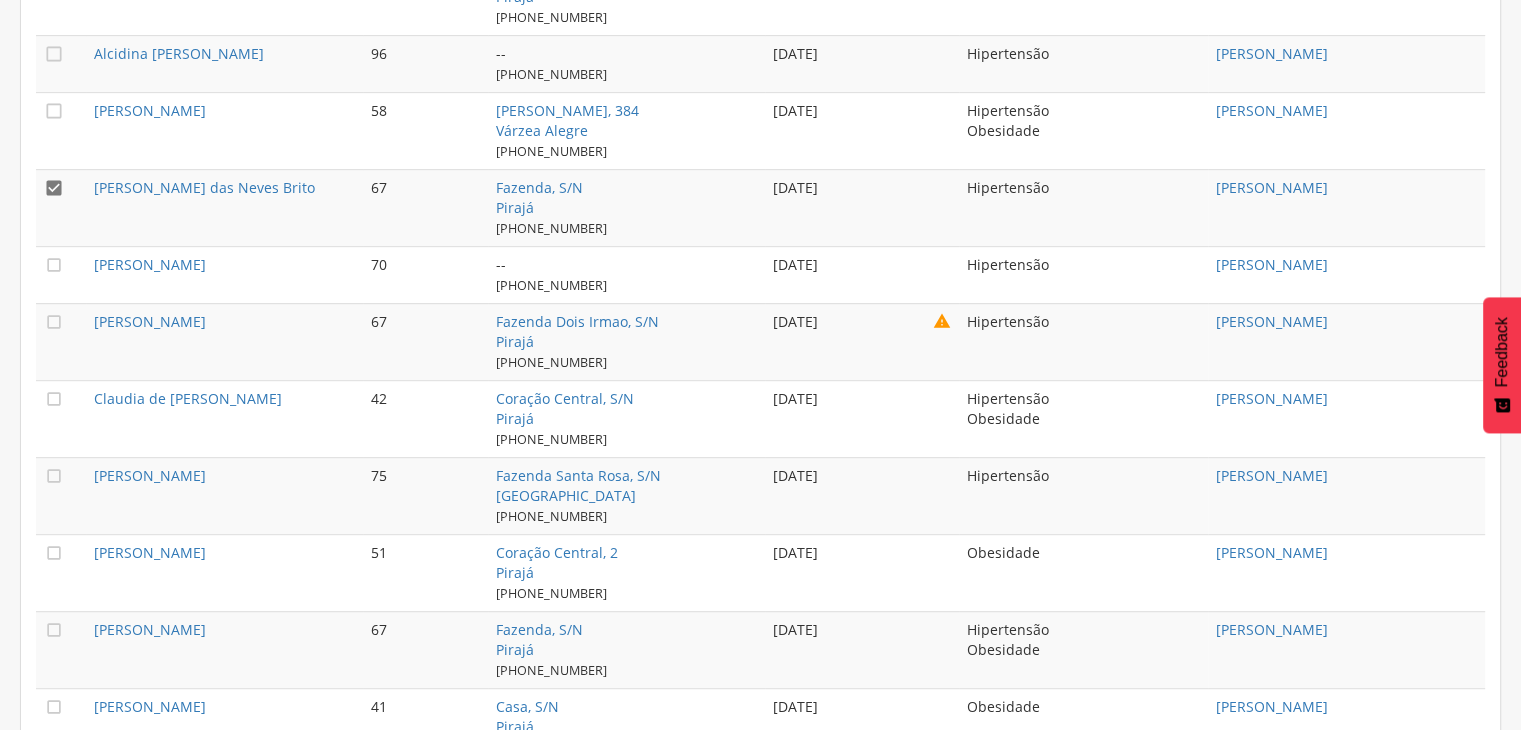 click on "" at bounding box center (61, 274) 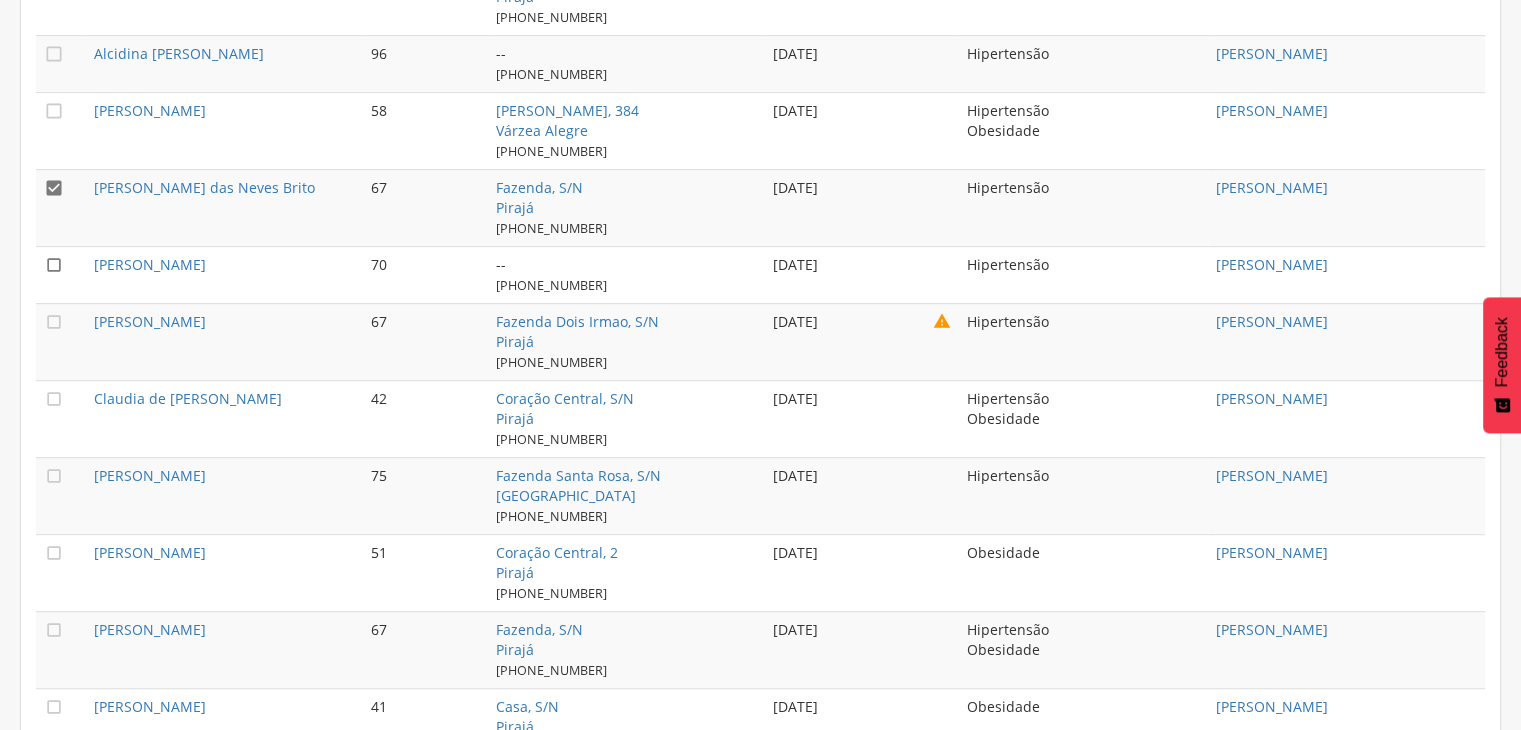 click on "" at bounding box center [54, 265] 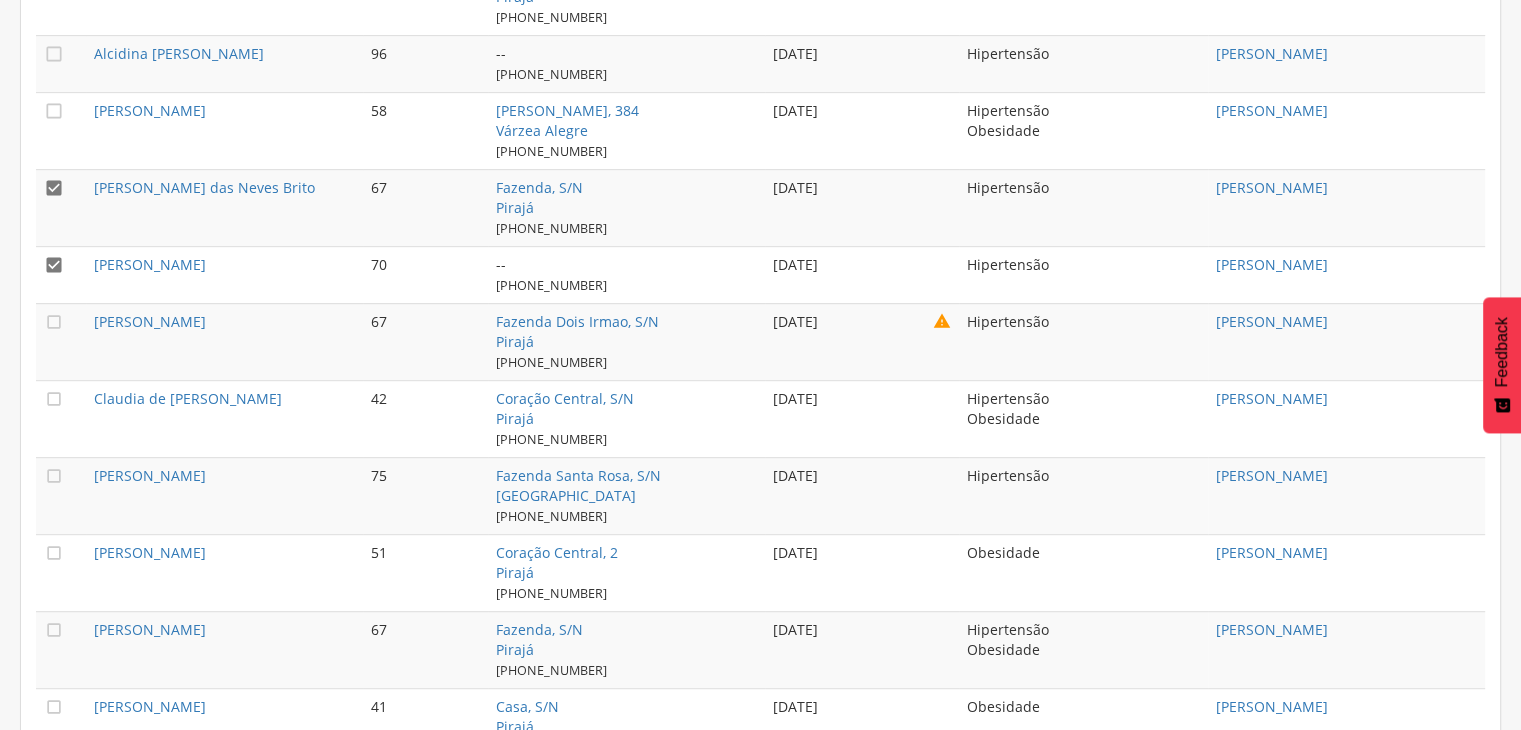 click on "" at bounding box center [61, 207] 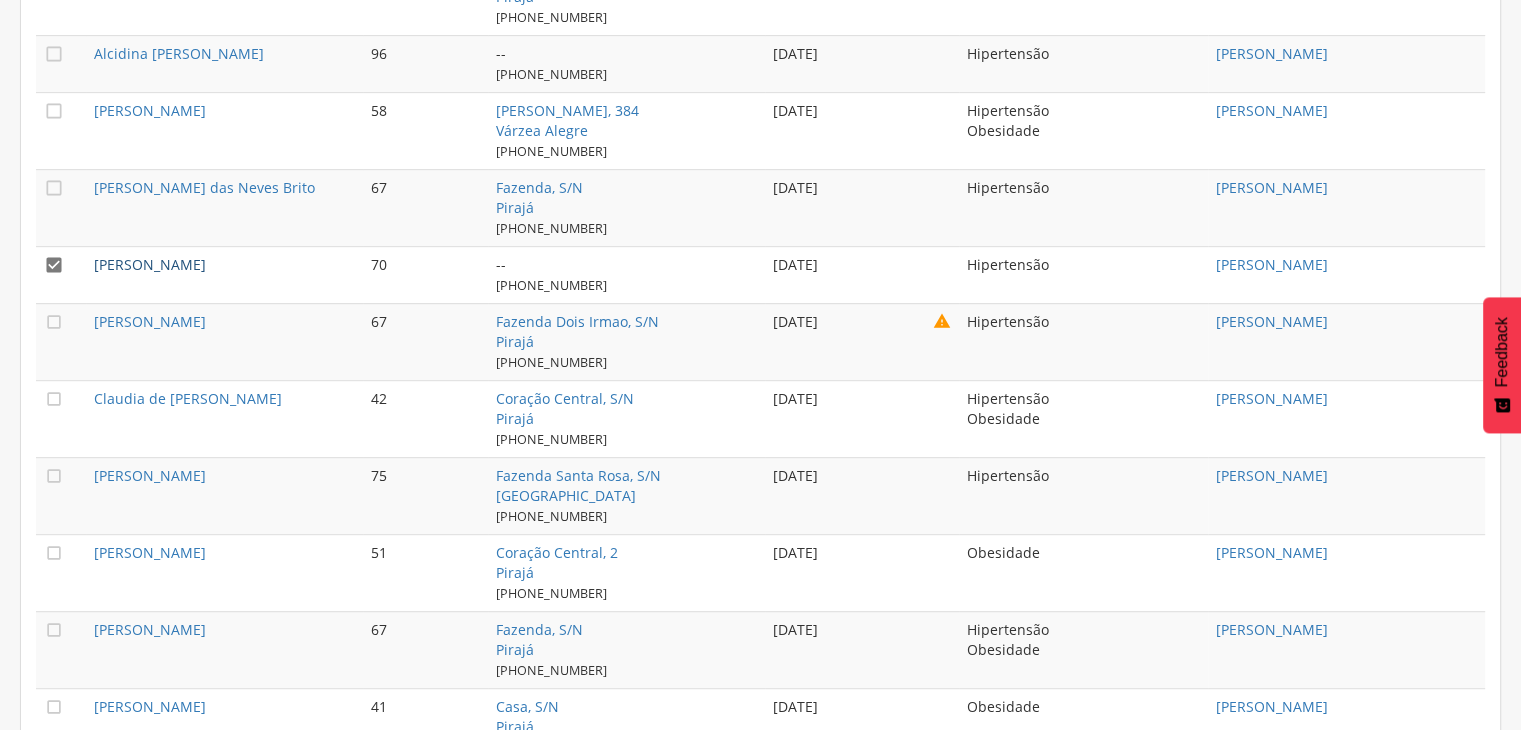 click on "[PERSON_NAME]" at bounding box center (150, 264) 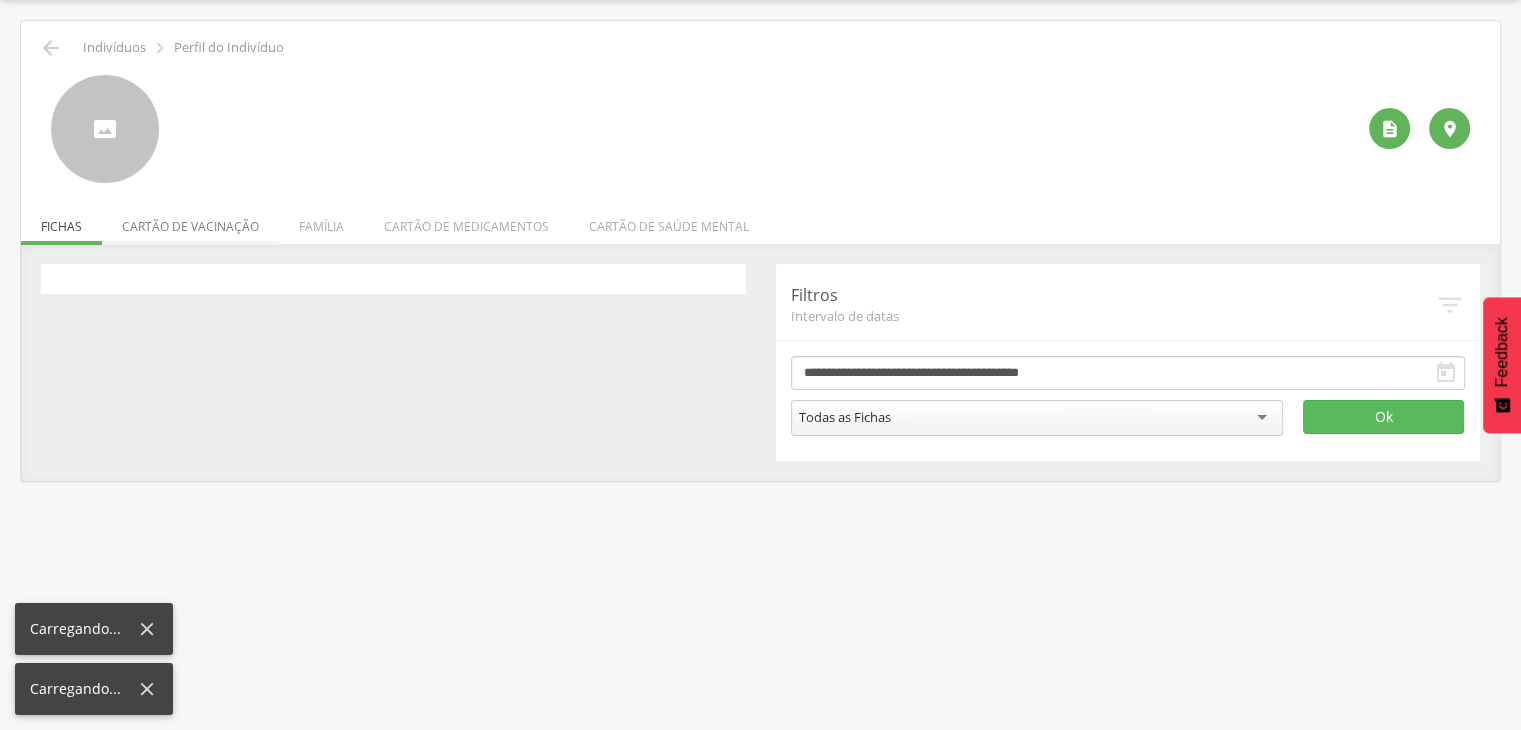 scroll, scrollTop: 60, scrollLeft: 0, axis: vertical 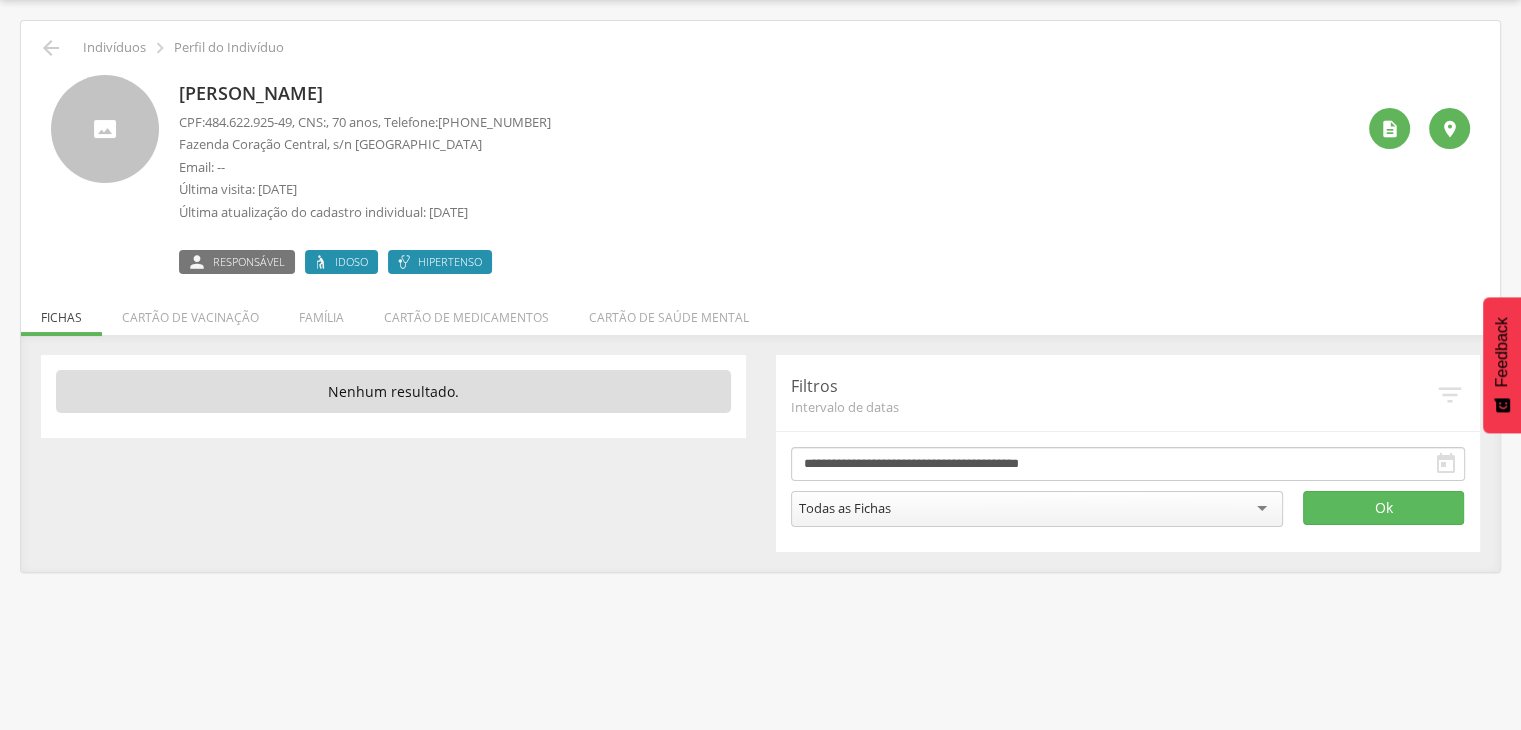 drag, startPoint x: 179, startPoint y: 89, endPoint x: 482, endPoint y: 106, distance: 303.47653 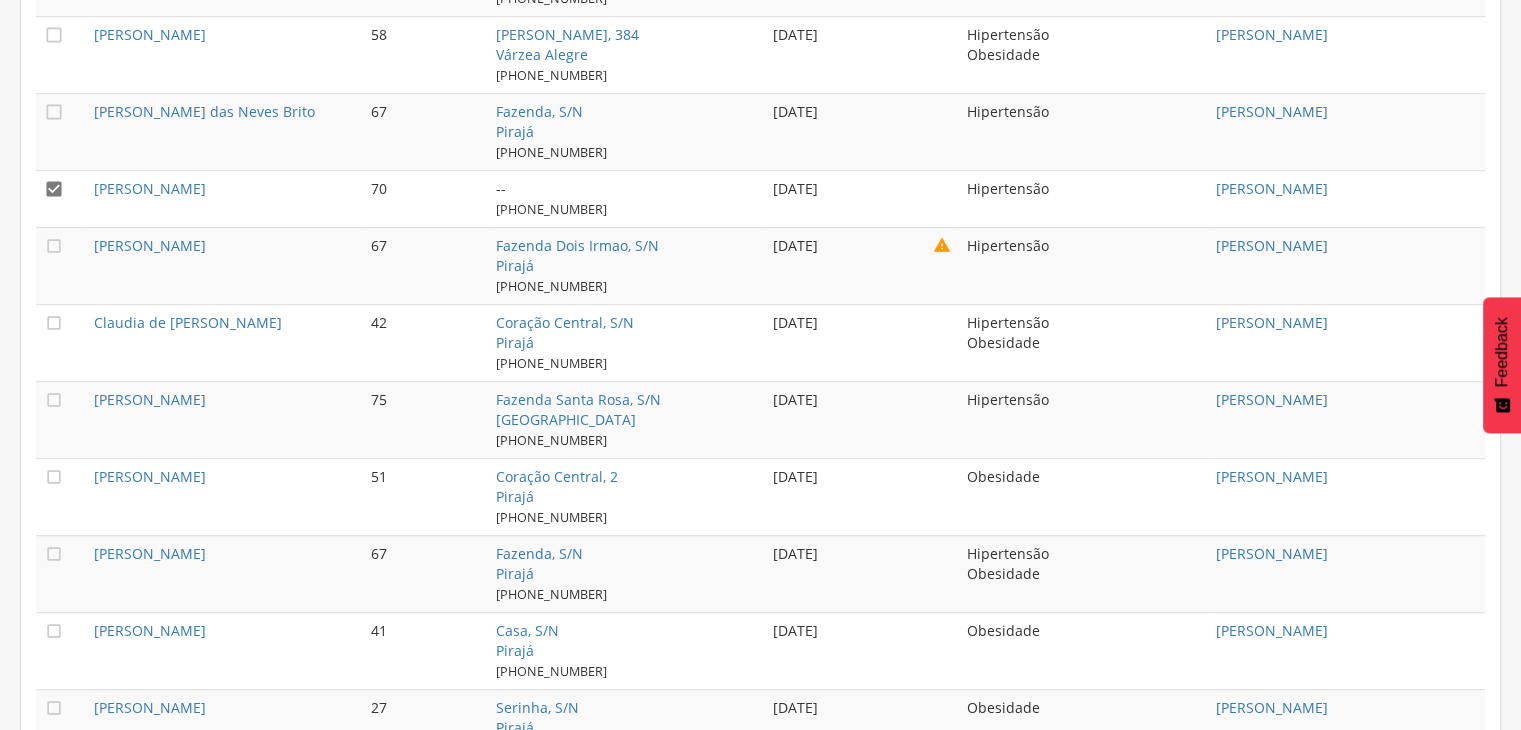 scroll, scrollTop: 1060, scrollLeft: 0, axis: vertical 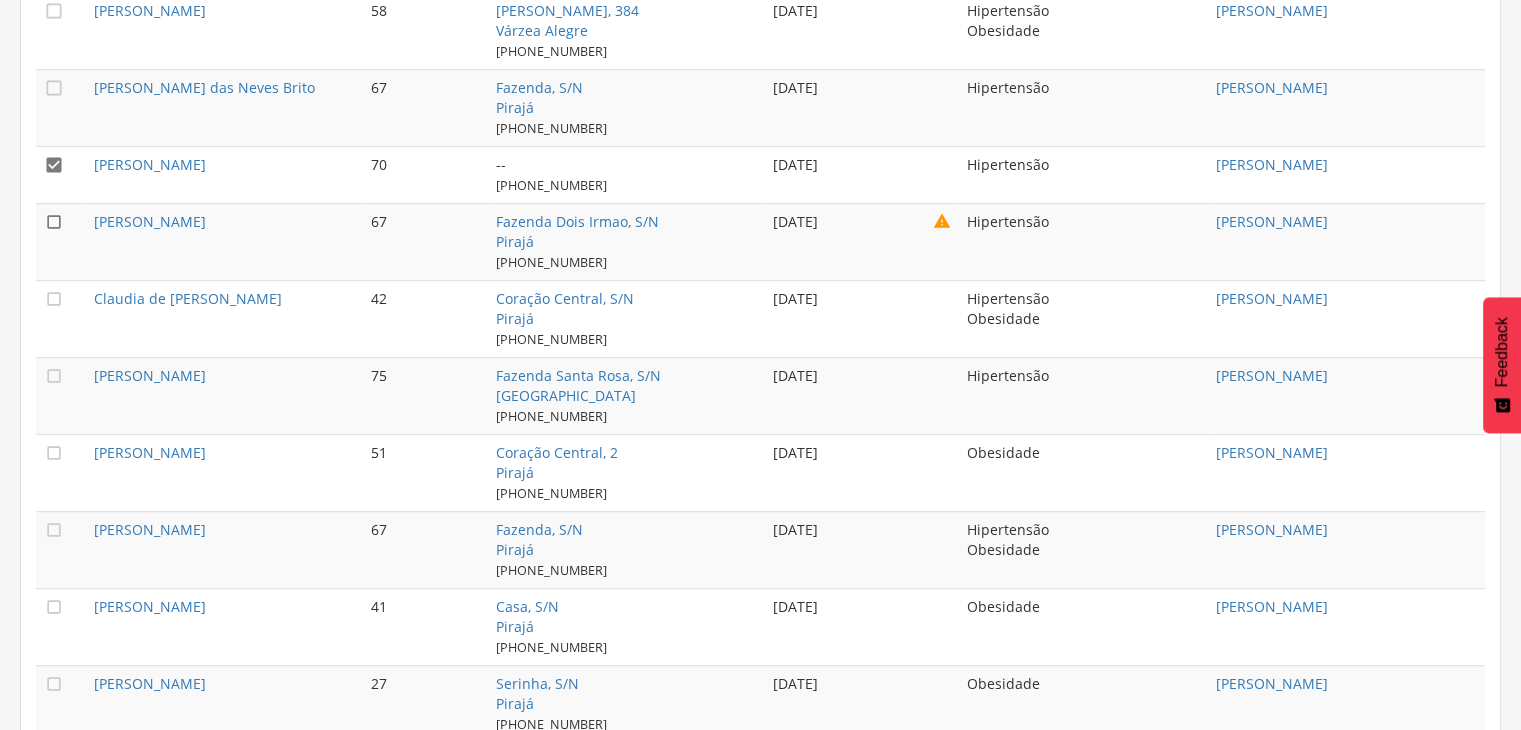 click on "" at bounding box center (54, 222) 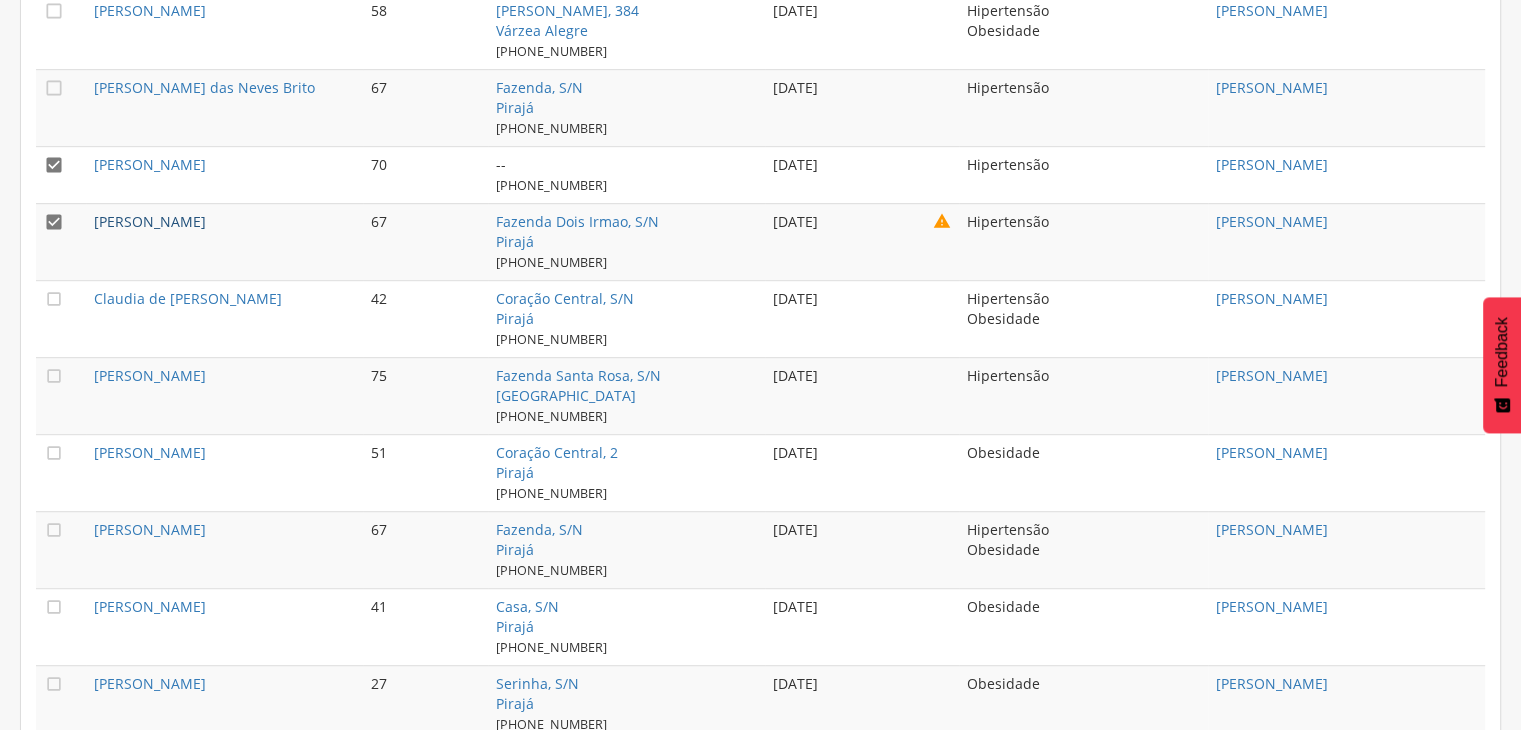 click on "[PERSON_NAME]" at bounding box center (150, 221) 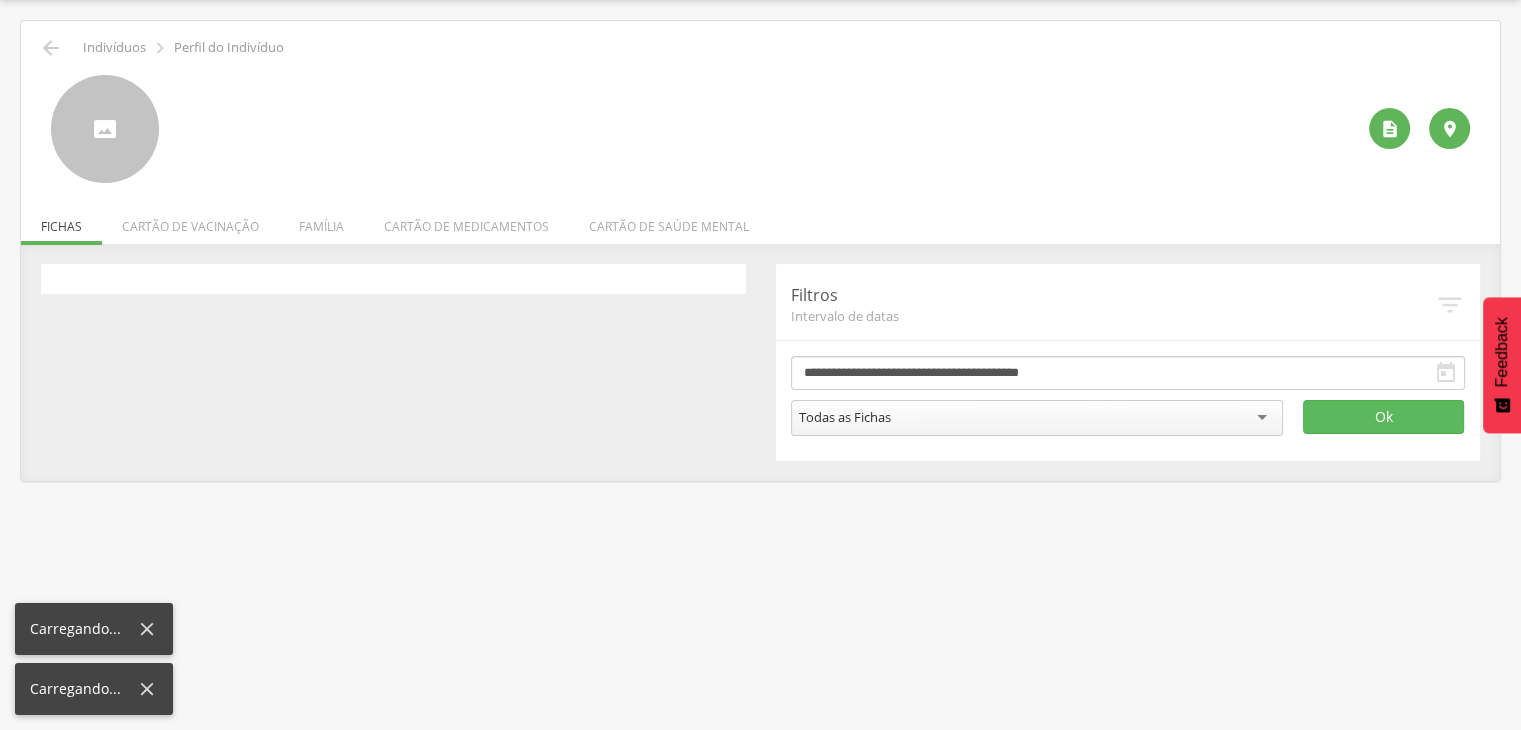 scroll, scrollTop: 60, scrollLeft: 0, axis: vertical 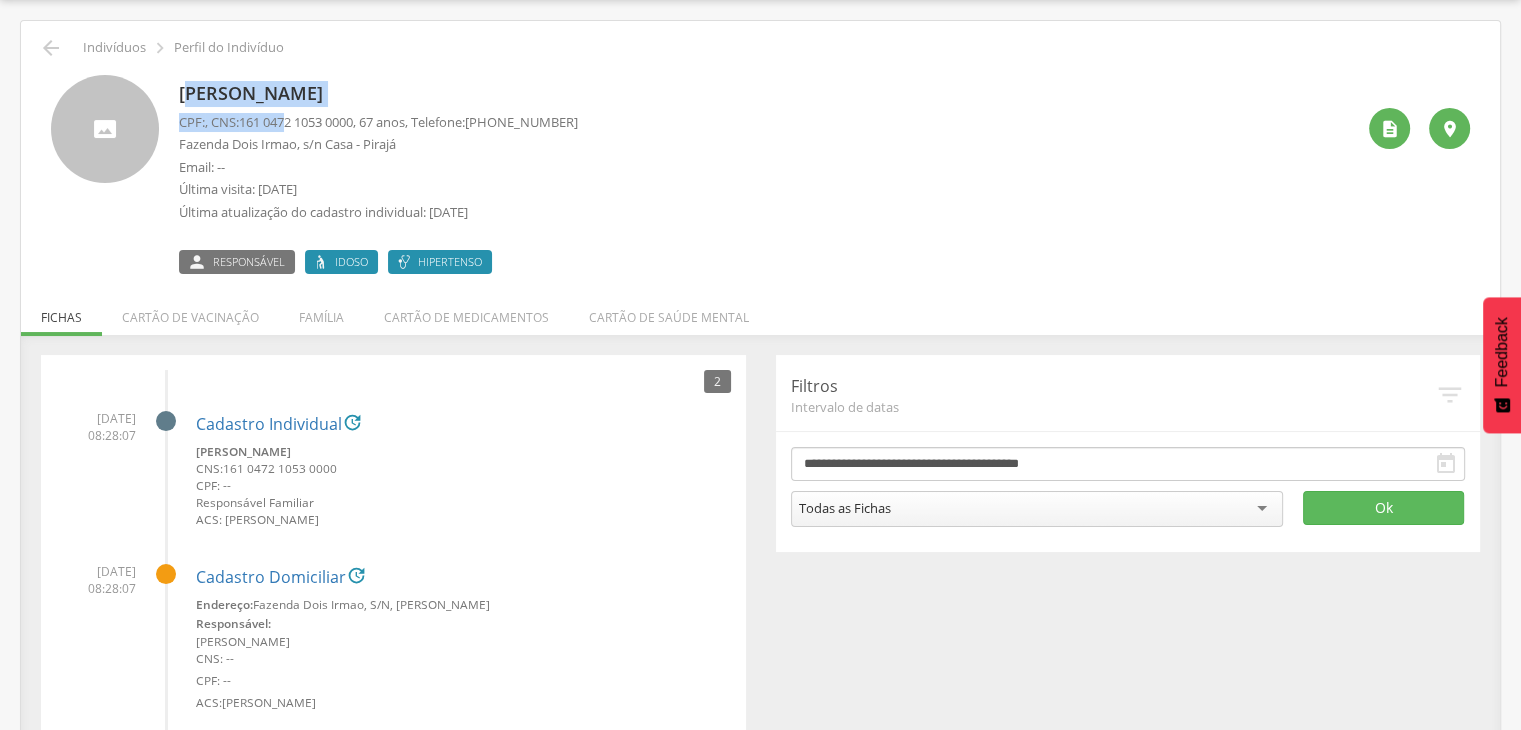 drag, startPoint x: 193, startPoint y: 101, endPoint x: 299, endPoint y: 117, distance: 107.200745 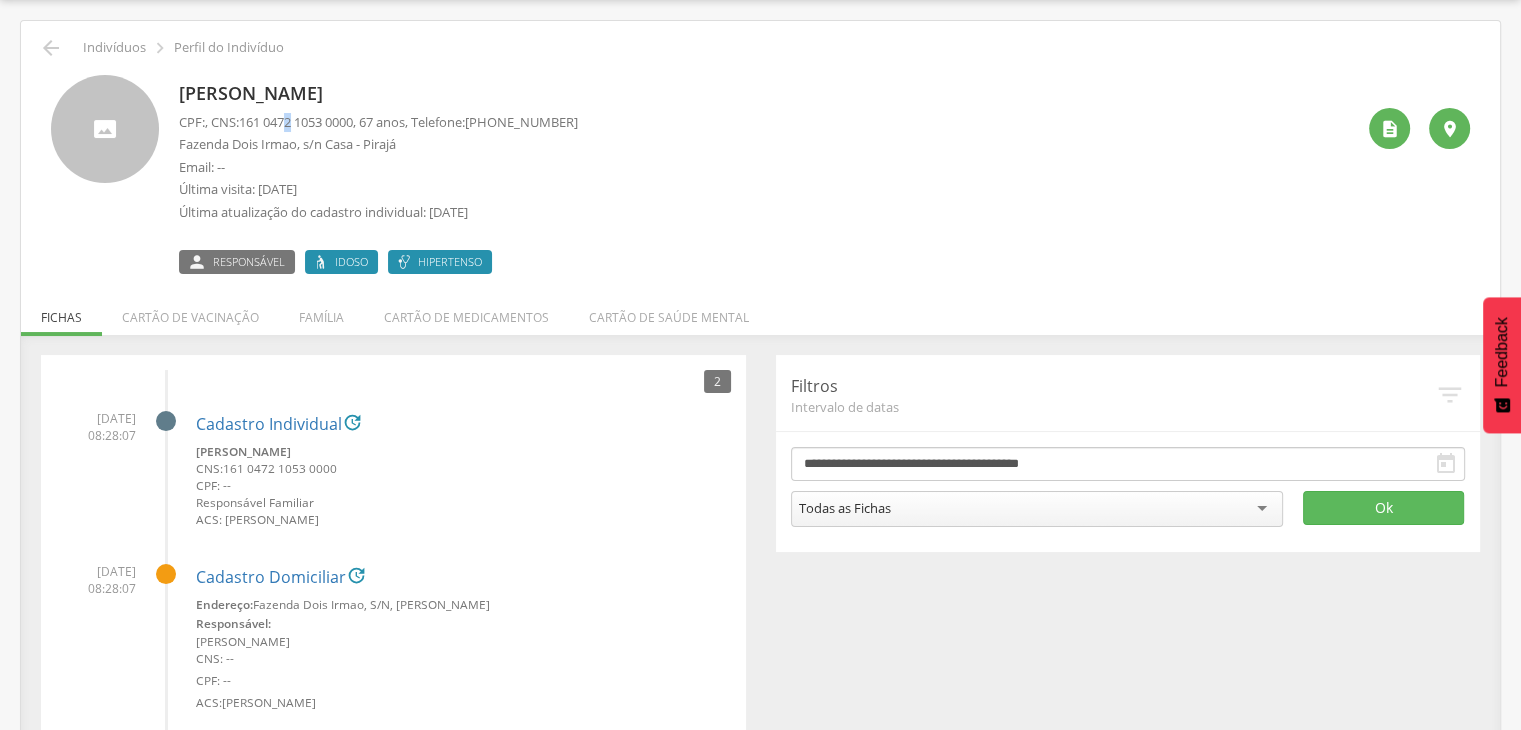 click on "161 0472 1053 0000" at bounding box center [296, 122] 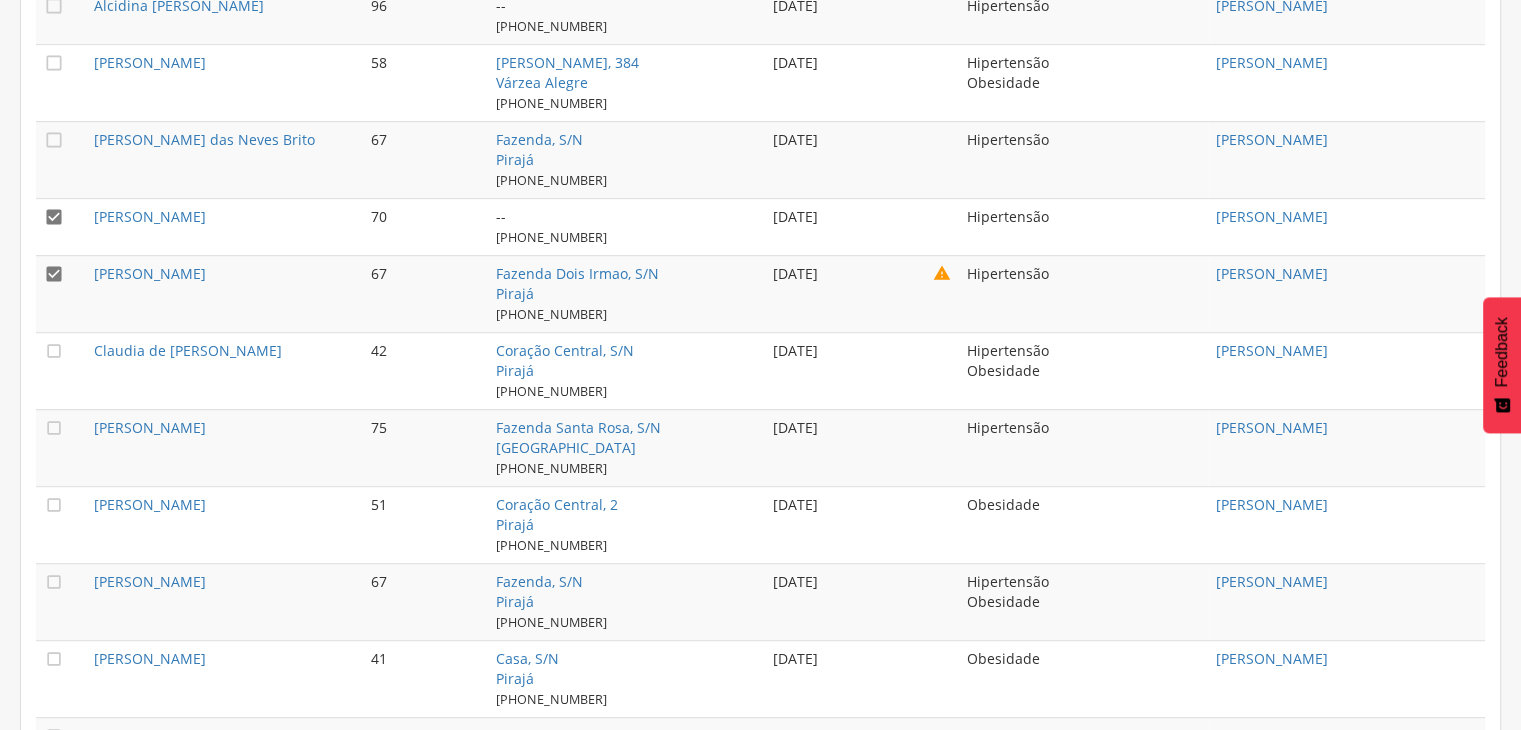 scroll, scrollTop: 1060, scrollLeft: 0, axis: vertical 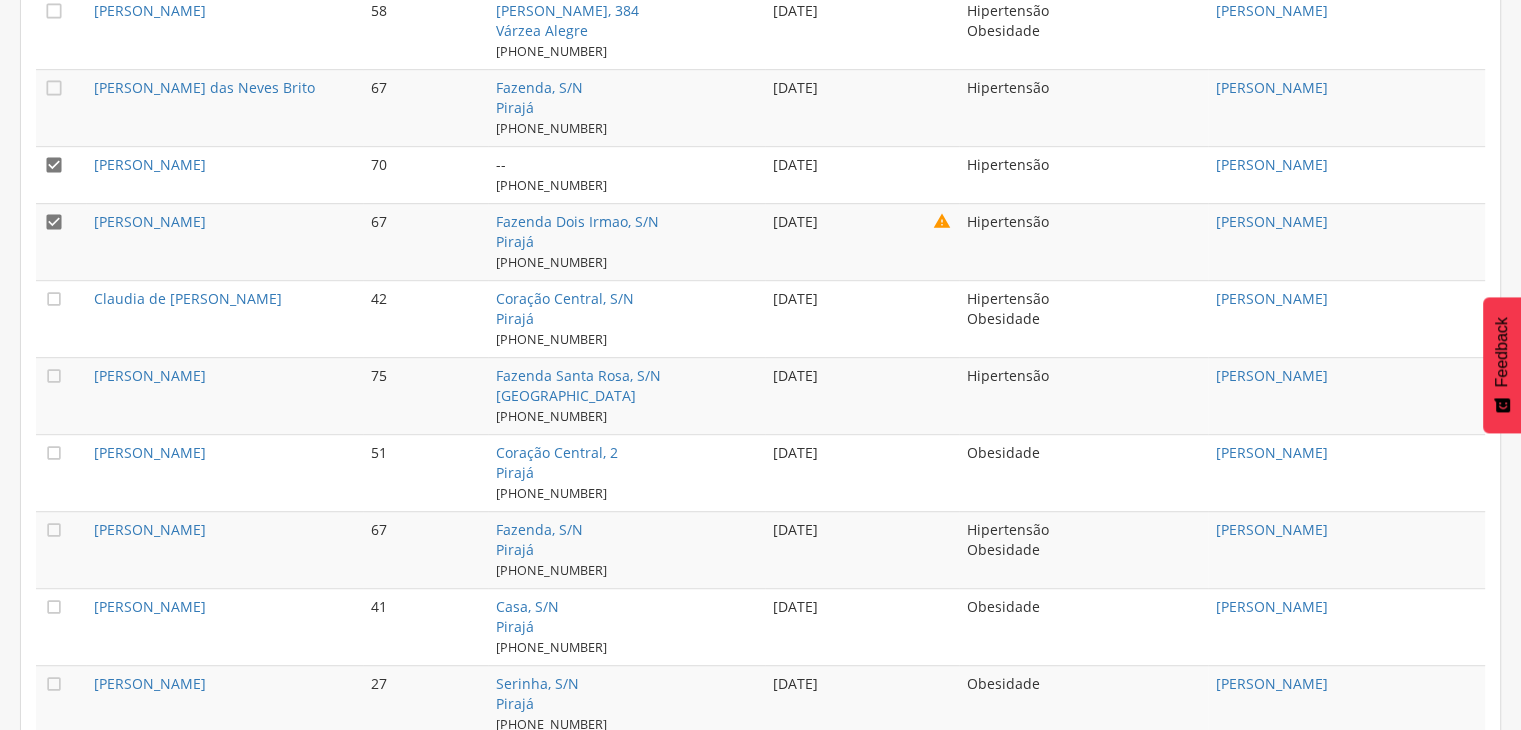 click on "" at bounding box center (54, 165) 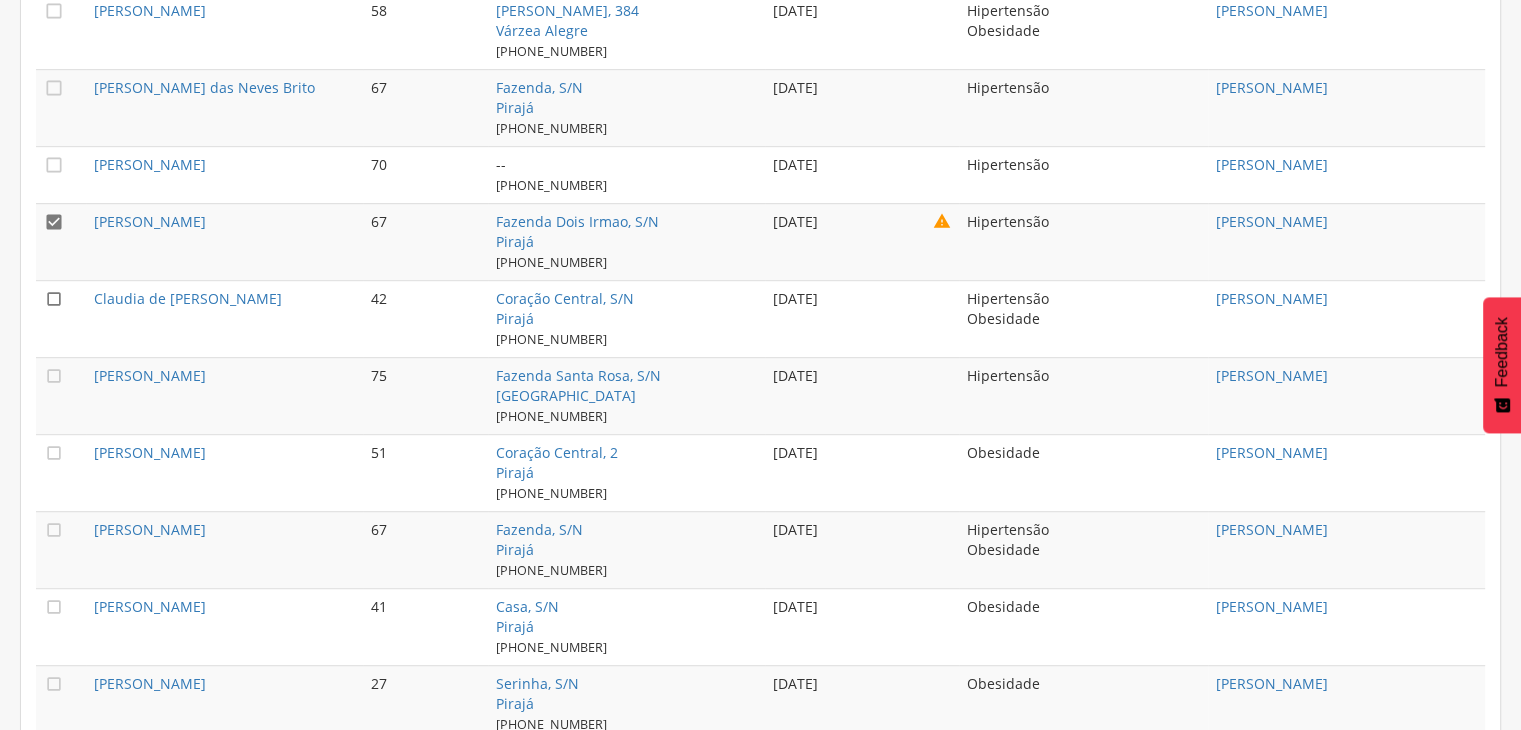 click on "" at bounding box center [54, 299] 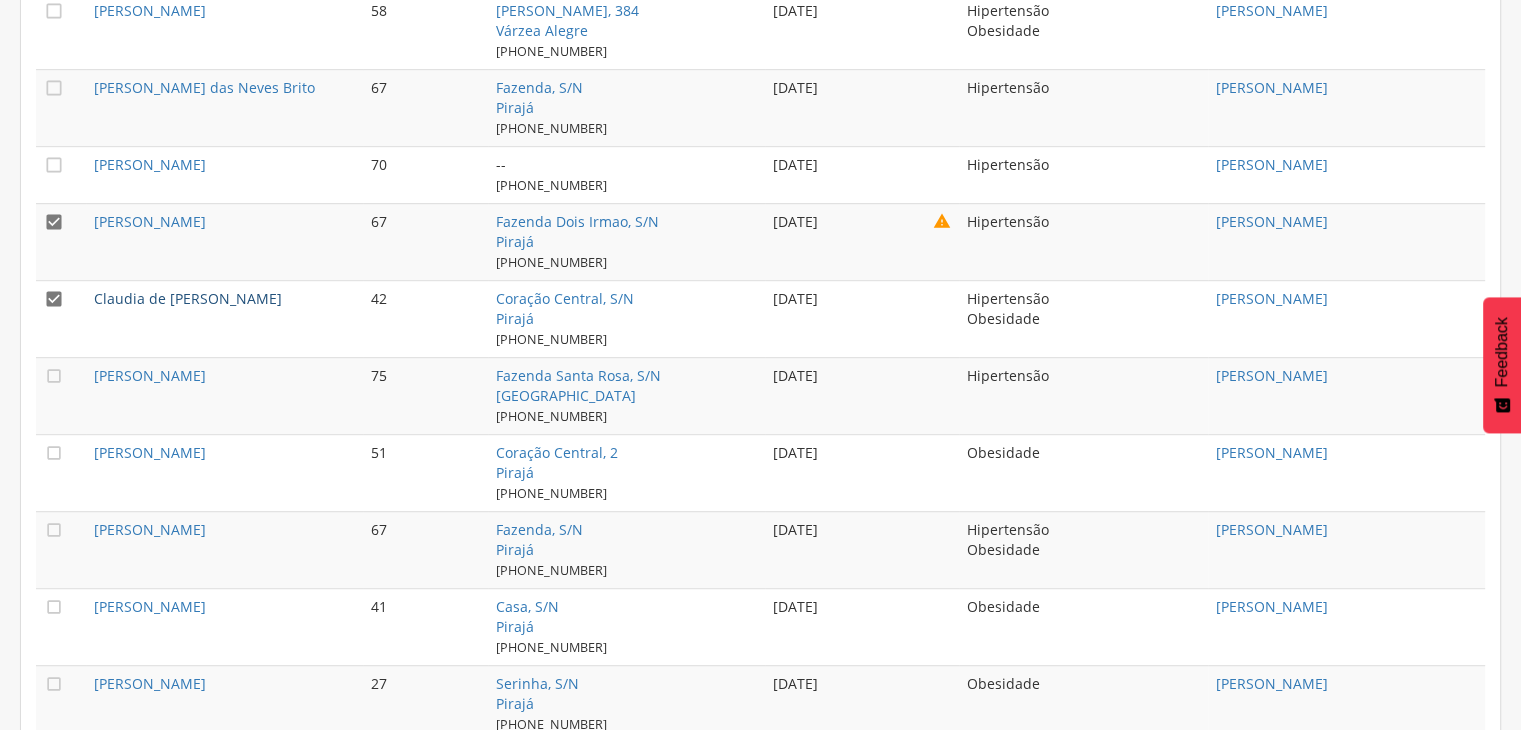 click on "Claudia de [PERSON_NAME]" at bounding box center [188, 298] 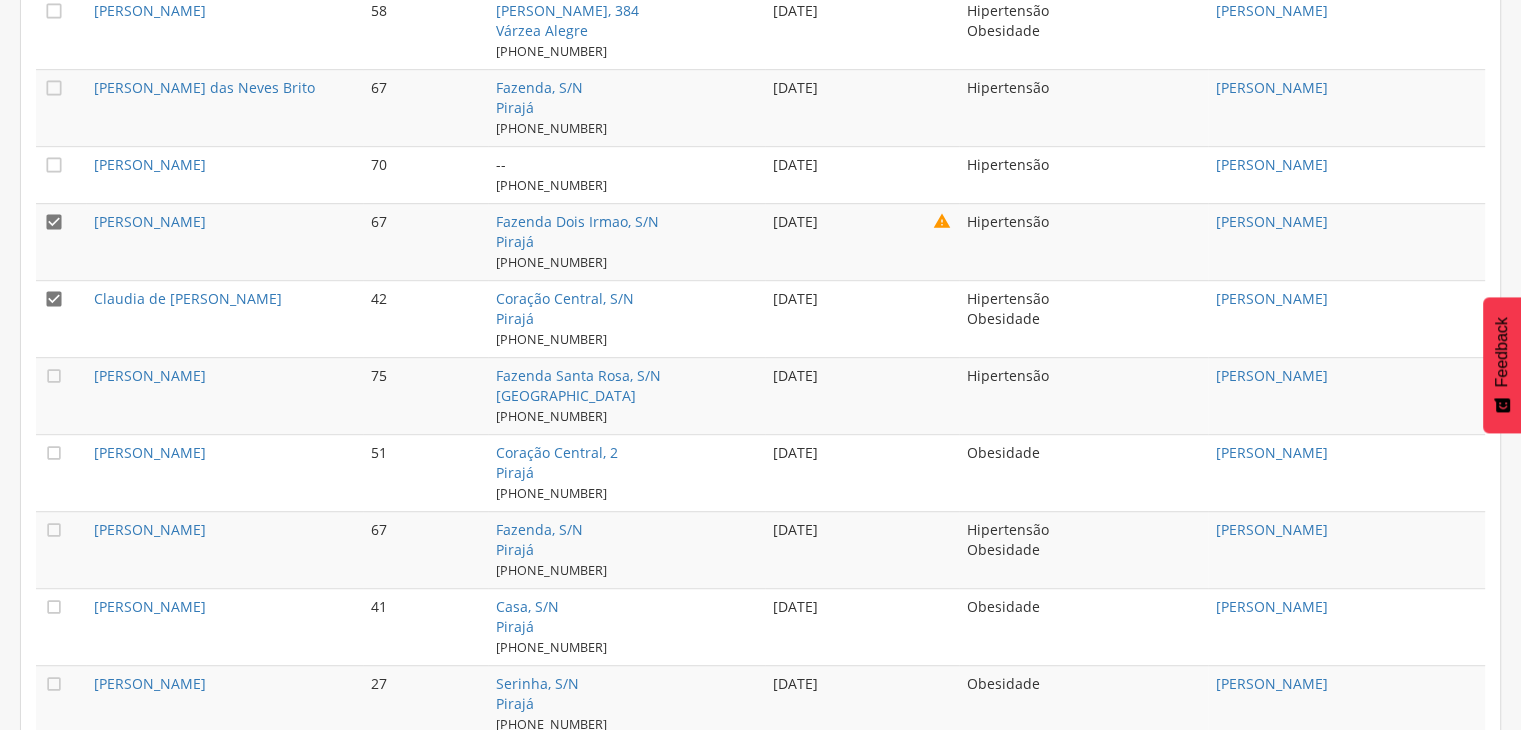 scroll, scrollTop: 60, scrollLeft: 0, axis: vertical 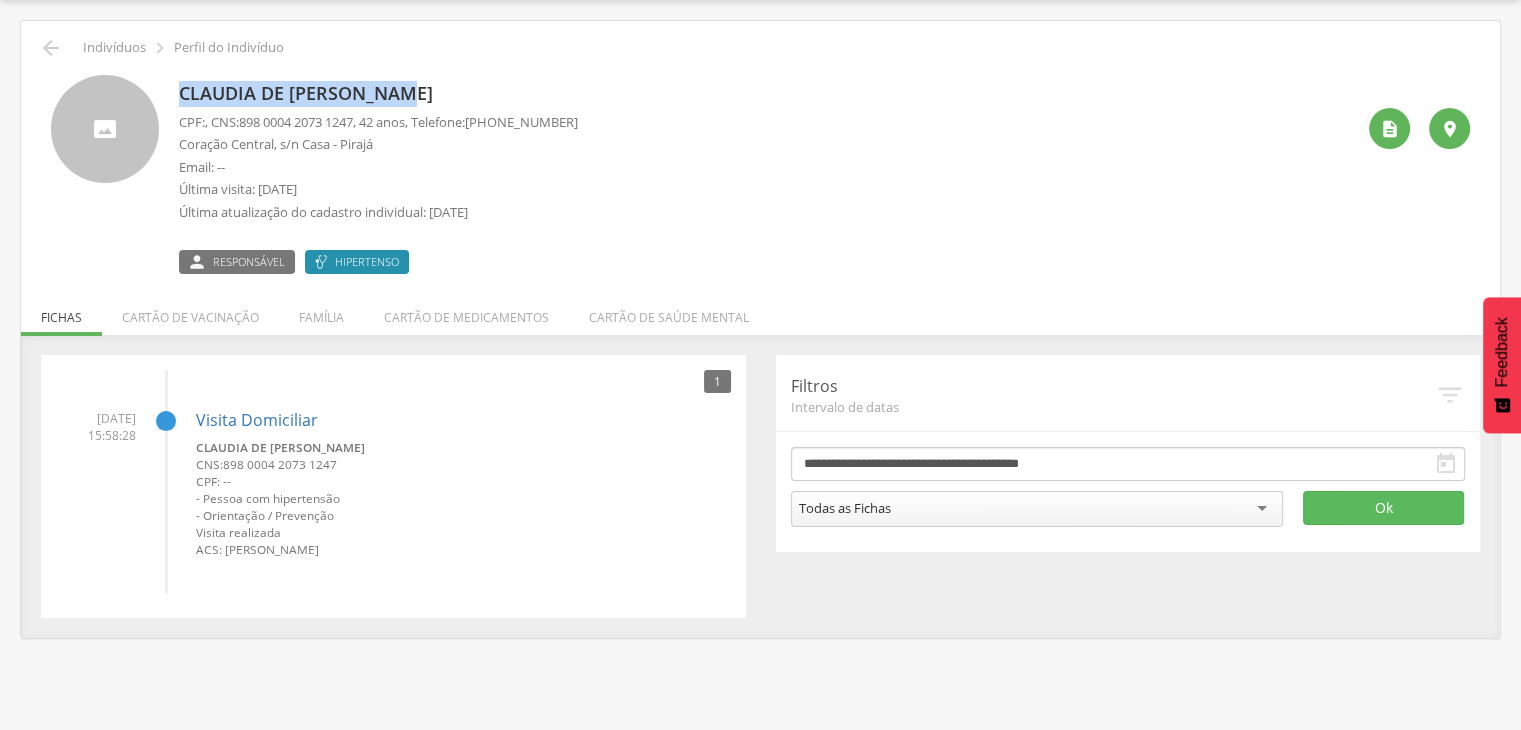 drag, startPoint x: 176, startPoint y: 93, endPoint x: 428, endPoint y: 105, distance: 252.28555 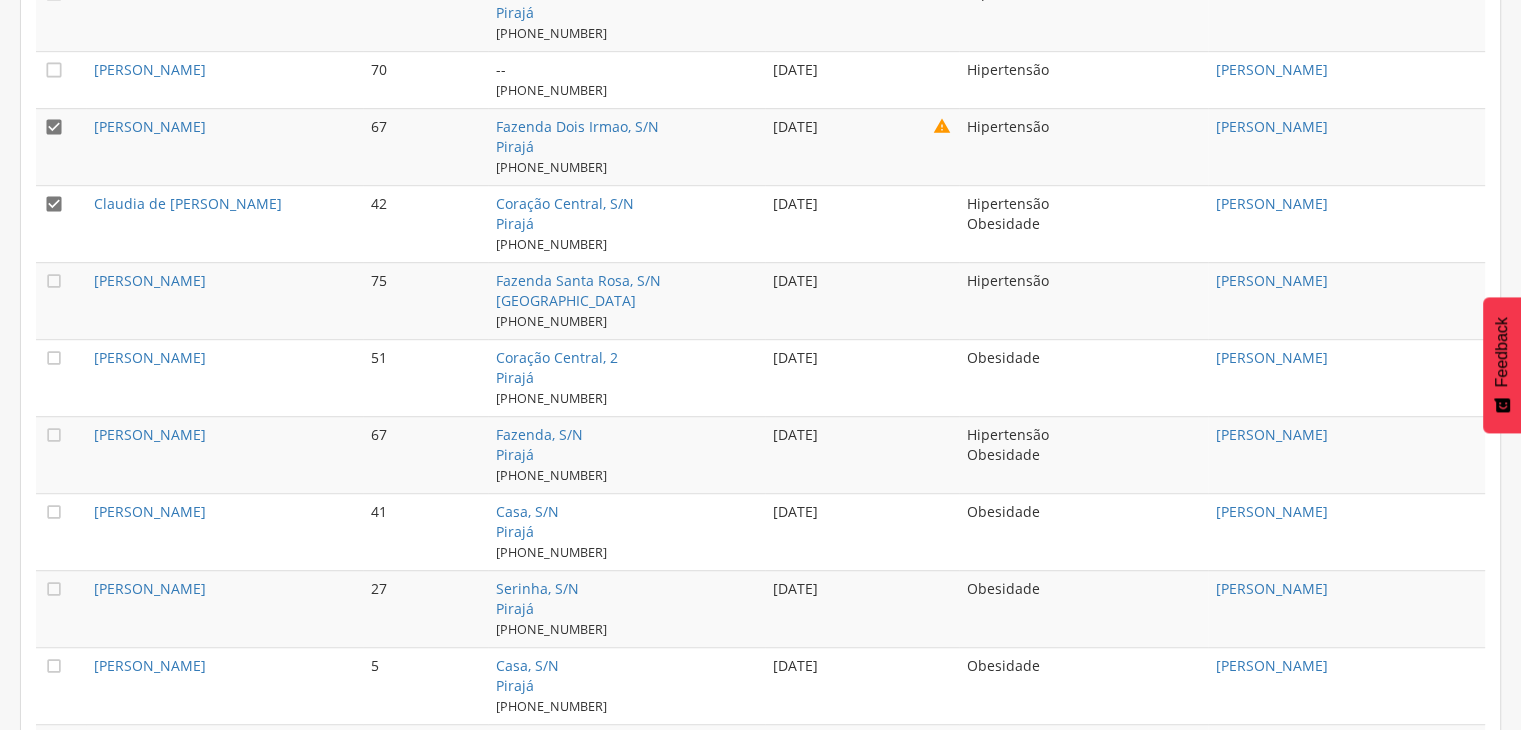 scroll, scrollTop: 1160, scrollLeft: 0, axis: vertical 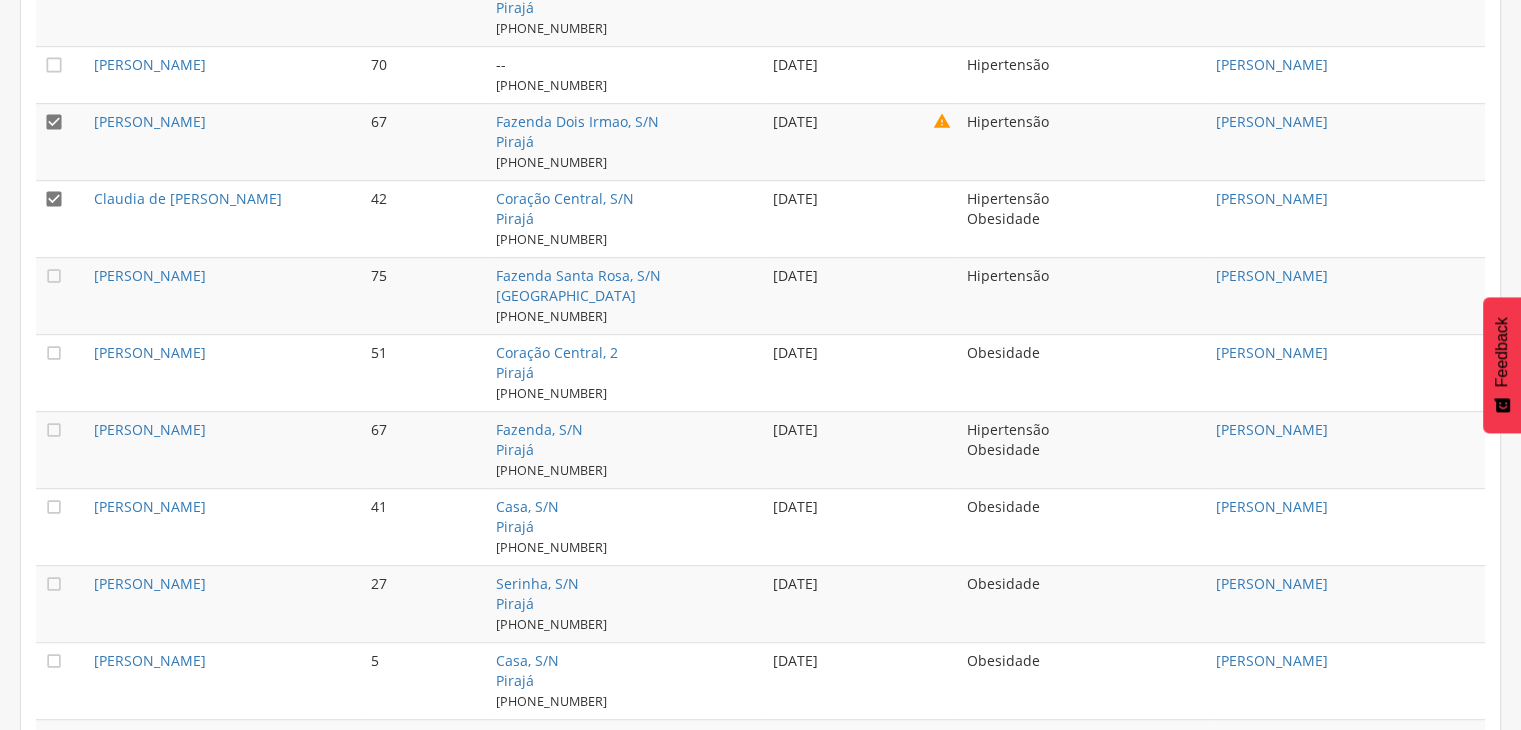 click on "" at bounding box center (54, 122) 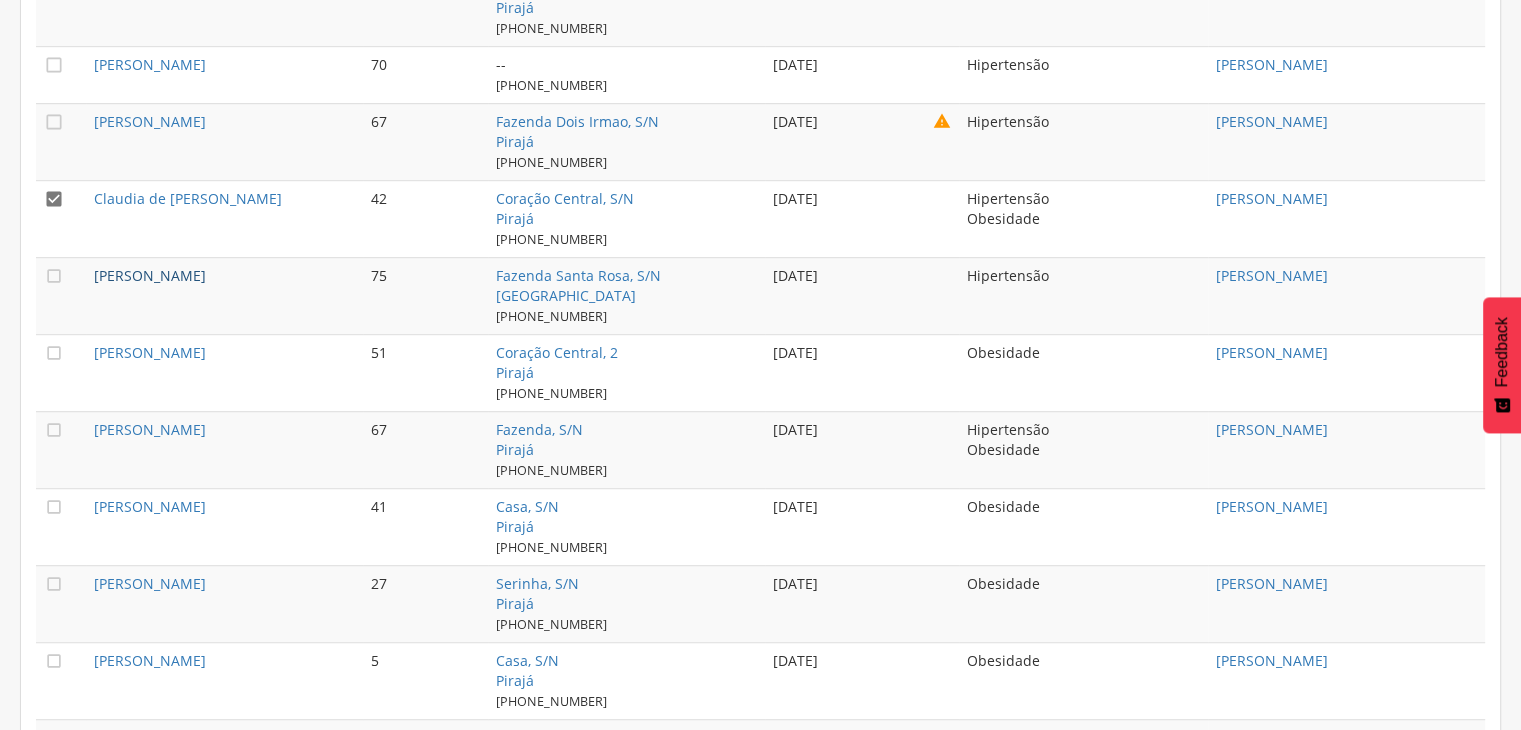 click on "[PERSON_NAME]" at bounding box center (150, 275) 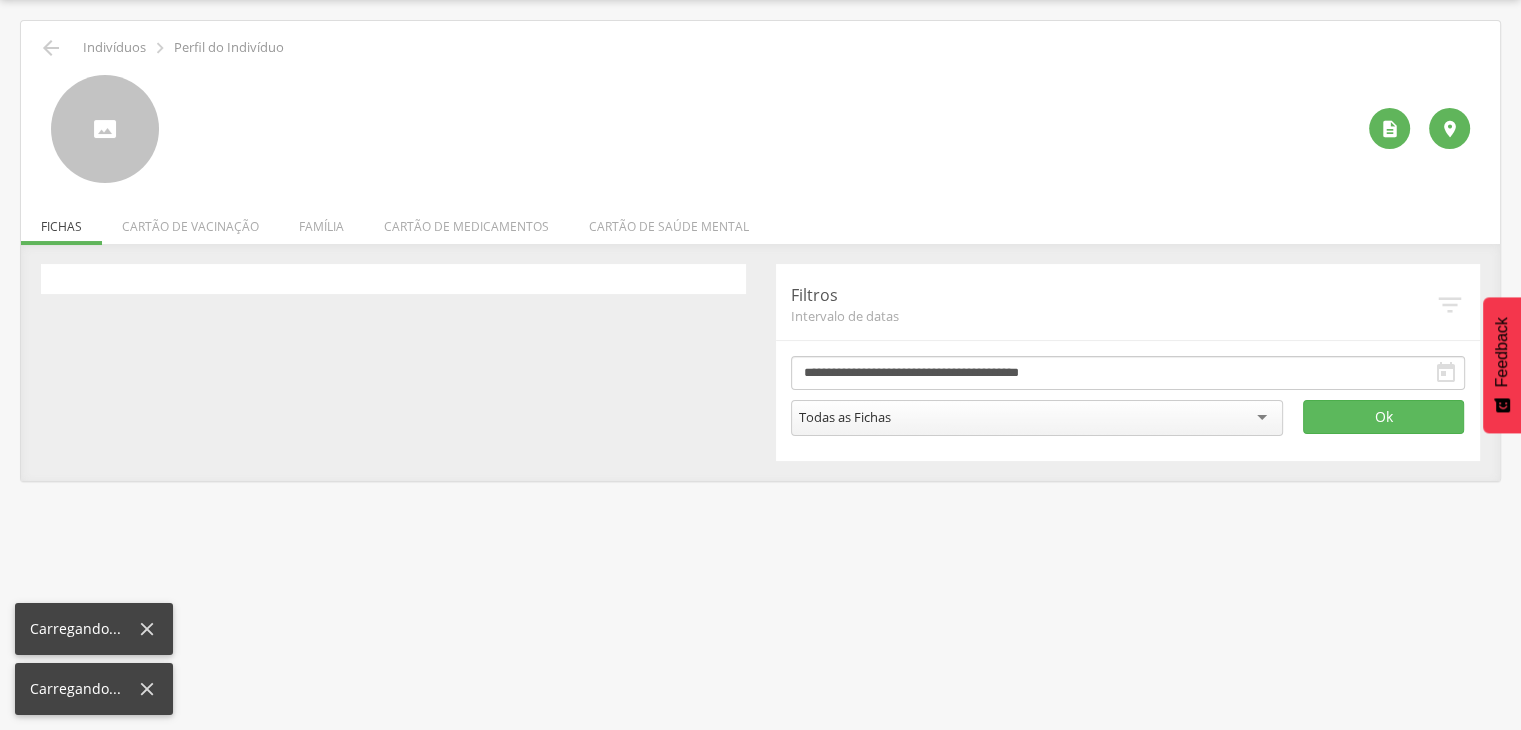 scroll, scrollTop: 60, scrollLeft: 0, axis: vertical 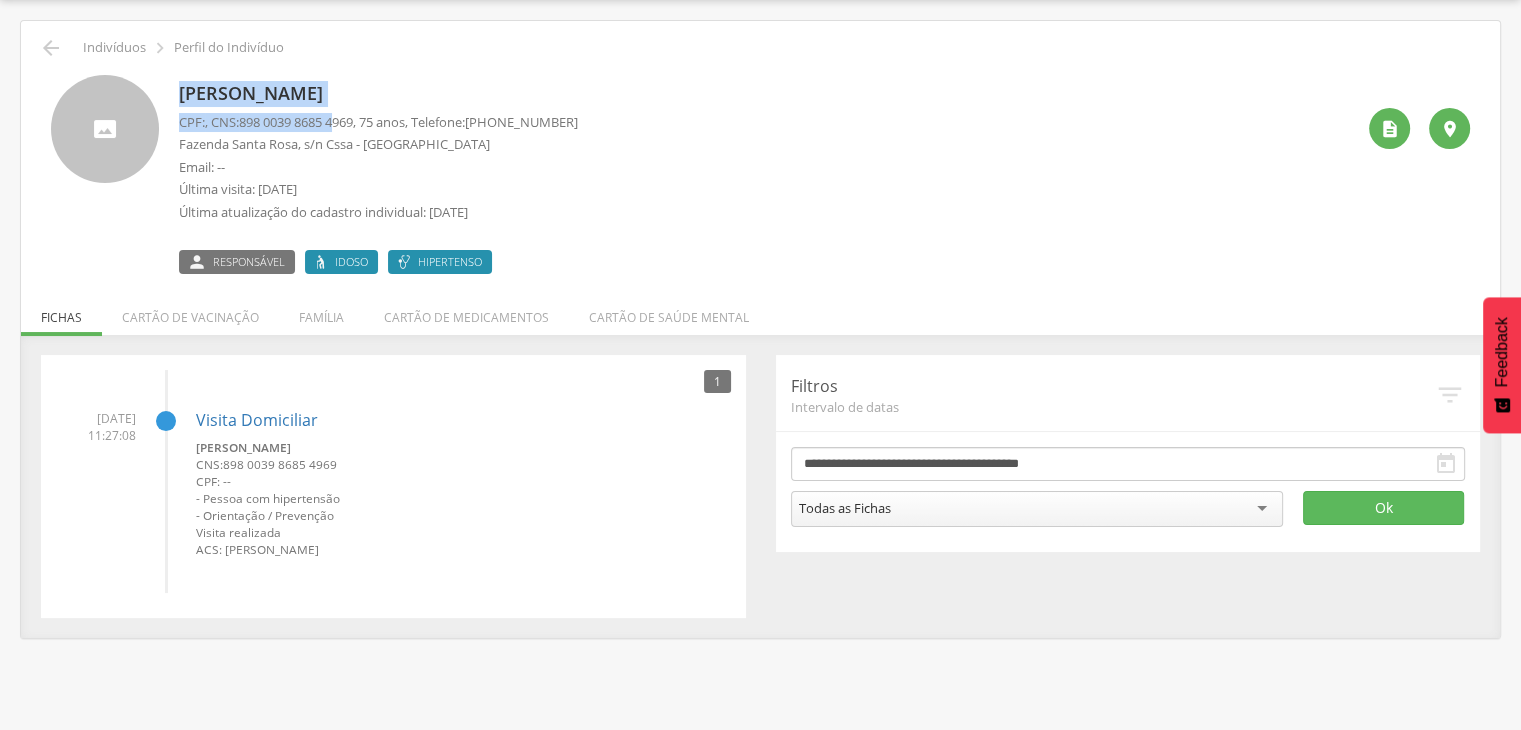 drag, startPoint x: 182, startPoint y: 91, endPoint x: 349, endPoint y: 117, distance: 169.01184 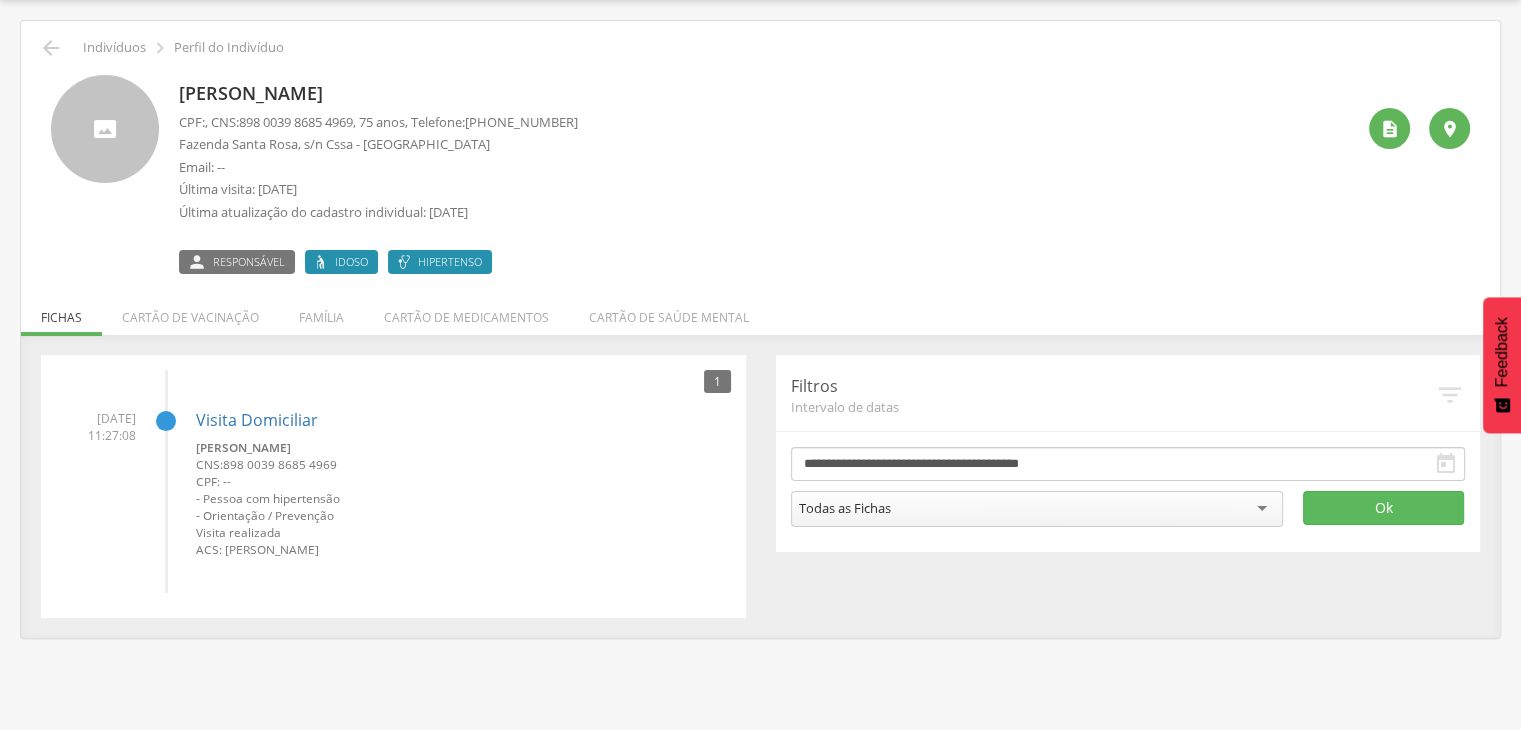 drag, startPoint x: 360, startPoint y: 103, endPoint x: 381, endPoint y: 88, distance: 25.806976 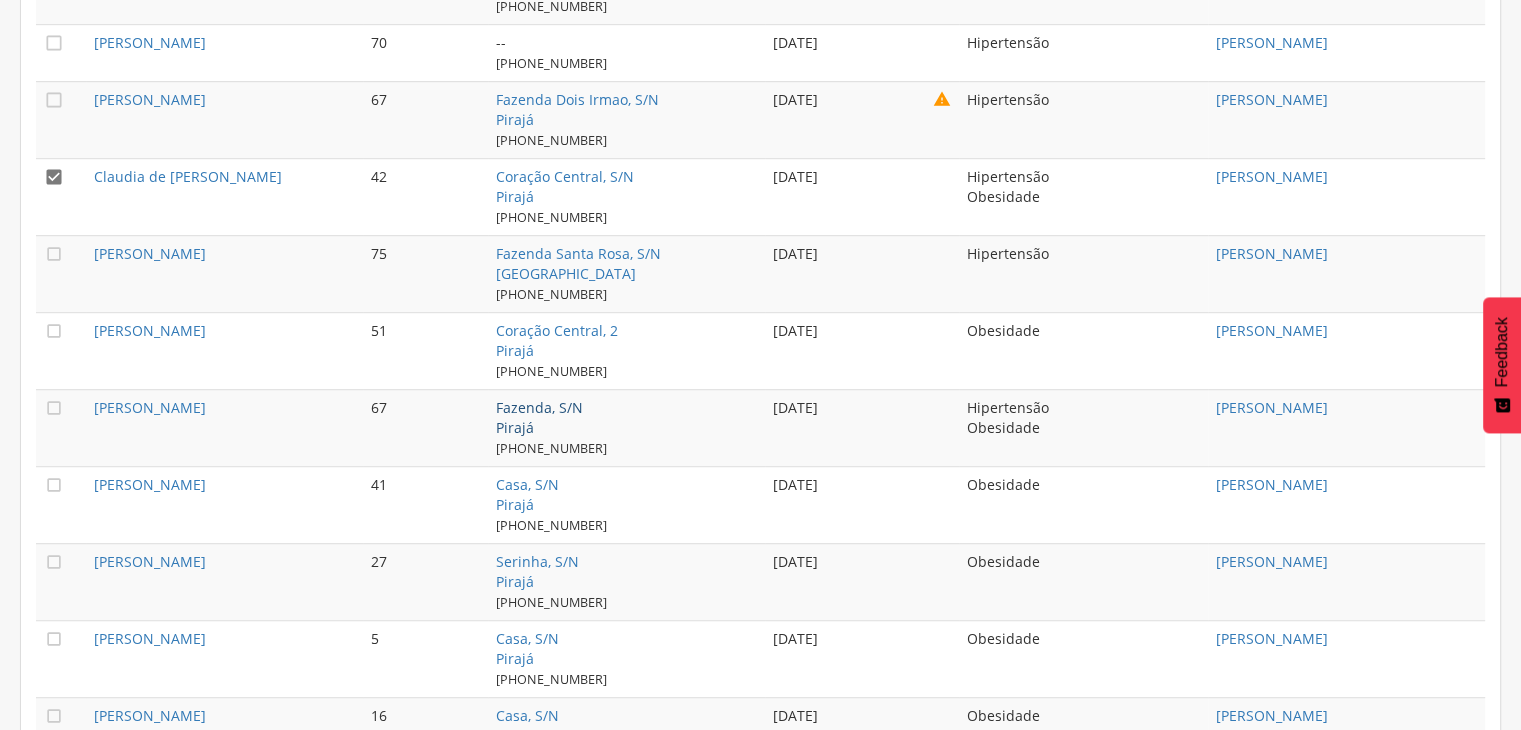 scroll, scrollTop: 1260, scrollLeft: 0, axis: vertical 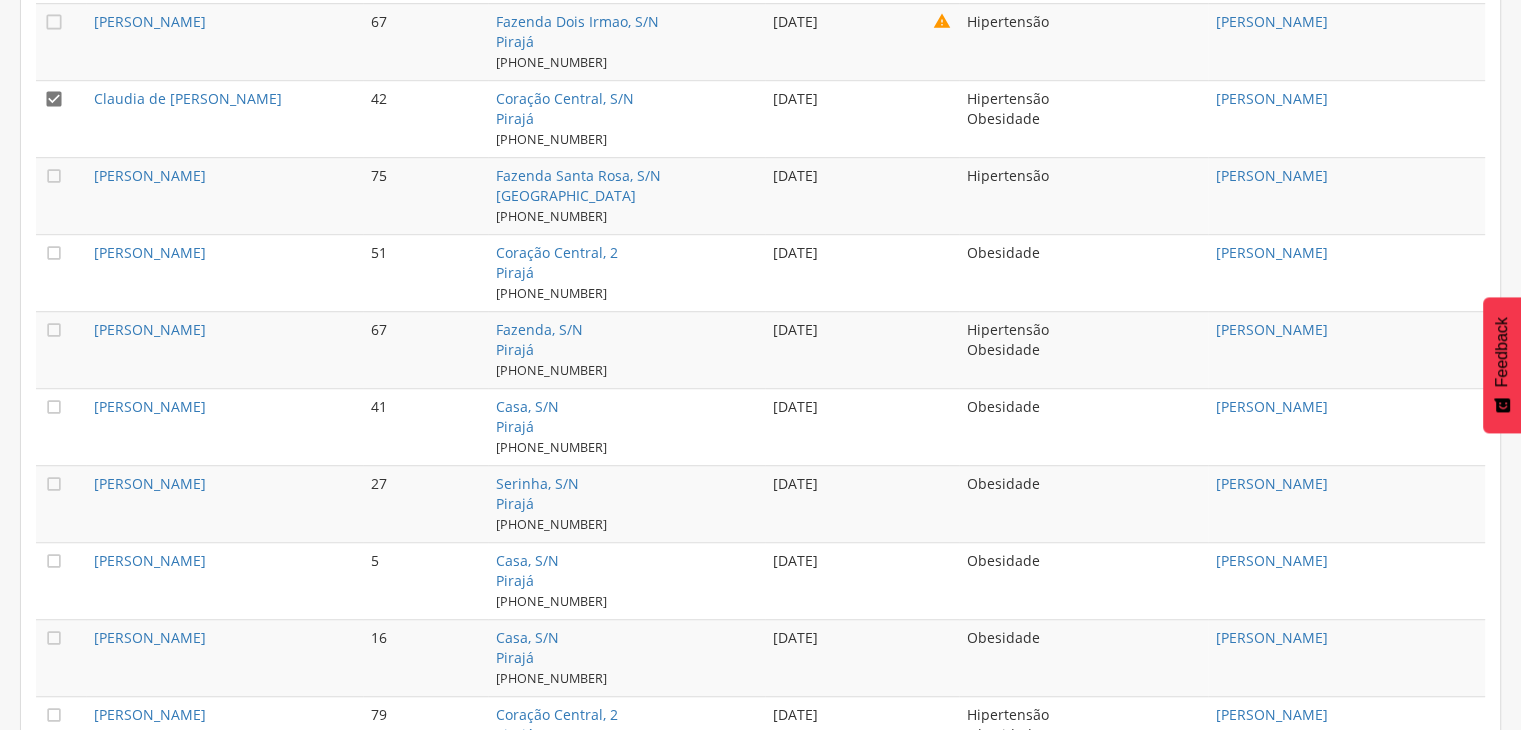 click on "" at bounding box center (54, 99) 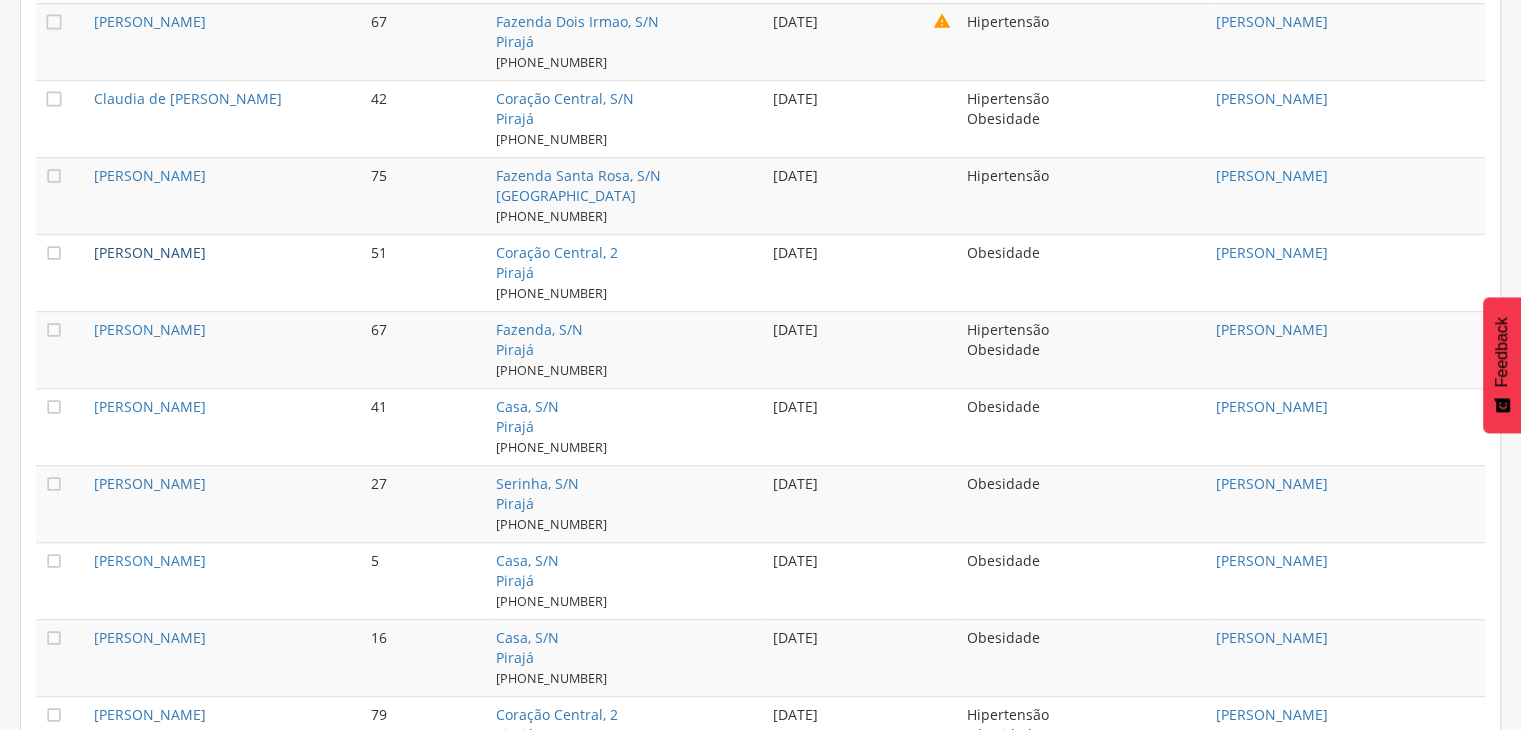 click on "[PERSON_NAME]" at bounding box center [150, 252] 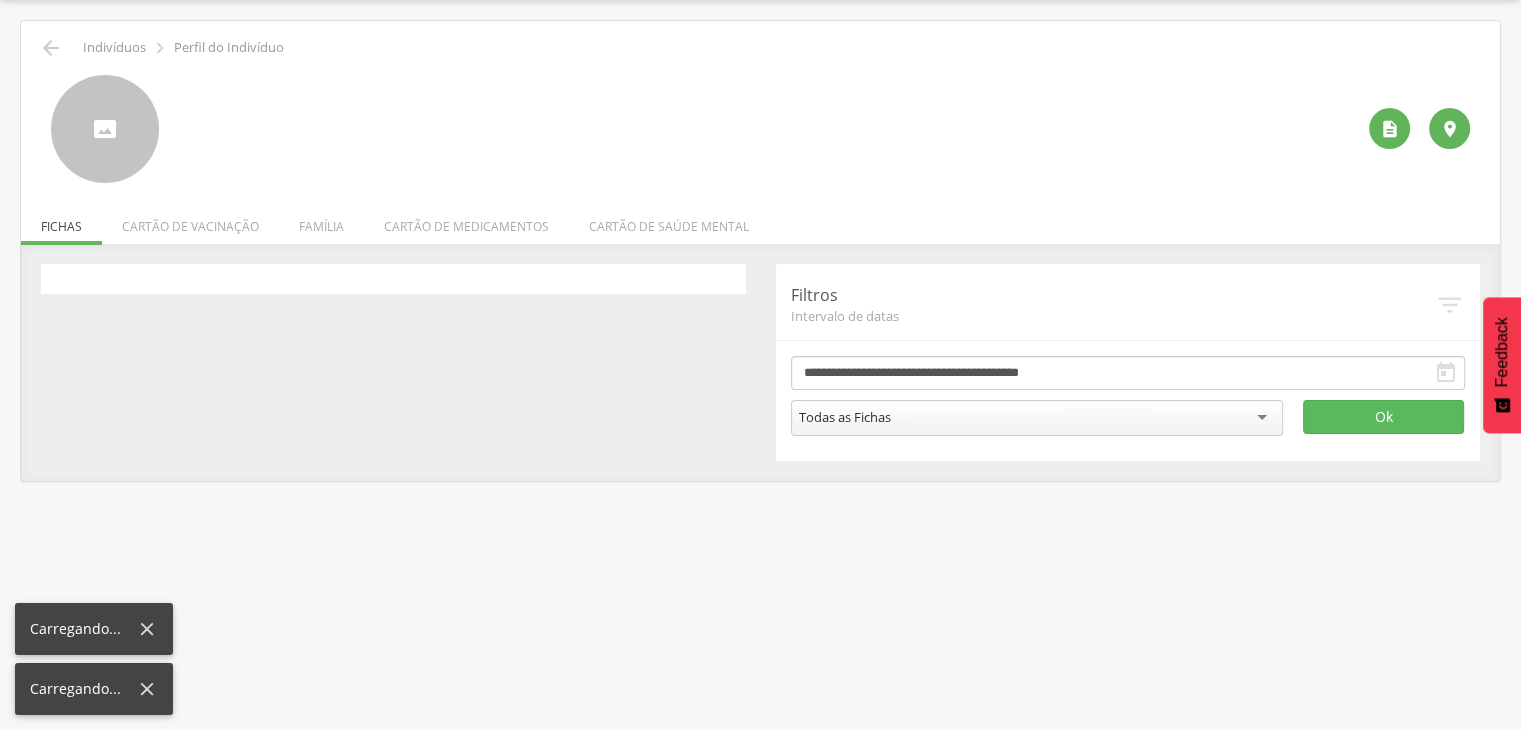 scroll, scrollTop: 60, scrollLeft: 0, axis: vertical 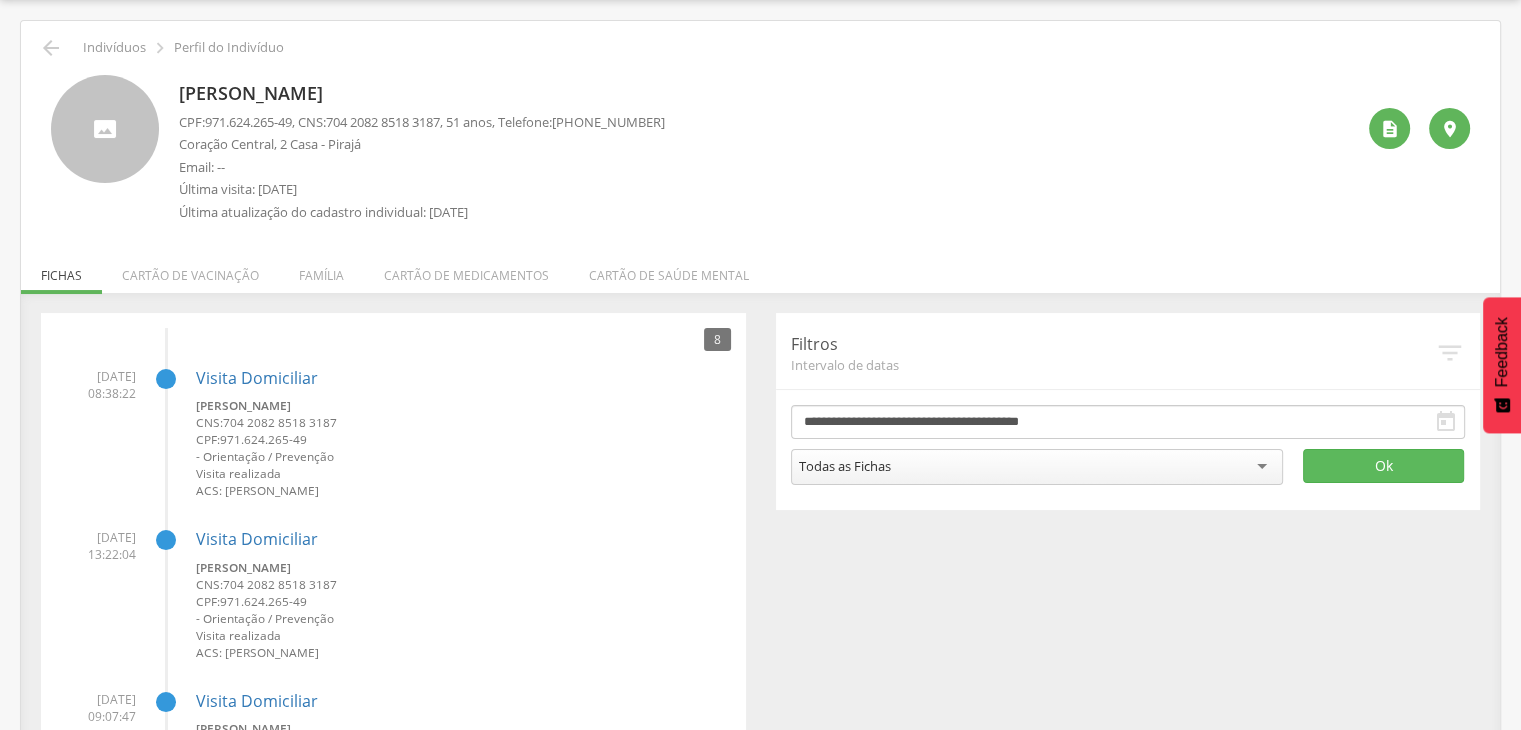 drag, startPoint x: 402, startPoint y: 96, endPoint x: 180, endPoint y: 85, distance: 222.27235 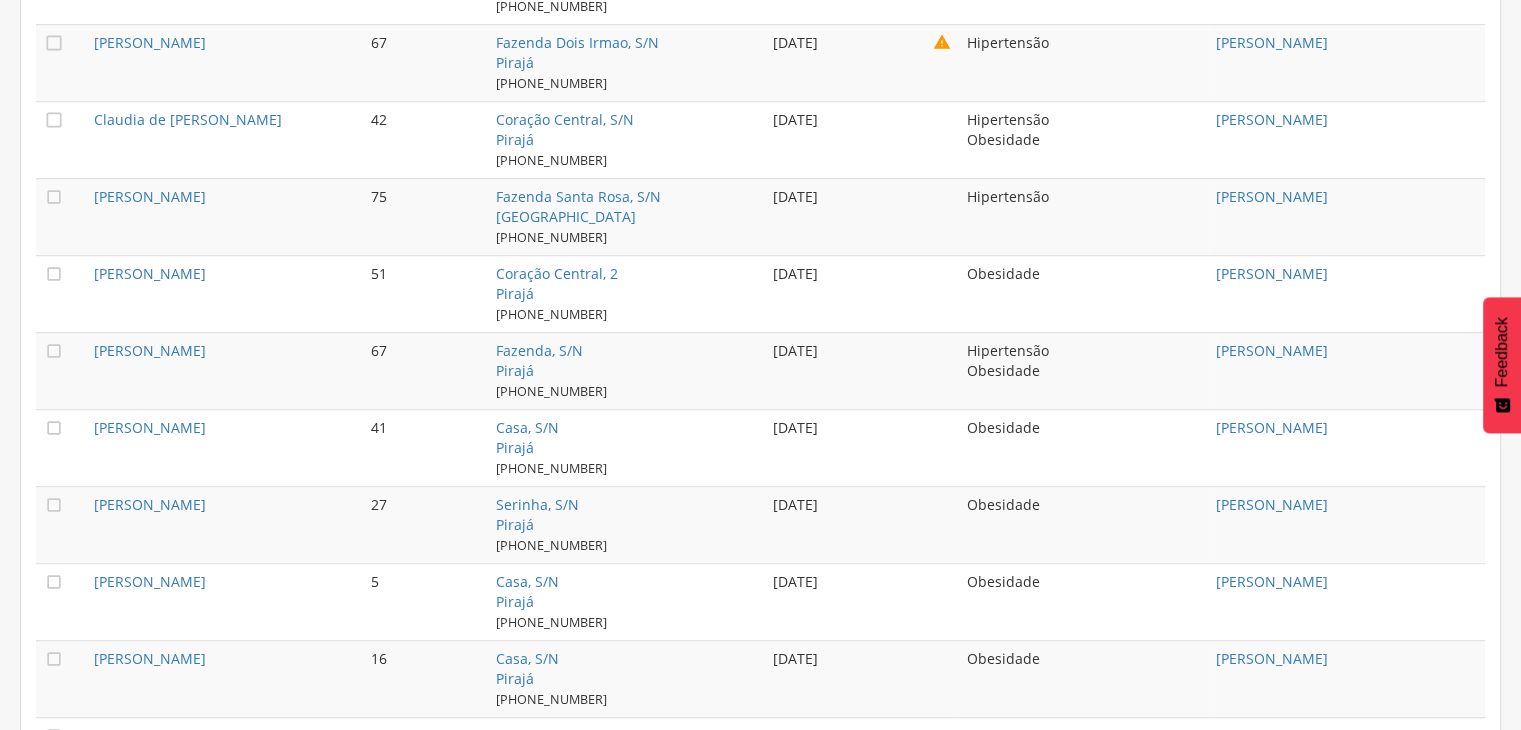 scroll, scrollTop: 1260, scrollLeft: 0, axis: vertical 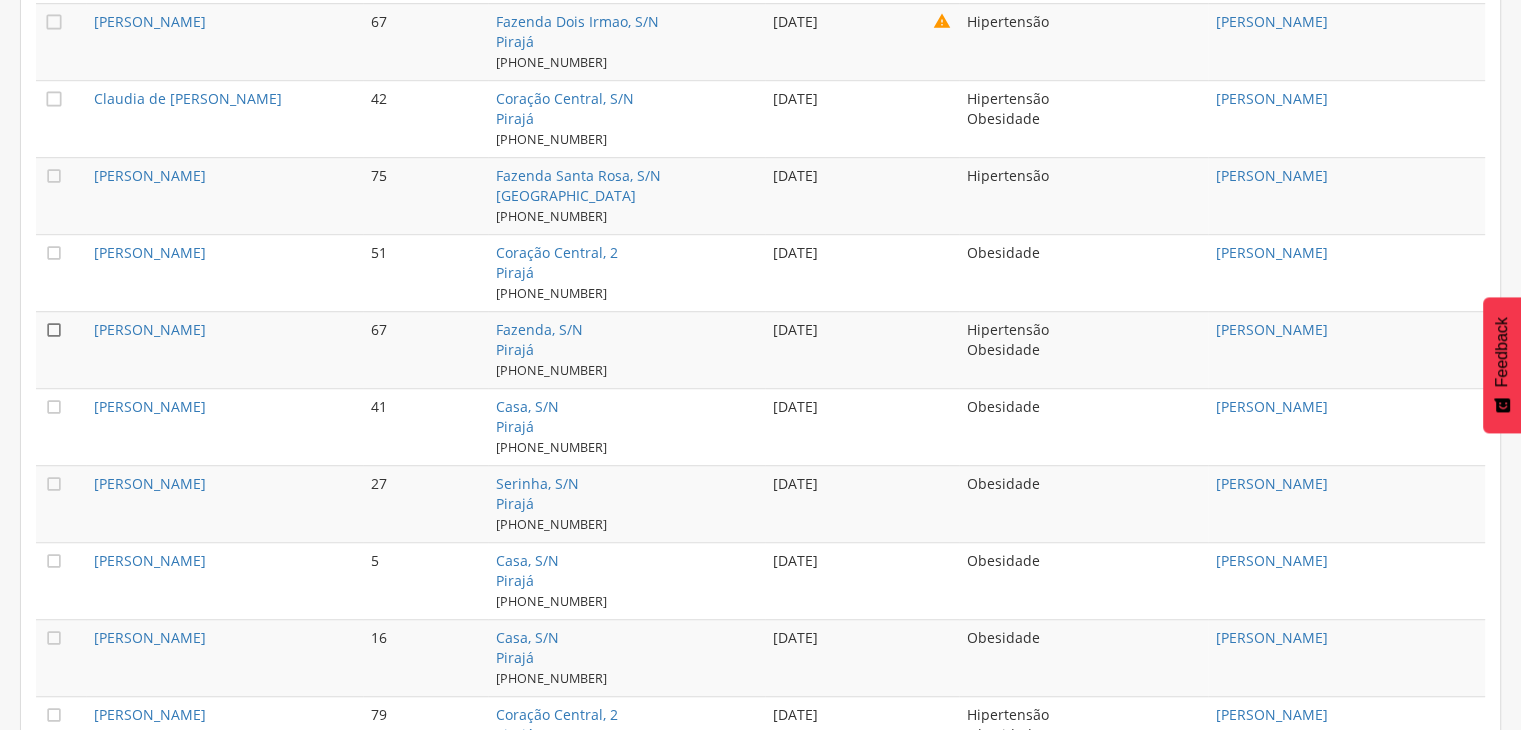 click on "" at bounding box center [54, 330] 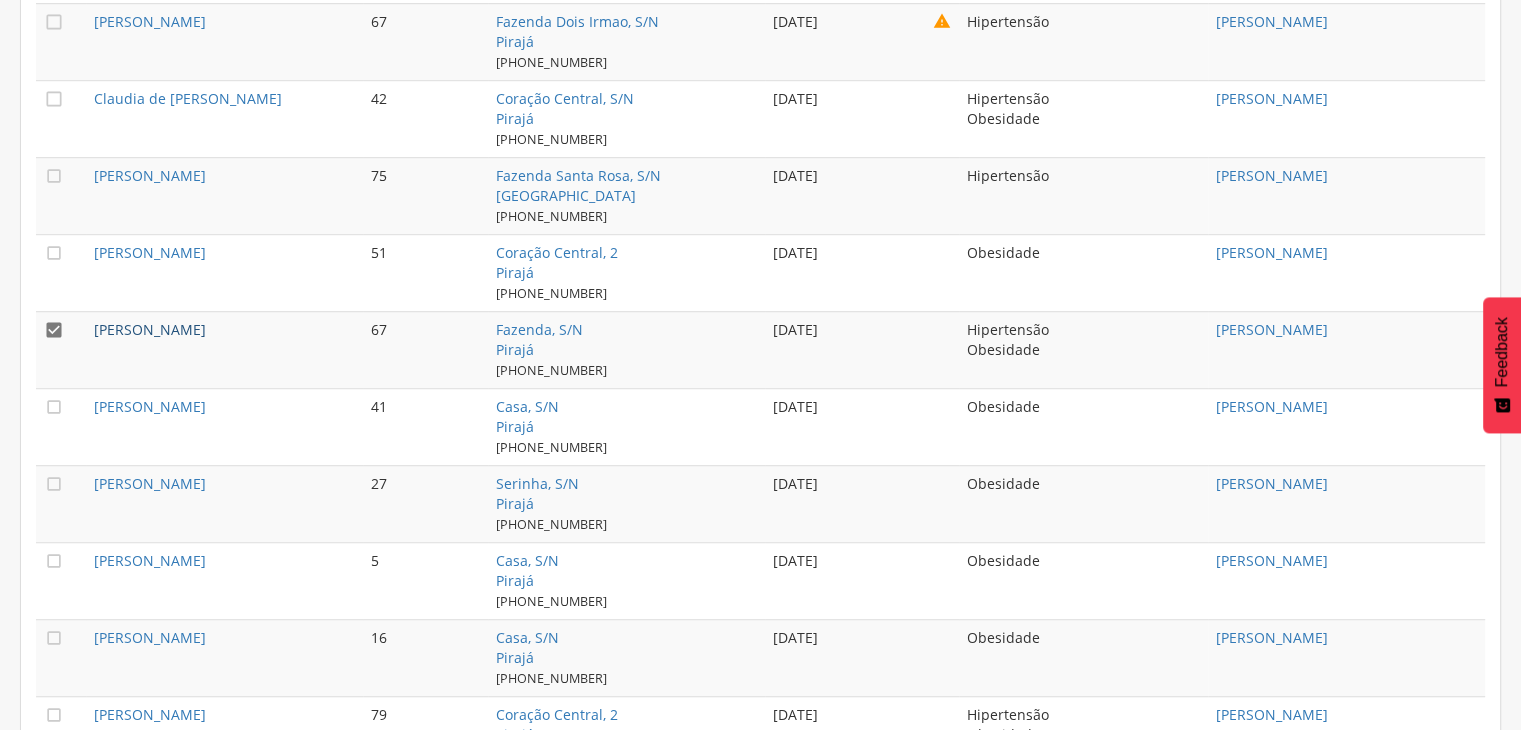 click on "[PERSON_NAME]" at bounding box center (150, 329) 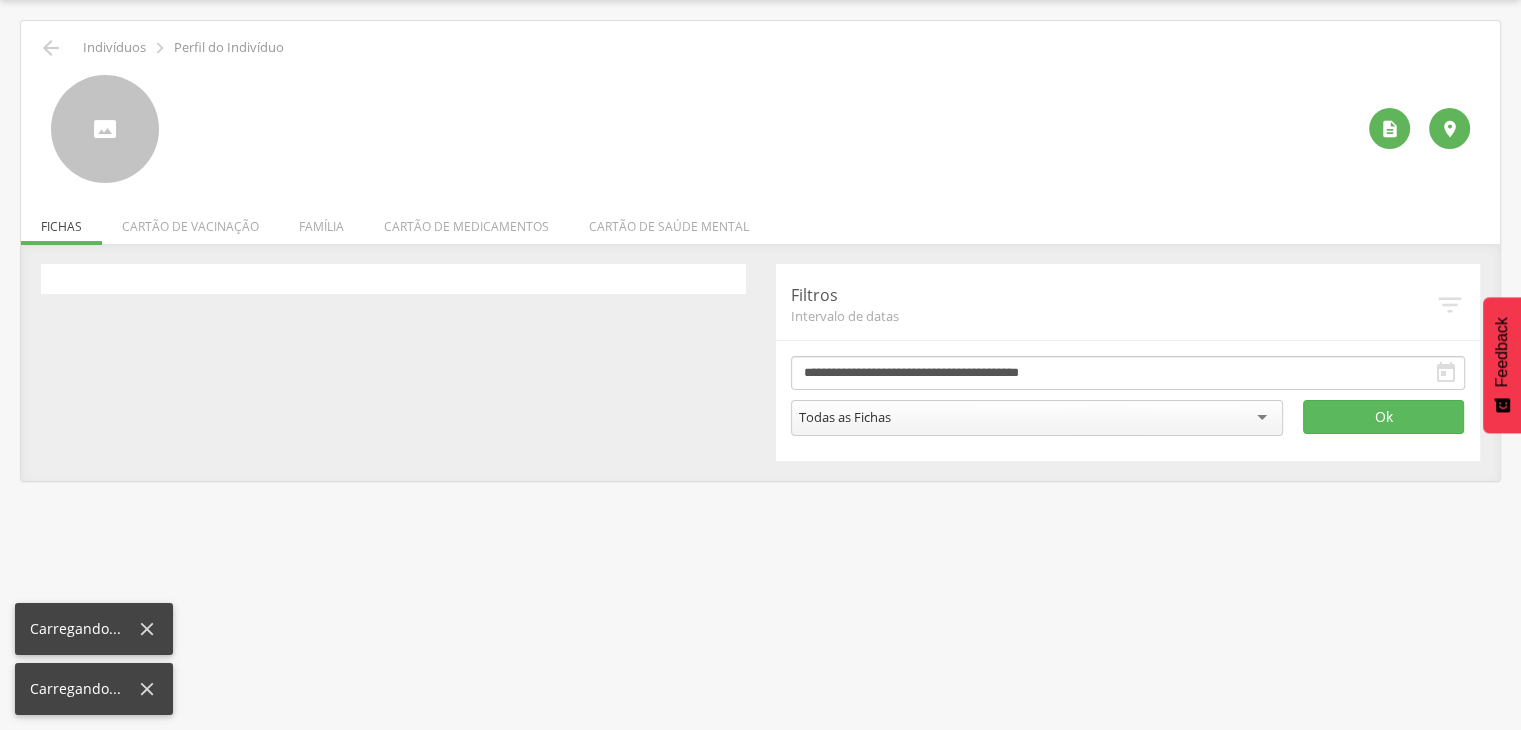 scroll, scrollTop: 60, scrollLeft: 0, axis: vertical 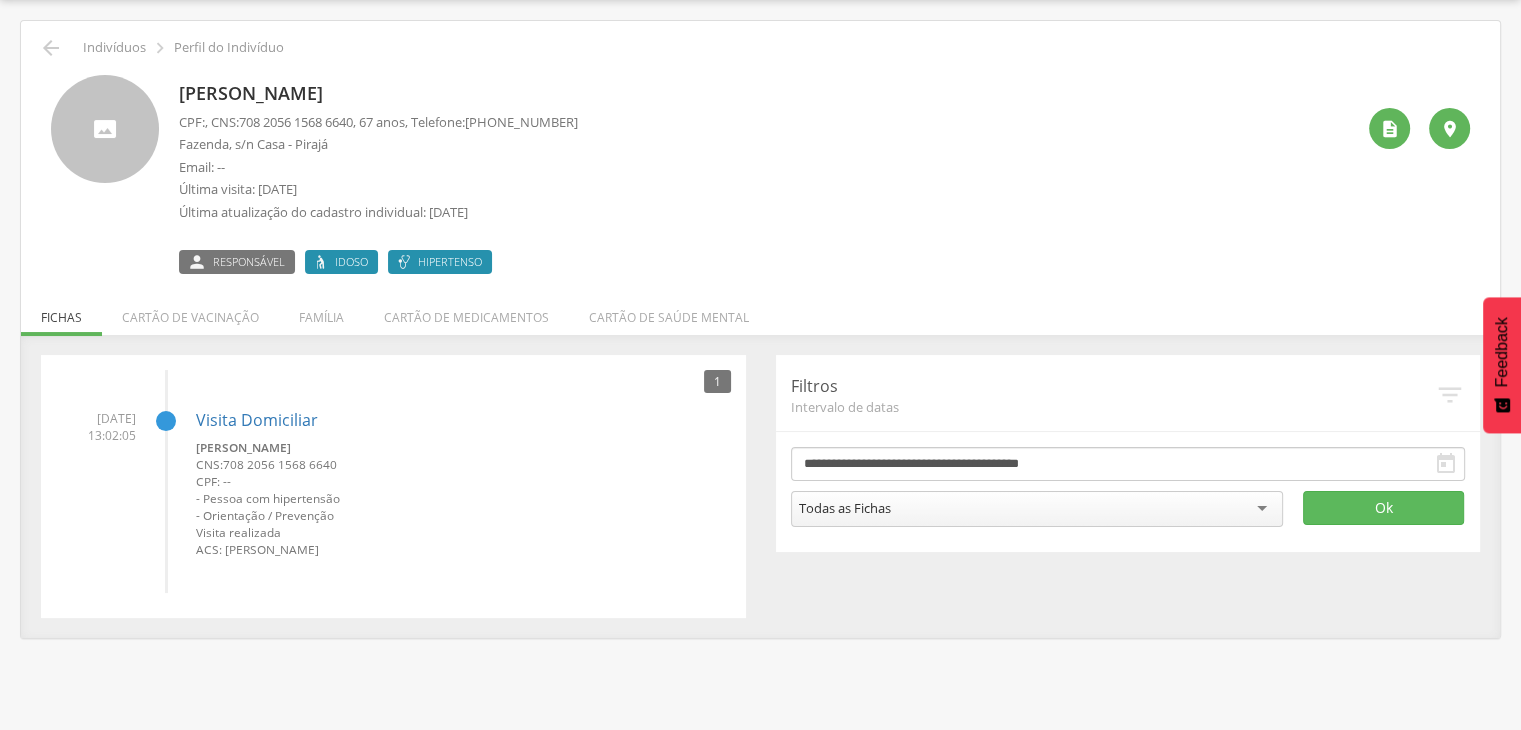 drag, startPoint x: 172, startPoint y: 87, endPoint x: 402, endPoint y: 99, distance: 230.31284 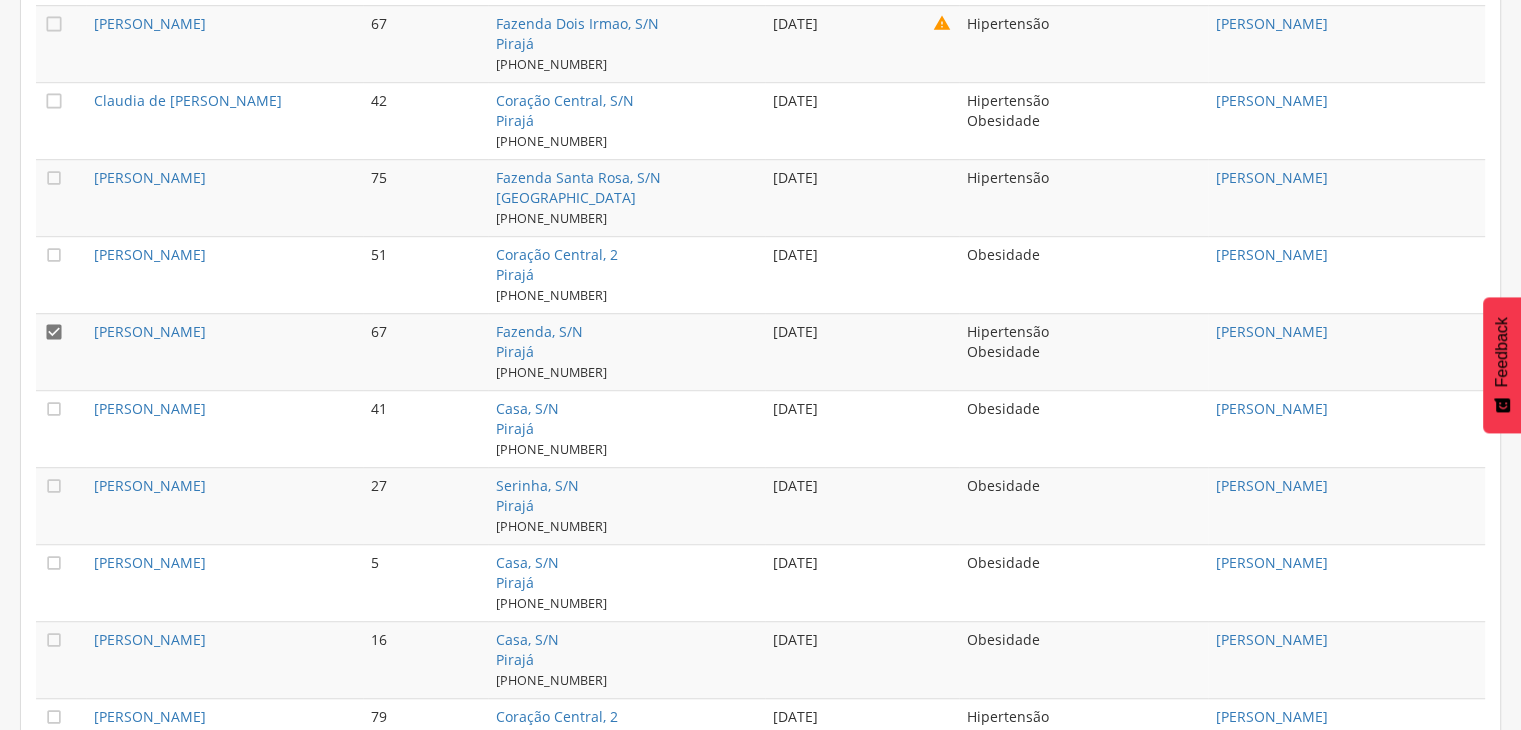 scroll, scrollTop: 1260, scrollLeft: 0, axis: vertical 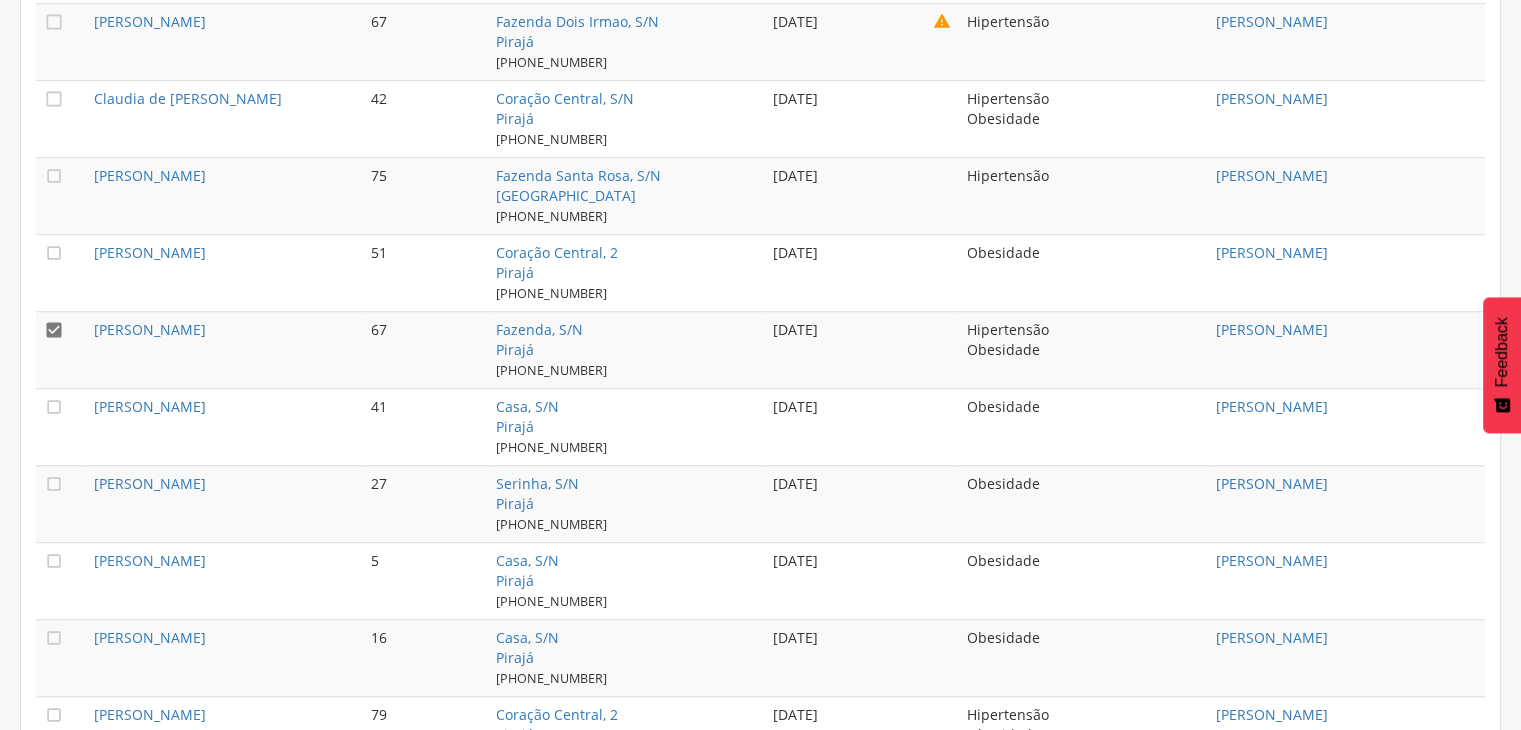 click on "" at bounding box center (61, 426) 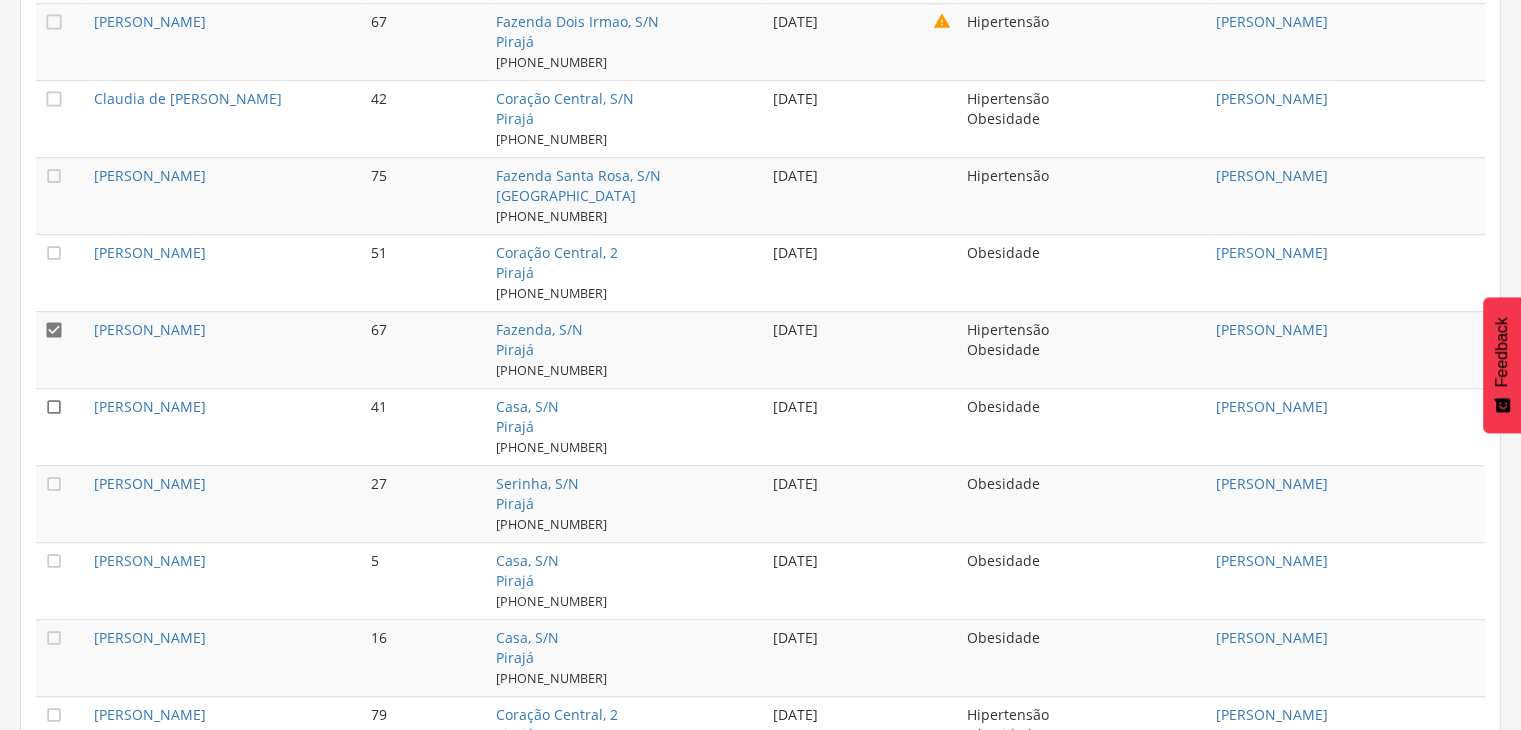 click on "" at bounding box center [54, 407] 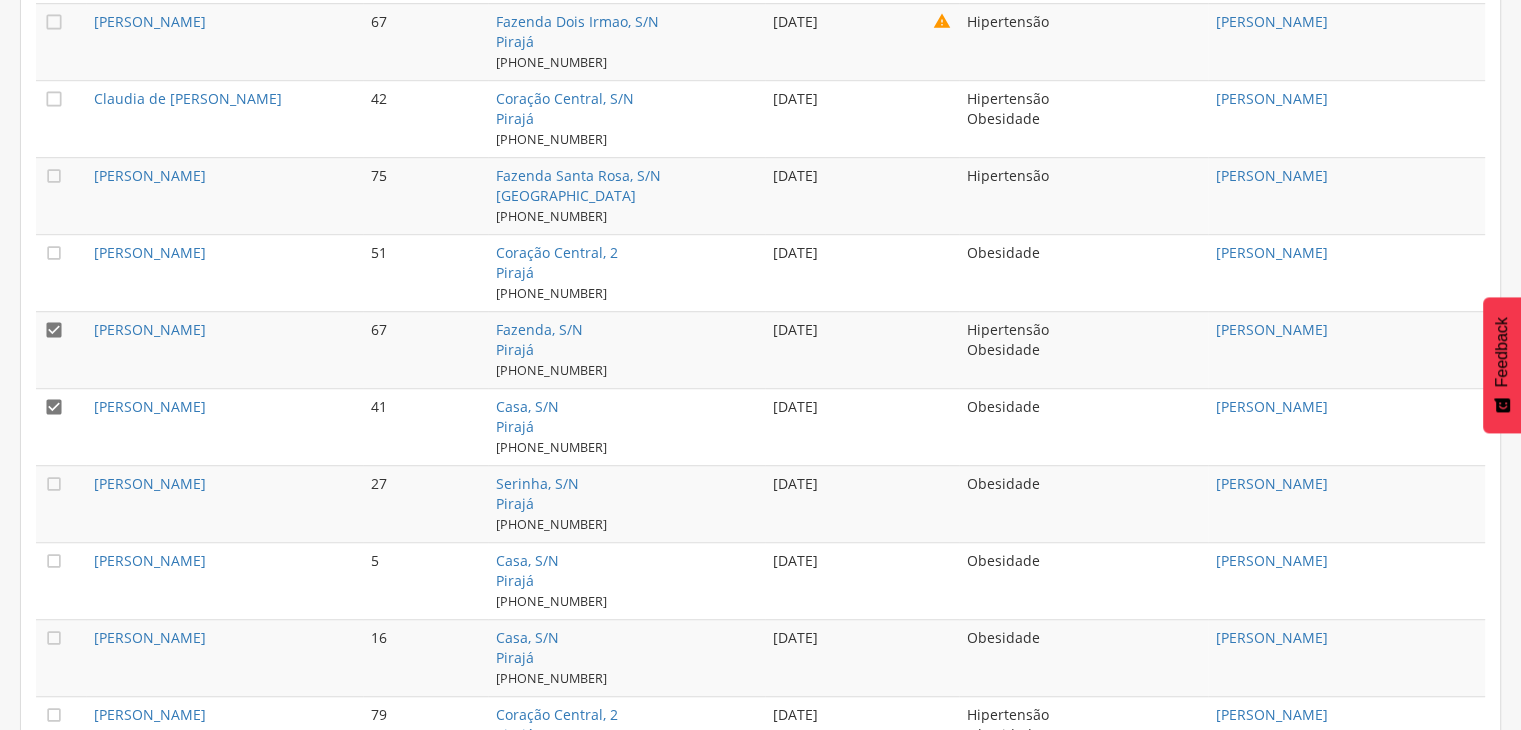 click on "" at bounding box center [54, 330] 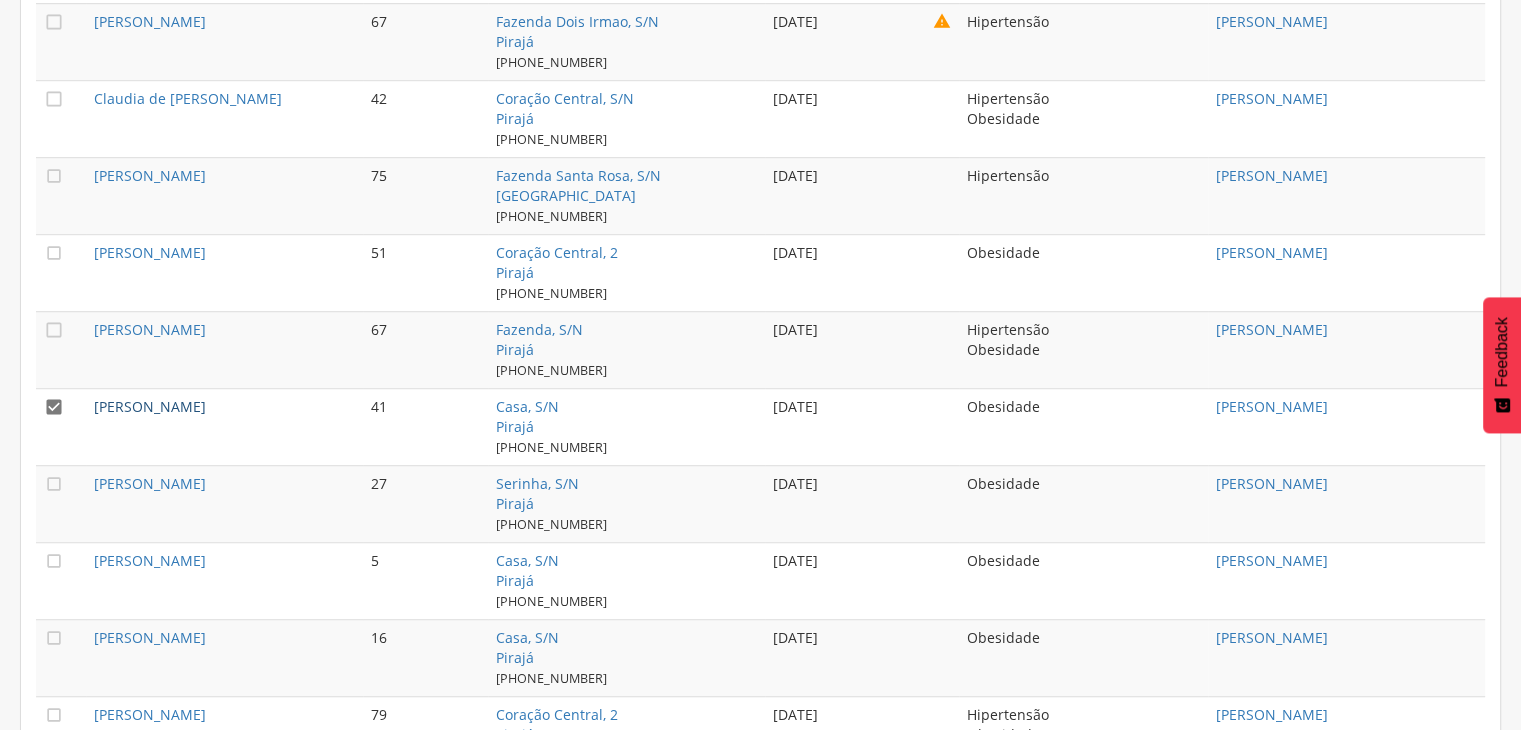 click on "[PERSON_NAME]" at bounding box center [150, 406] 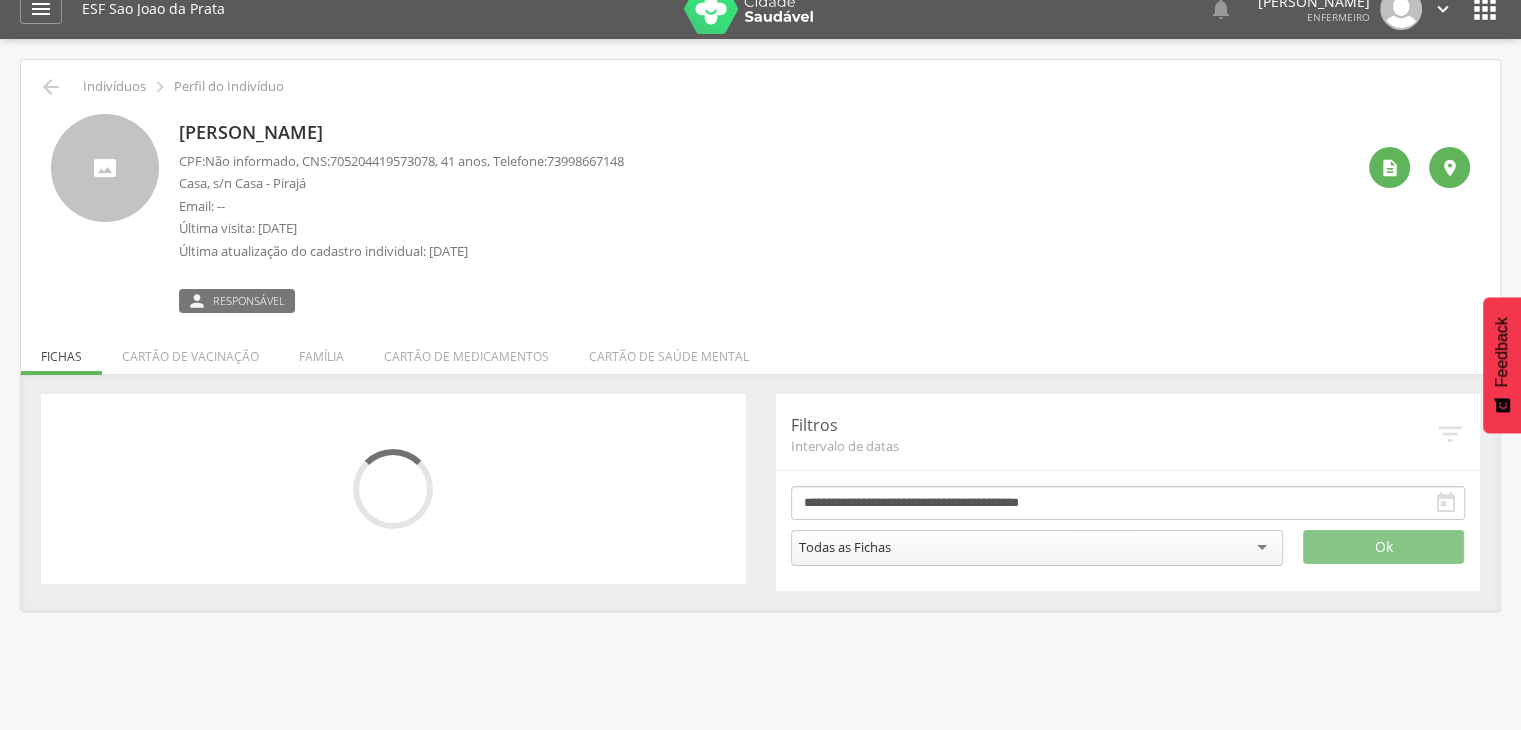 scroll, scrollTop: 0, scrollLeft: 0, axis: both 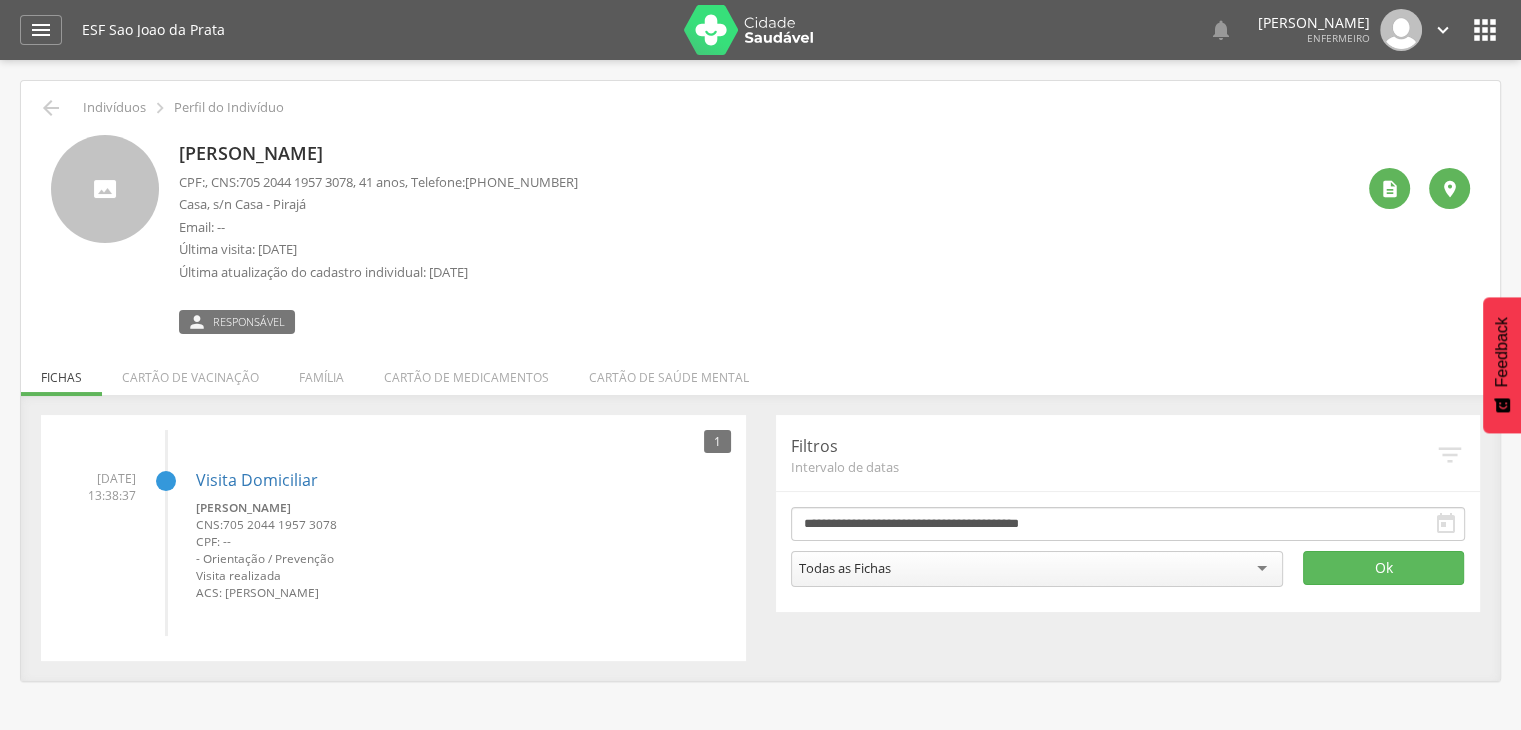 drag, startPoint x: 180, startPoint y: 151, endPoint x: 479, endPoint y: 158, distance: 299.08194 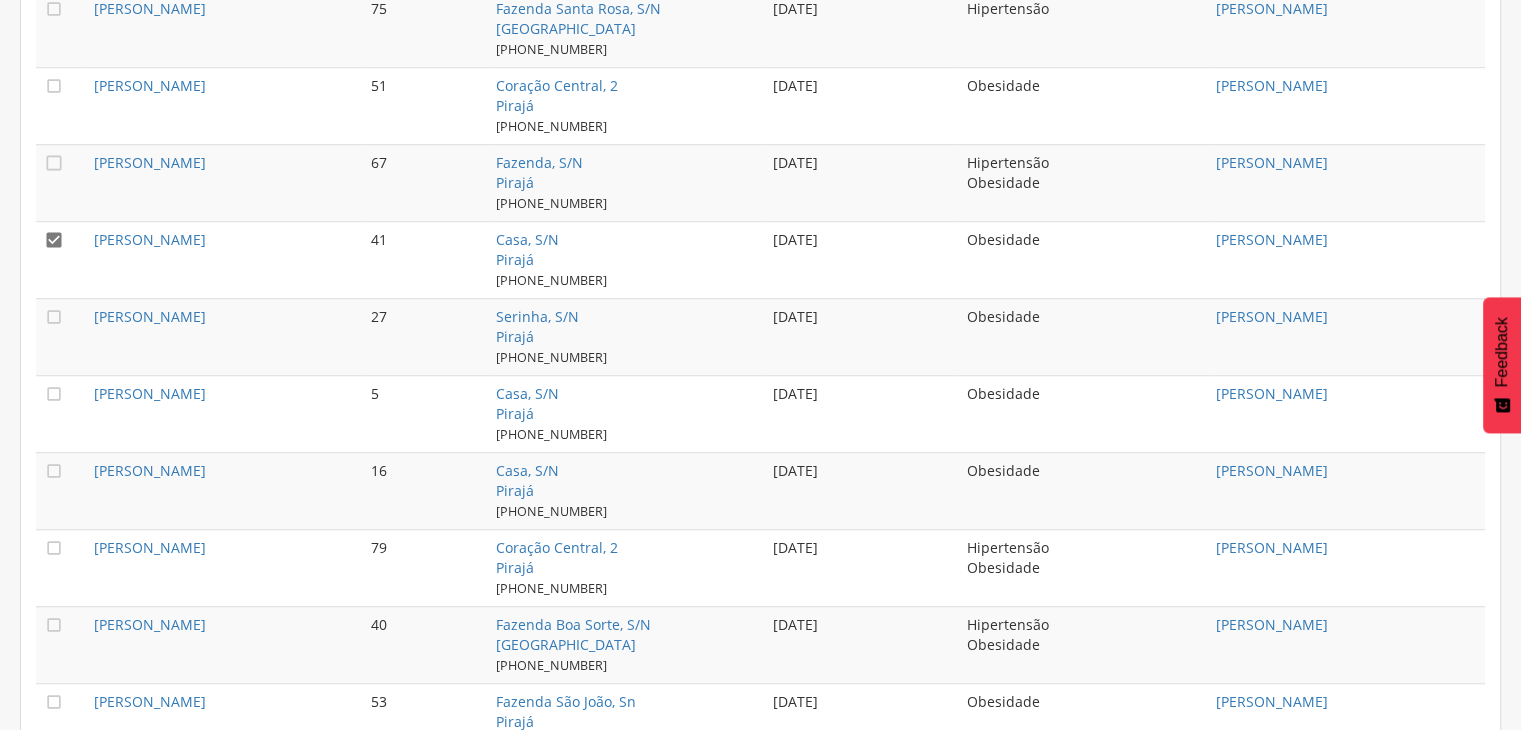 scroll, scrollTop: 1460, scrollLeft: 0, axis: vertical 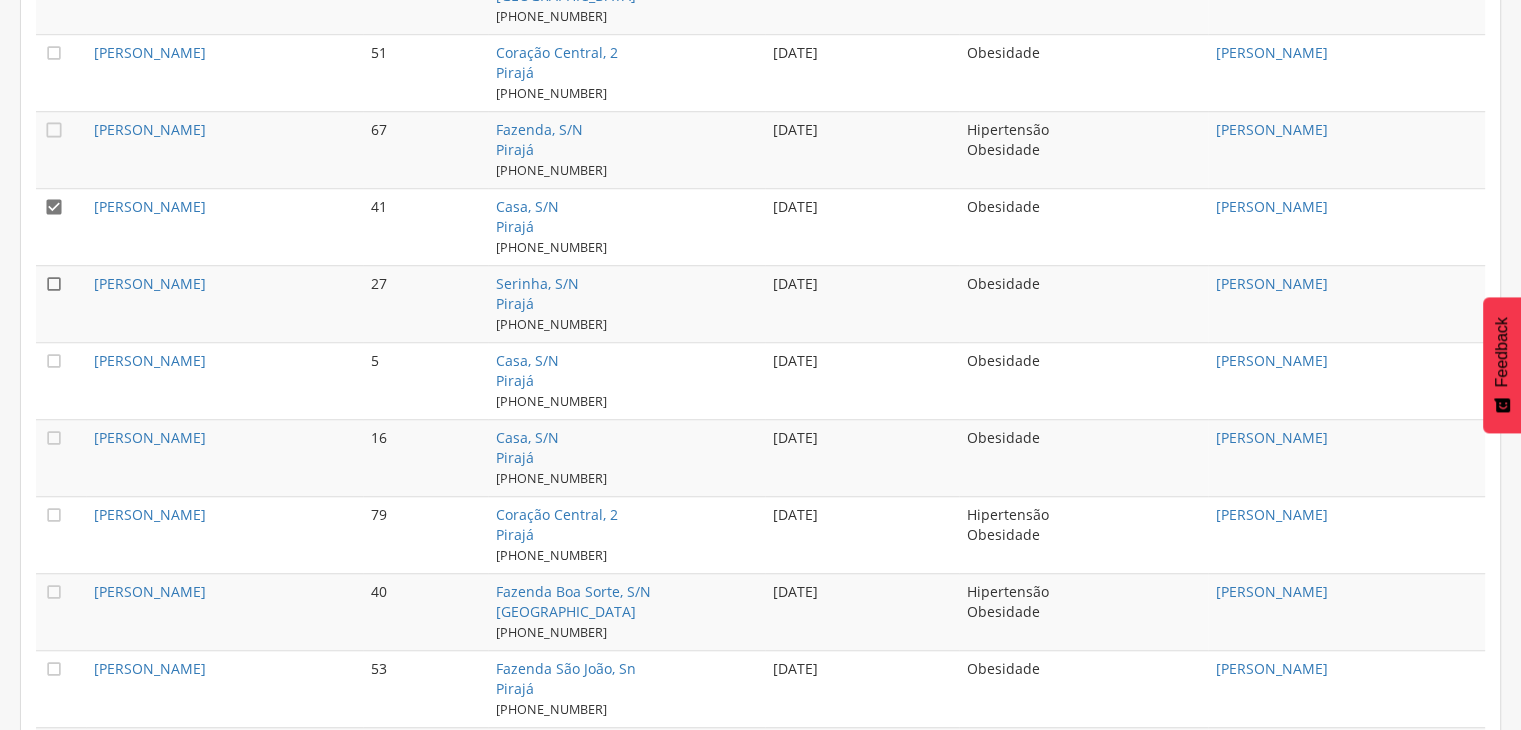 click on "" at bounding box center [54, 284] 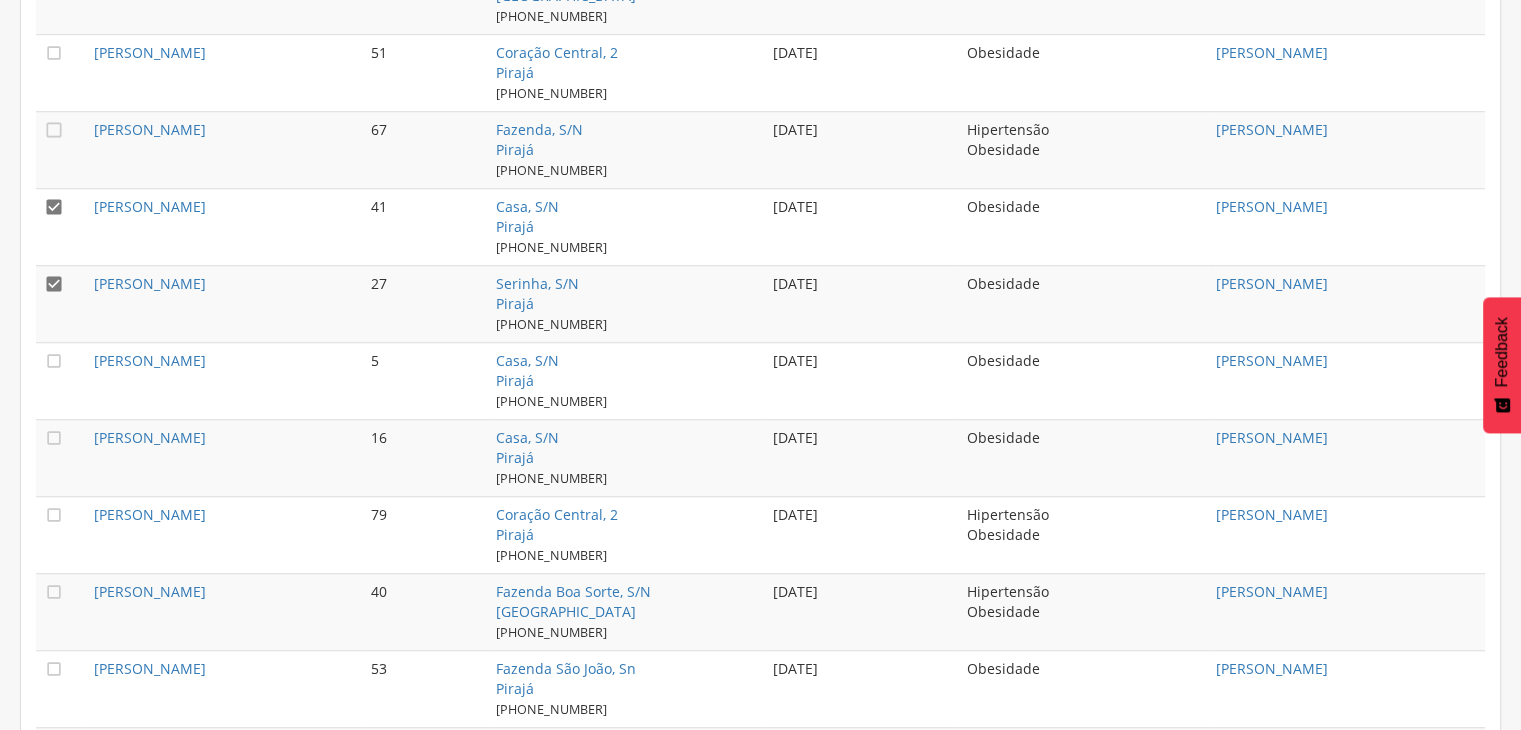click on "" at bounding box center (54, 207) 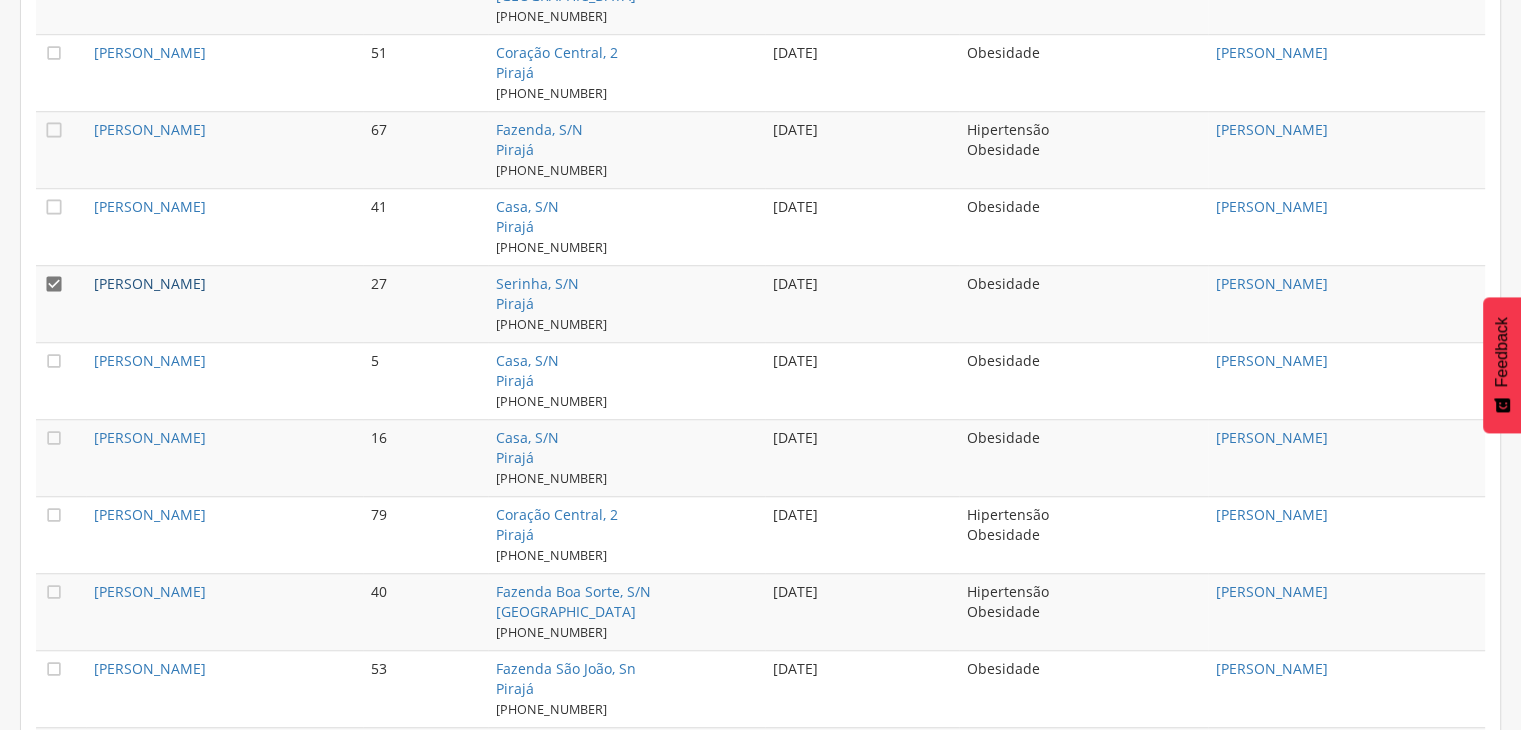 drag, startPoint x: 176, startPoint y: 253, endPoint x: 188, endPoint y: 262, distance: 15 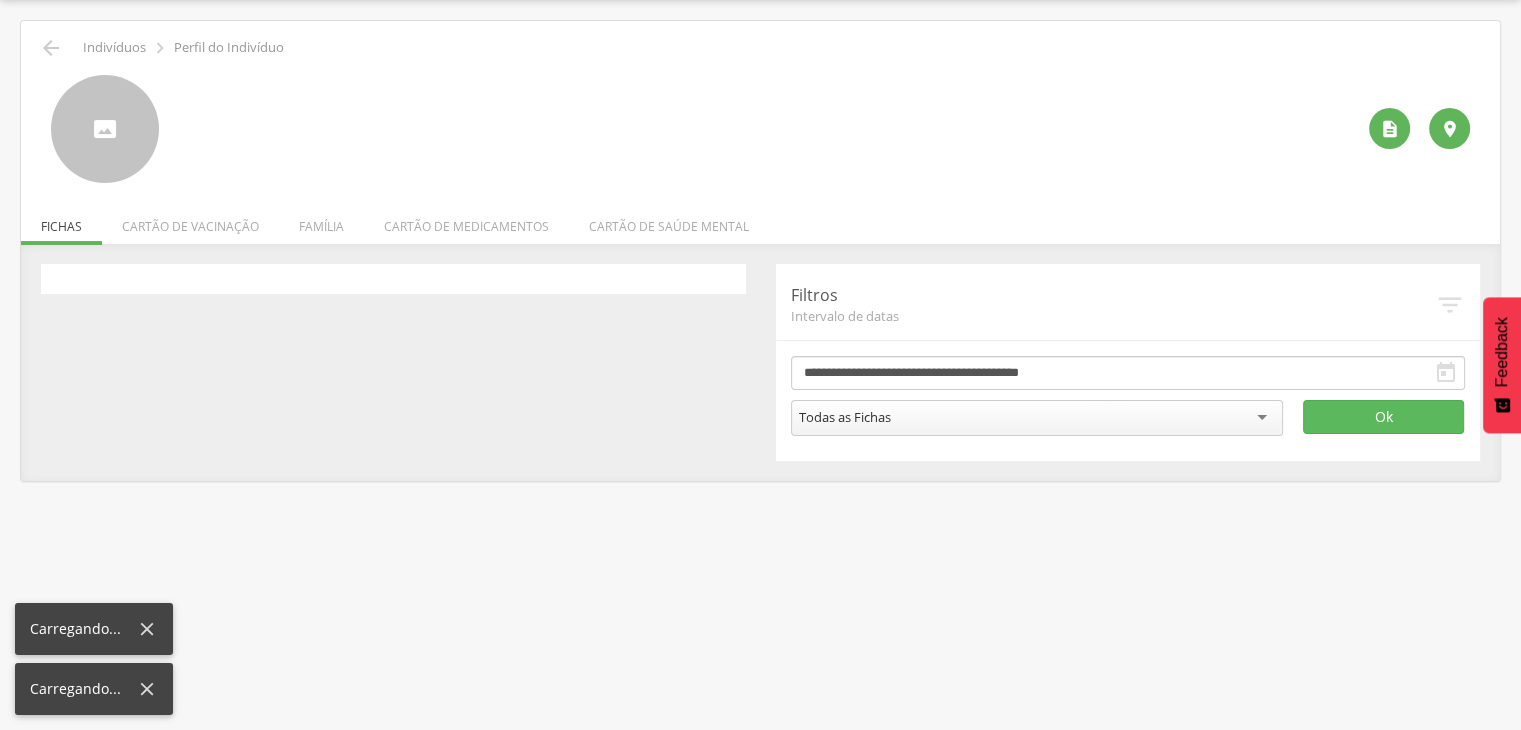 scroll, scrollTop: 60, scrollLeft: 0, axis: vertical 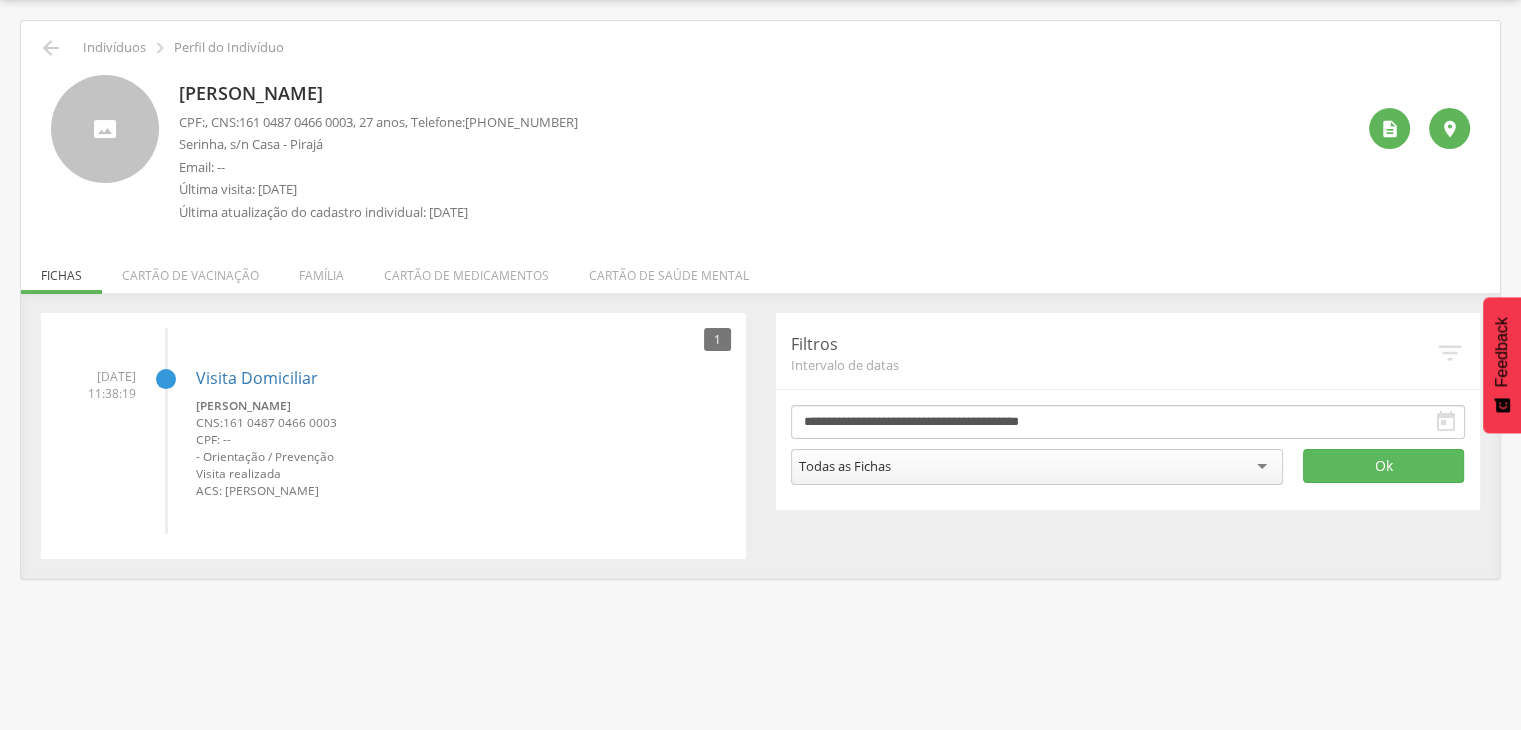 drag, startPoint x: 176, startPoint y: 94, endPoint x: 528, endPoint y: 95, distance: 352.00143 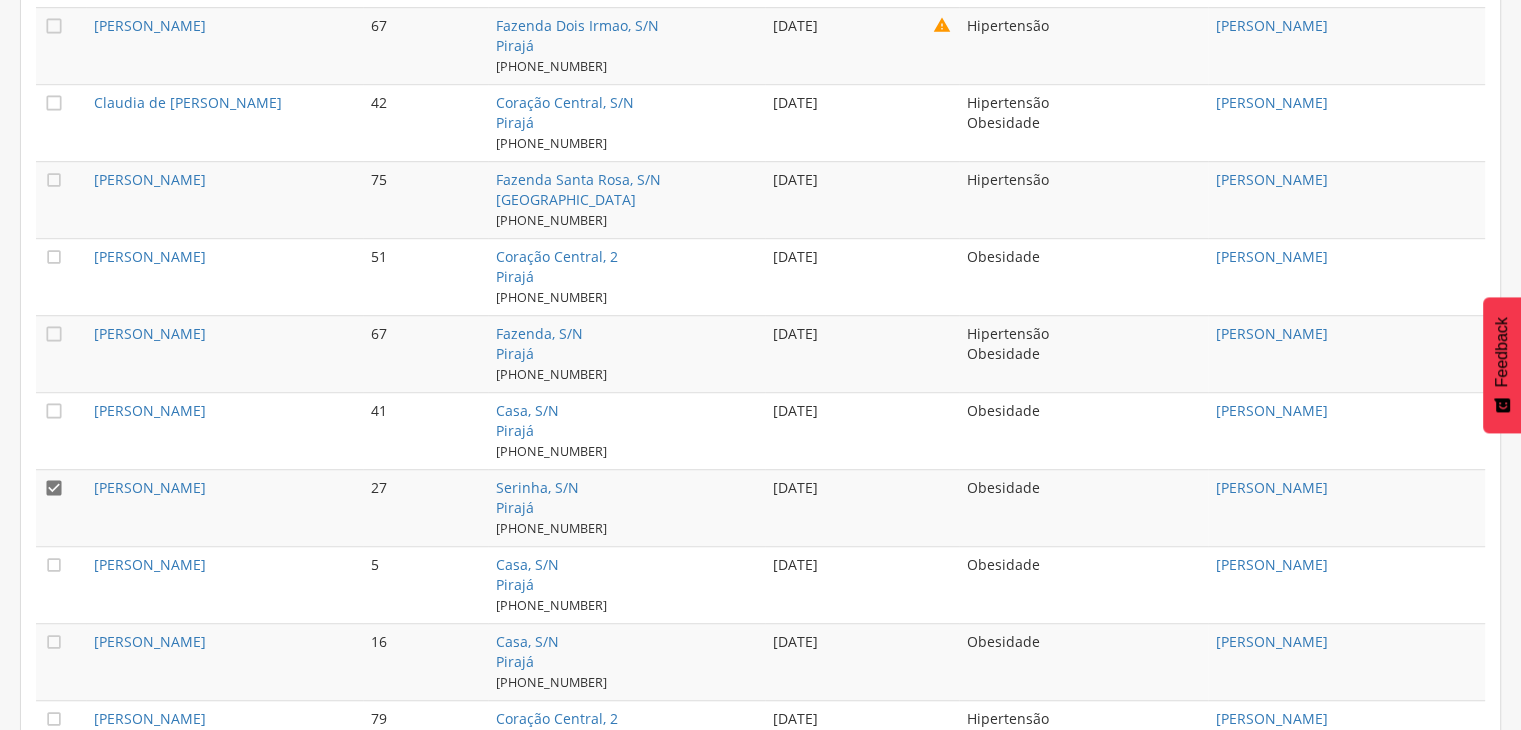 scroll, scrollTop: 1360, scrollLeft: 0, axis: vertical 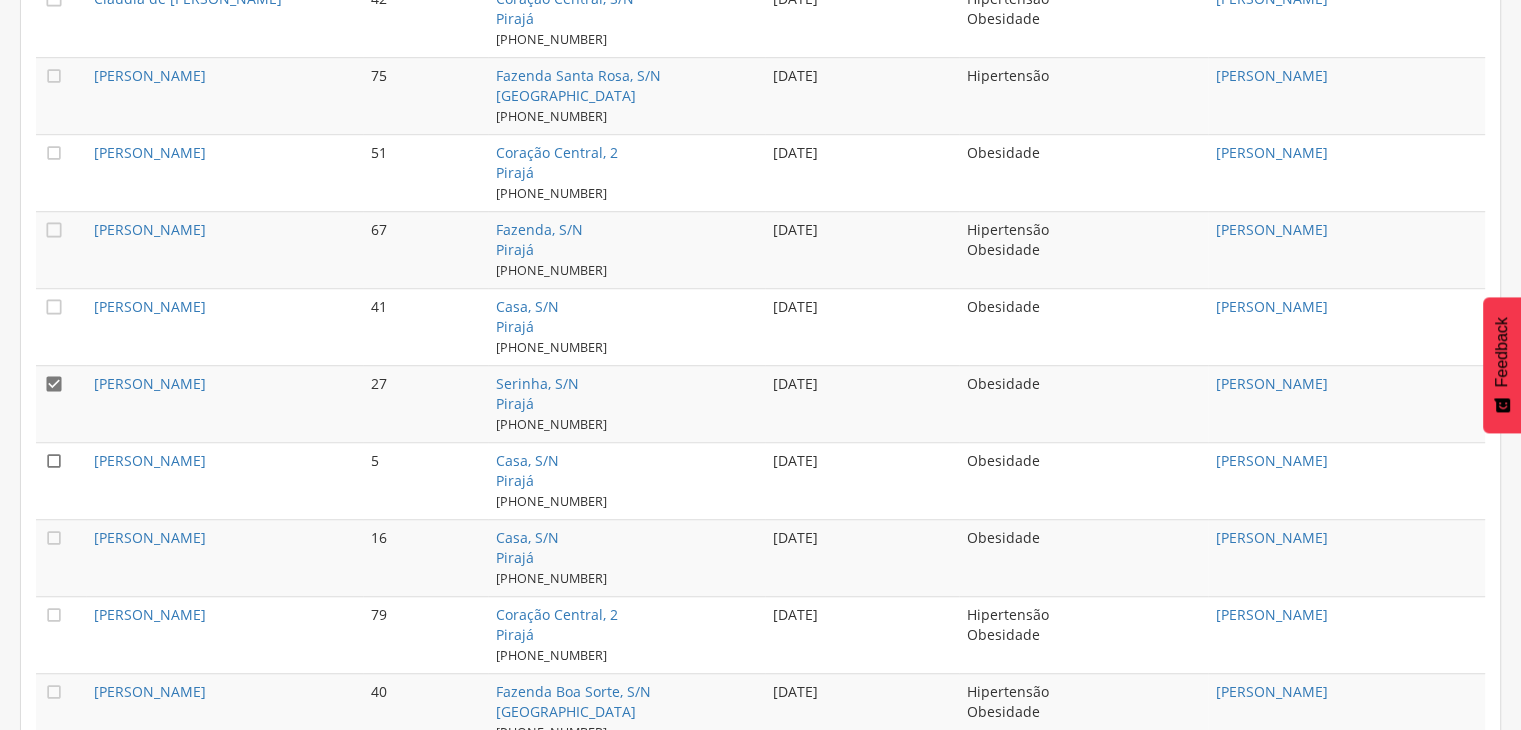 click on "" at bounding box center (54, 461) 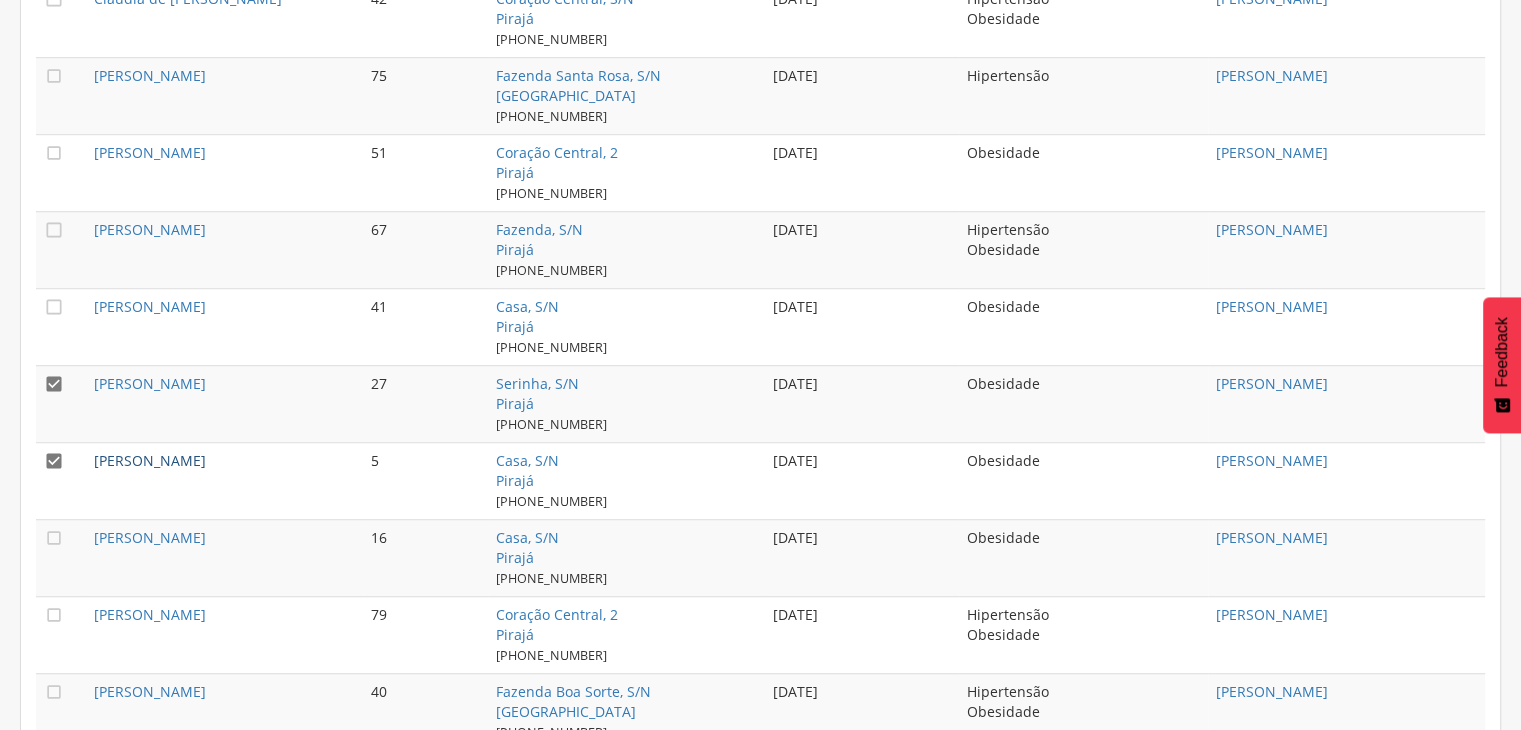 click on "[PERSON_NAME]" at bounding box center [150, 460] 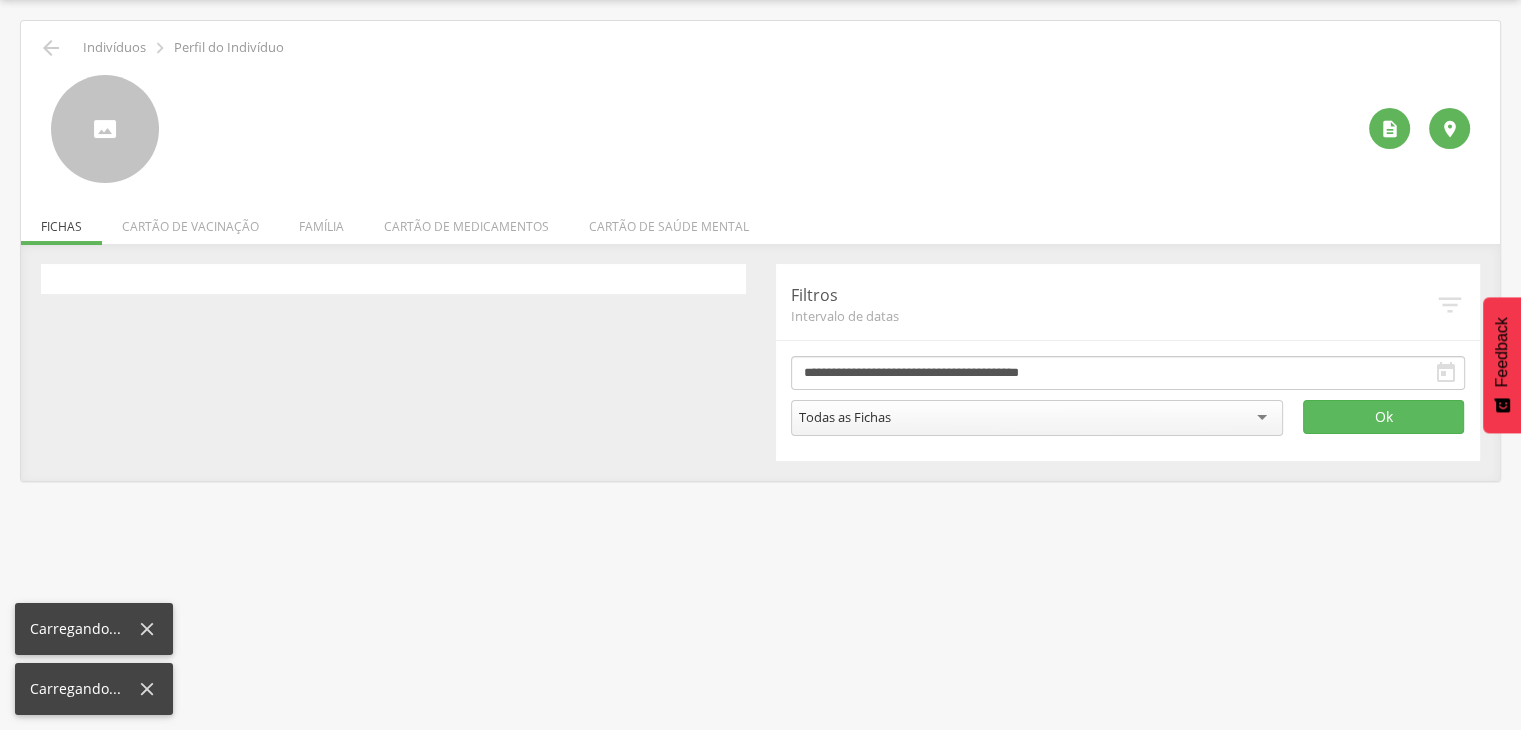 scroll, scrollTop: 60, scrollLeft: 0, axis: vertical 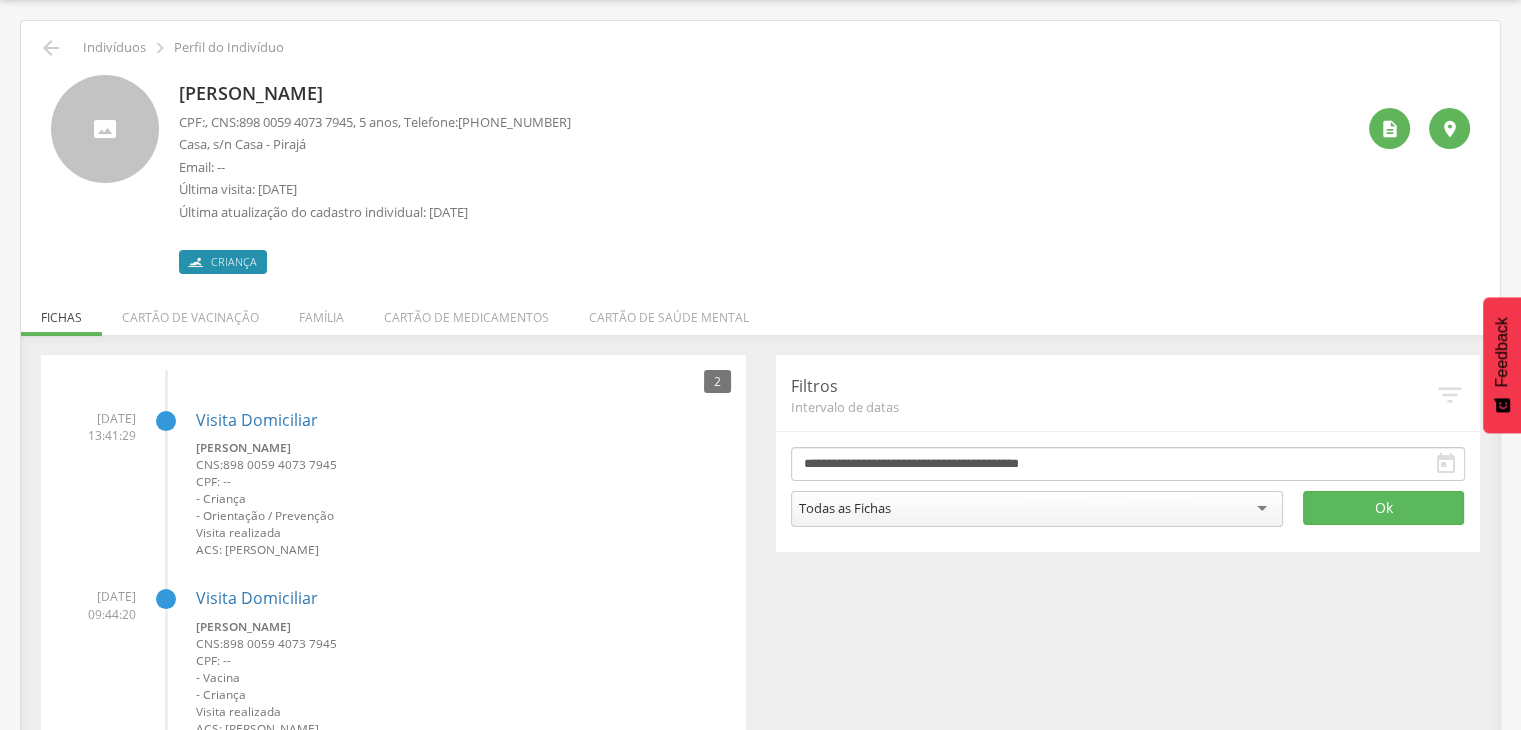 drag, startPoint x: 170, startPoint y: 89, endPoint x: 428, endPoint y: 93, distance: 258.031 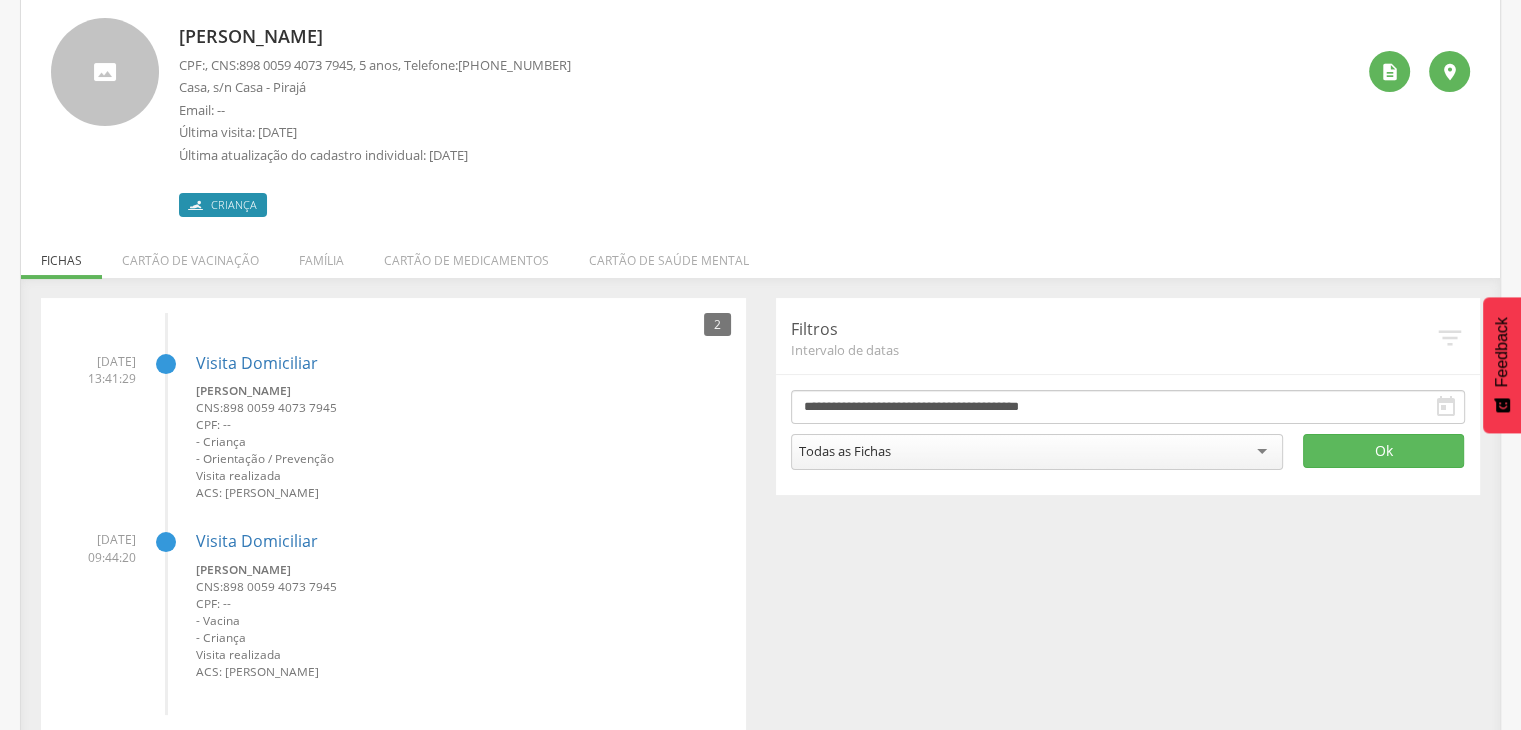 scroll, scrollTop: 148, scrollLeft: 0, axis: vertical 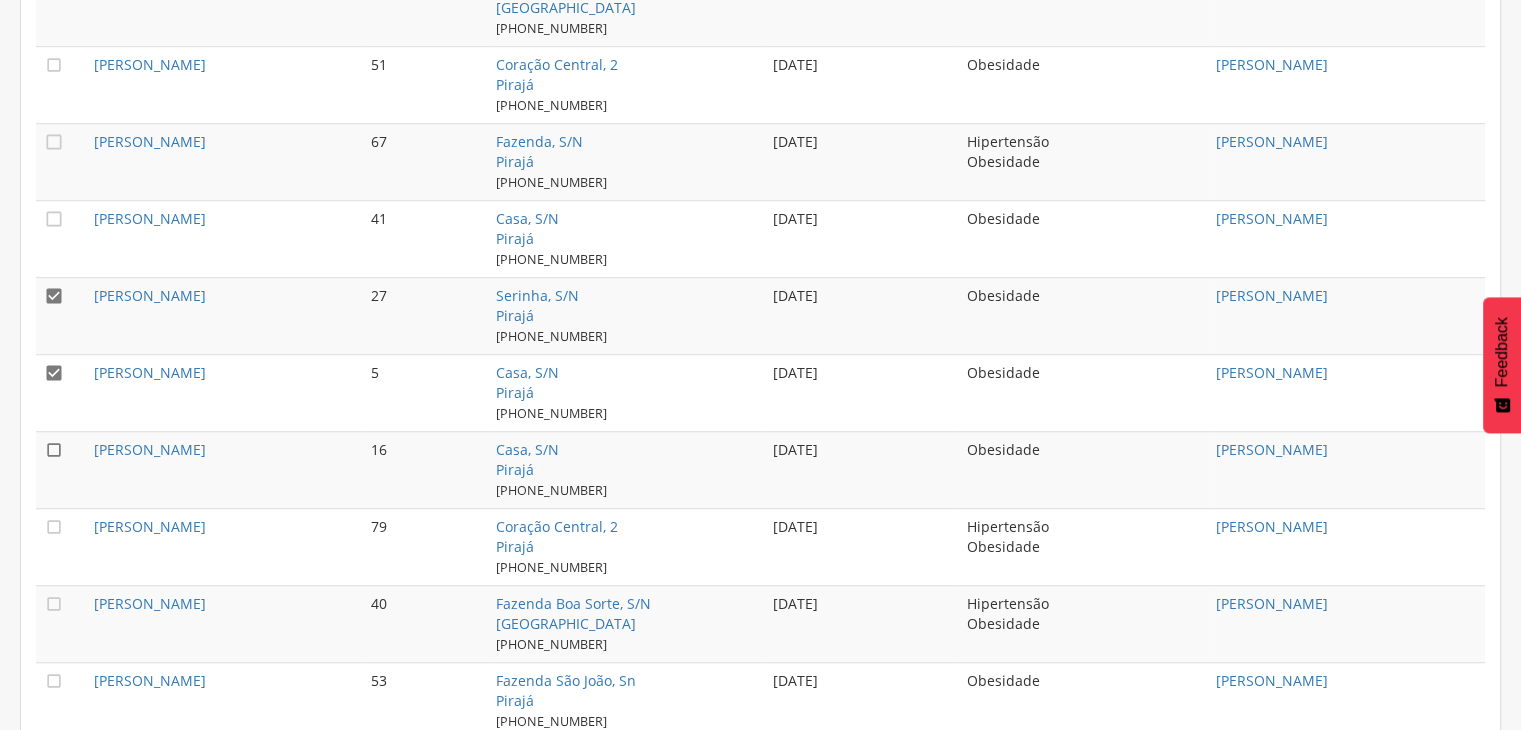 click on "" at bounding box center (54, 450) 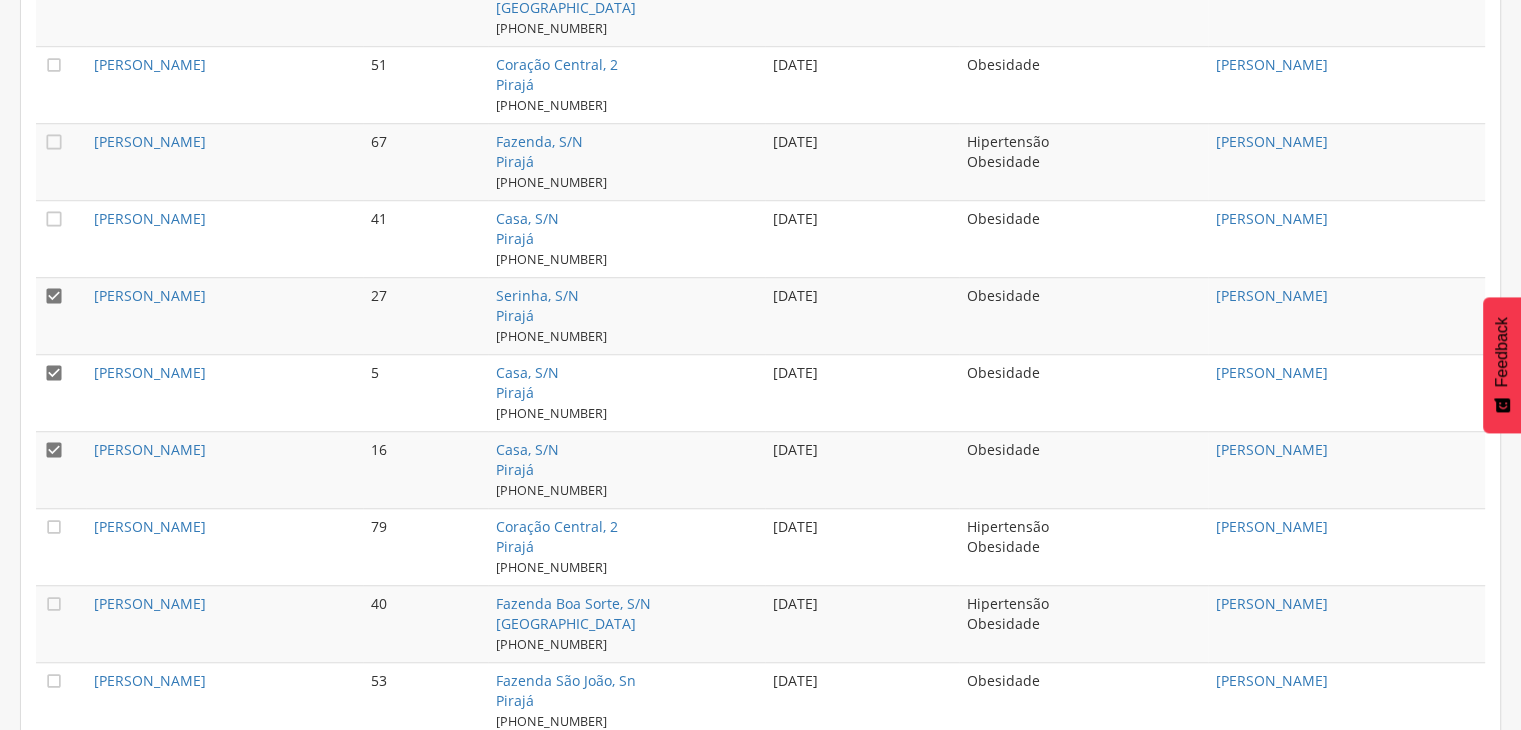 click on "" at bounding box center [54, 373] 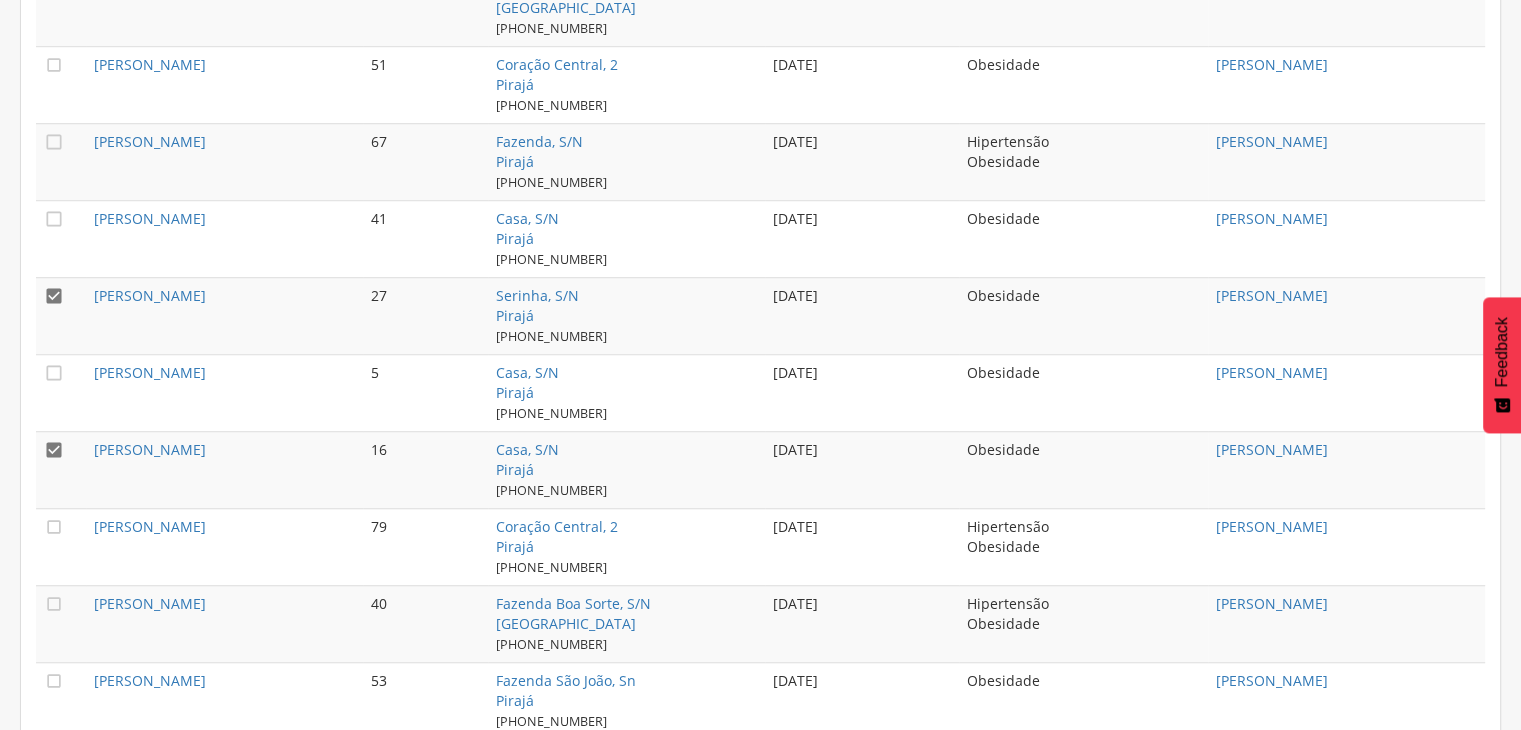 click on "" at bounding box center [61, 315] 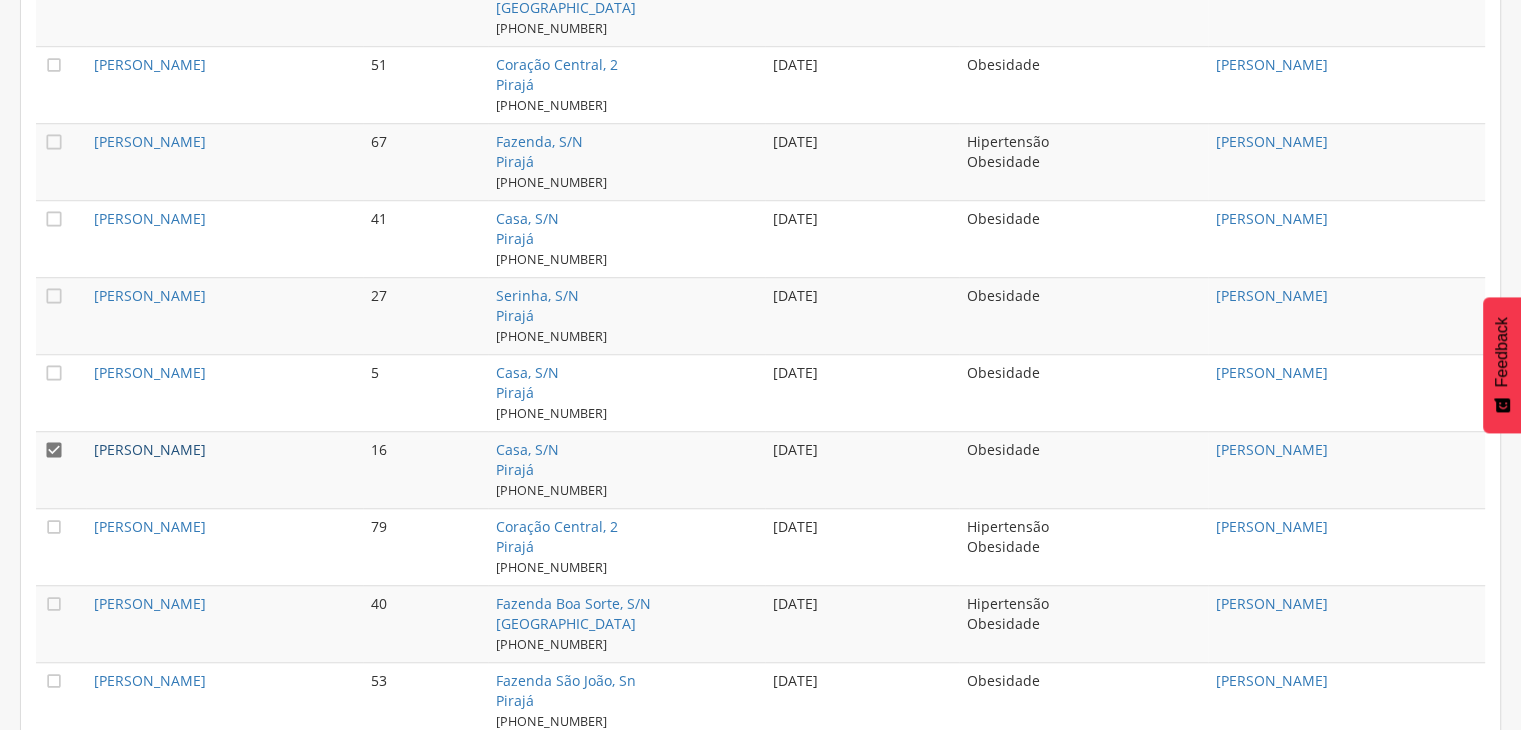 click on "[PERSON_NAME]" at bounding box center [150, 449] 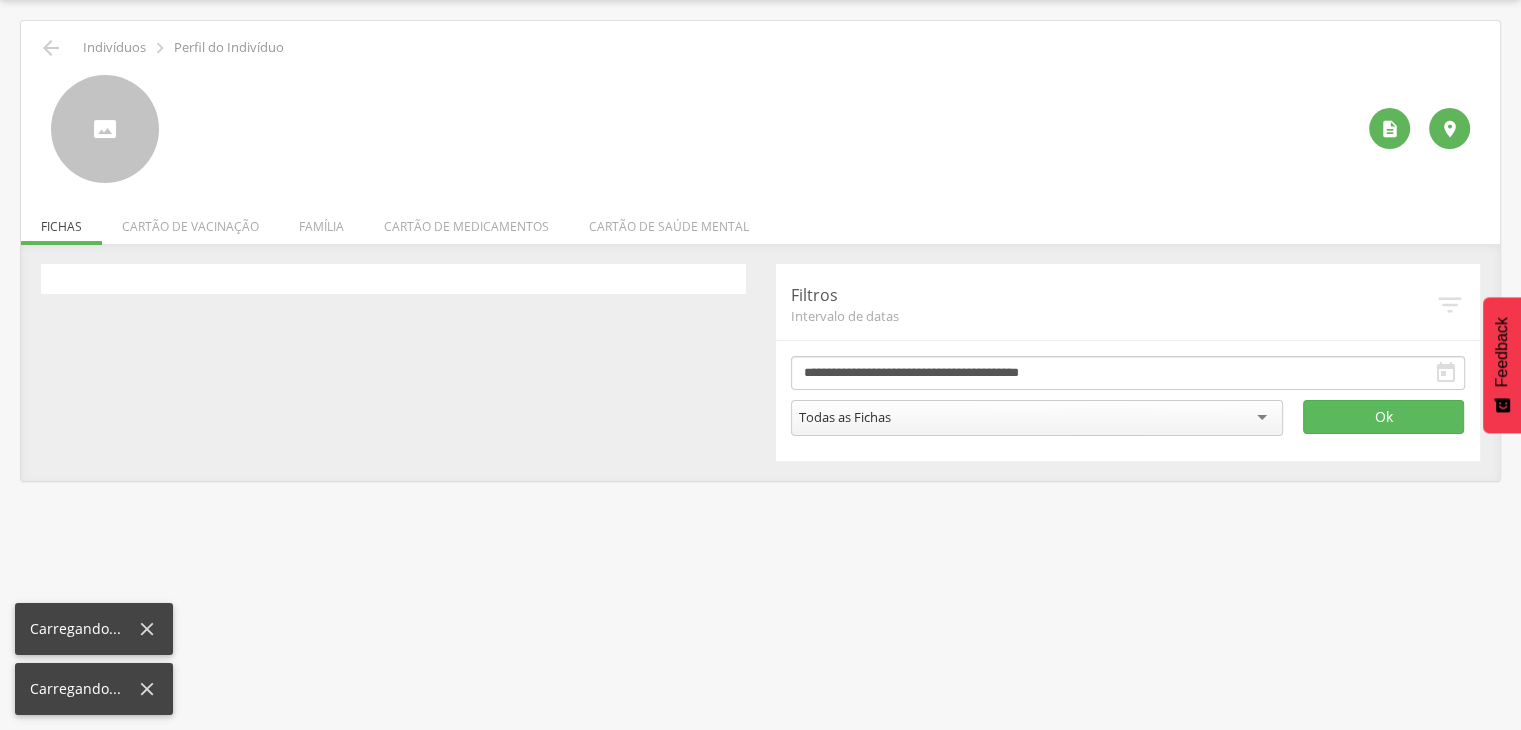 scroll, scrollTop: 60, scrollLeft: 0, axis: vertical 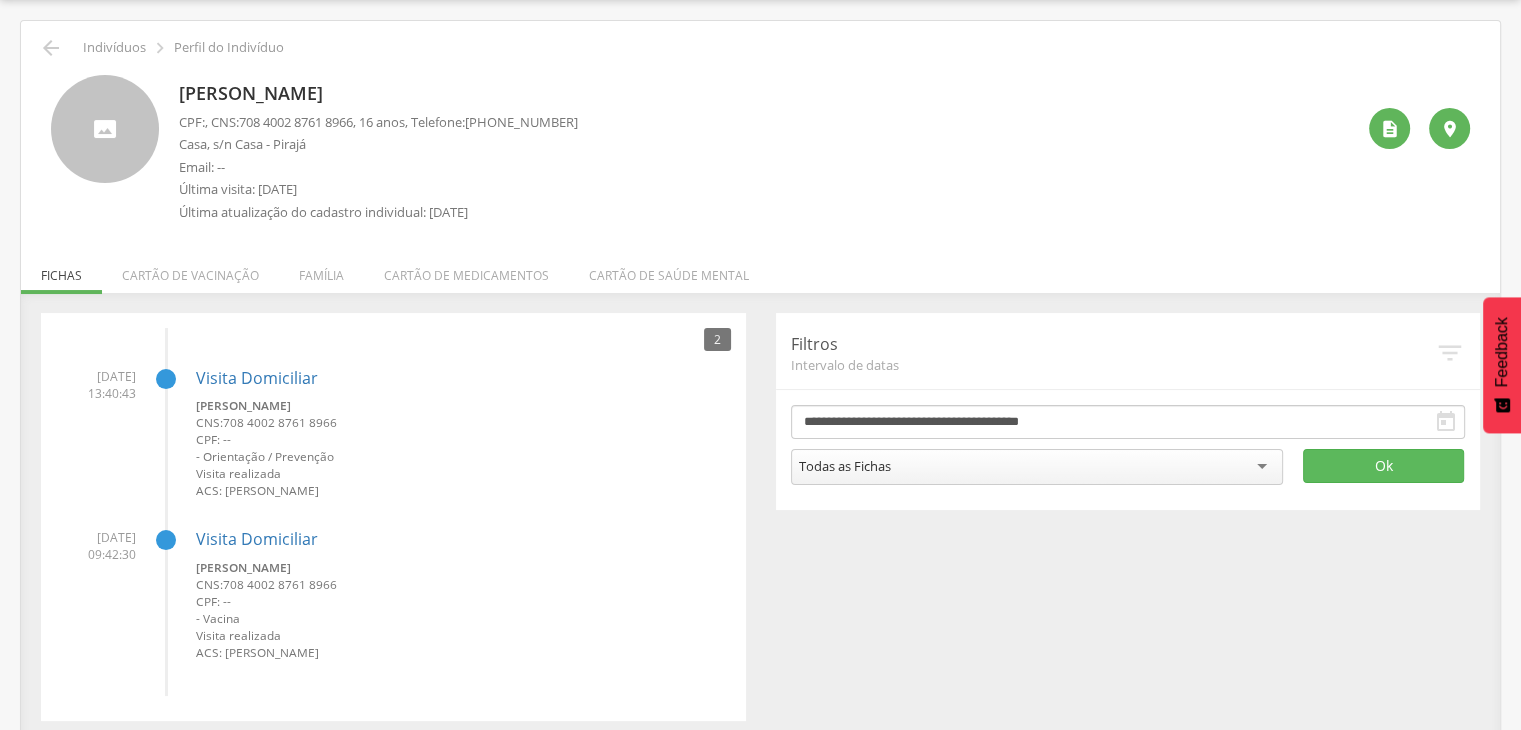 drag, startPoint x: 180, startPoint y: 99, endPoint x: 390, endPoint y: 85, distance: 210.46616 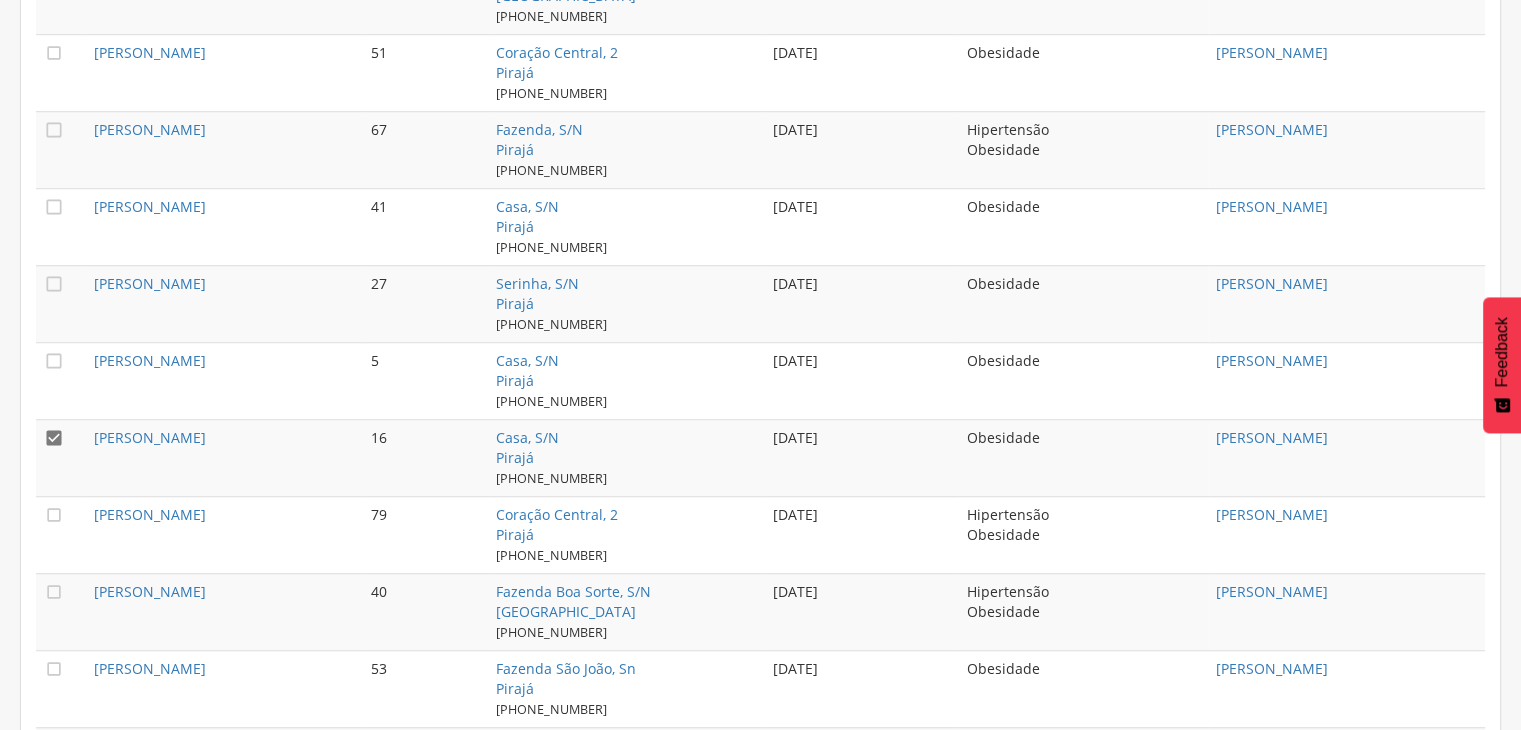 scroll, scrollTop: 1660, scrollLeft: 0, axis: vertical 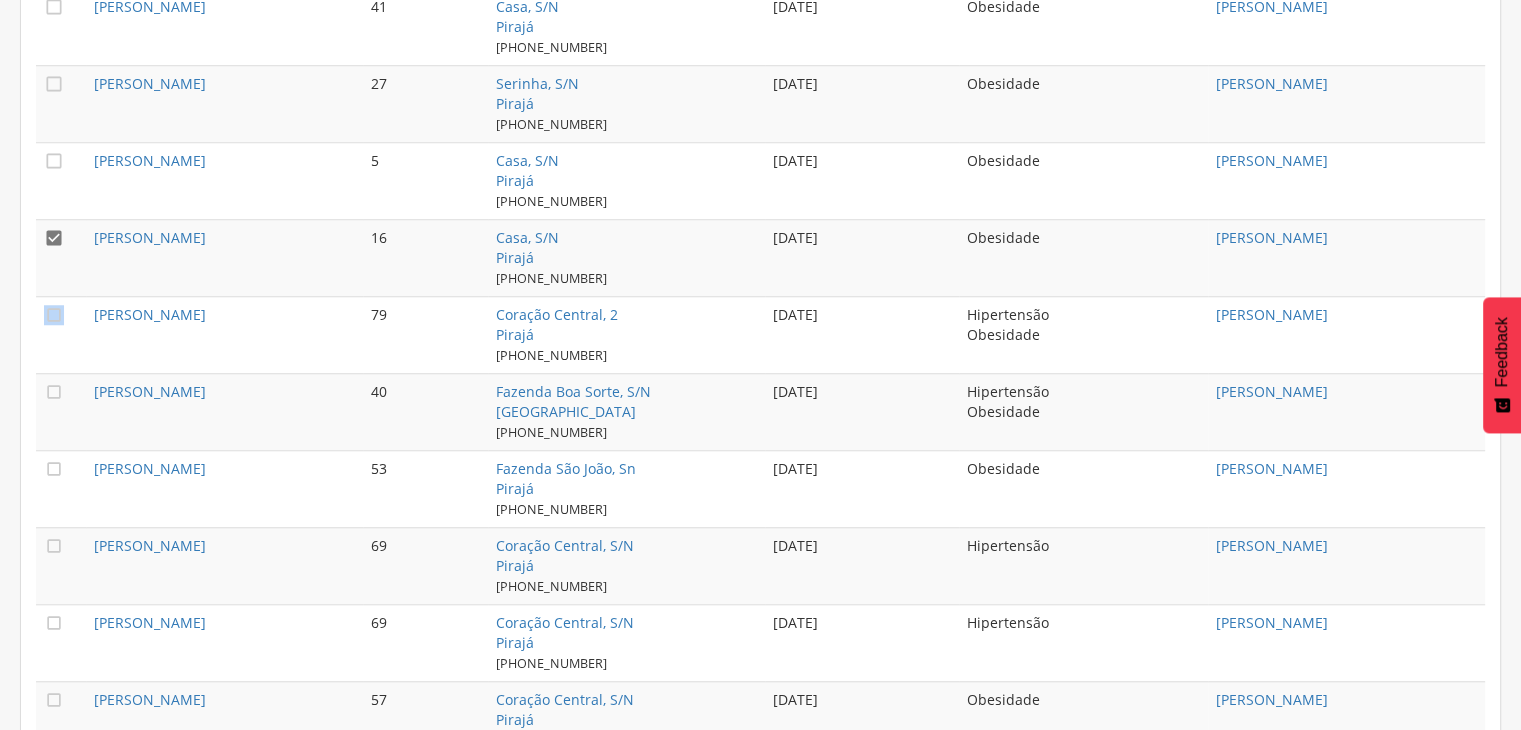 drag, startPoint x: 56, startPoint y: 281, endPoint x: 46, endPoint y: 270, distance: 14.866069 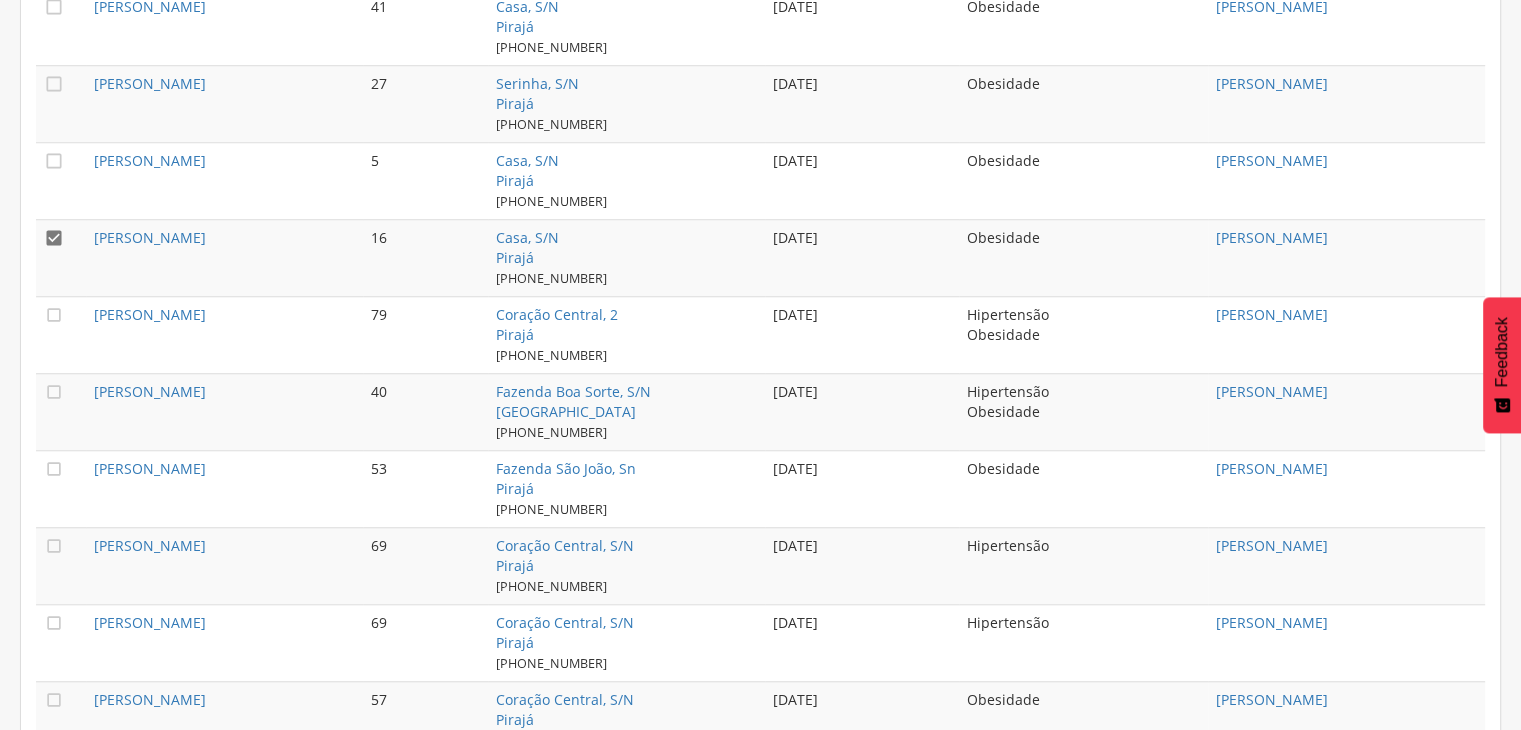 click on "" at bounding box center (54, 238) 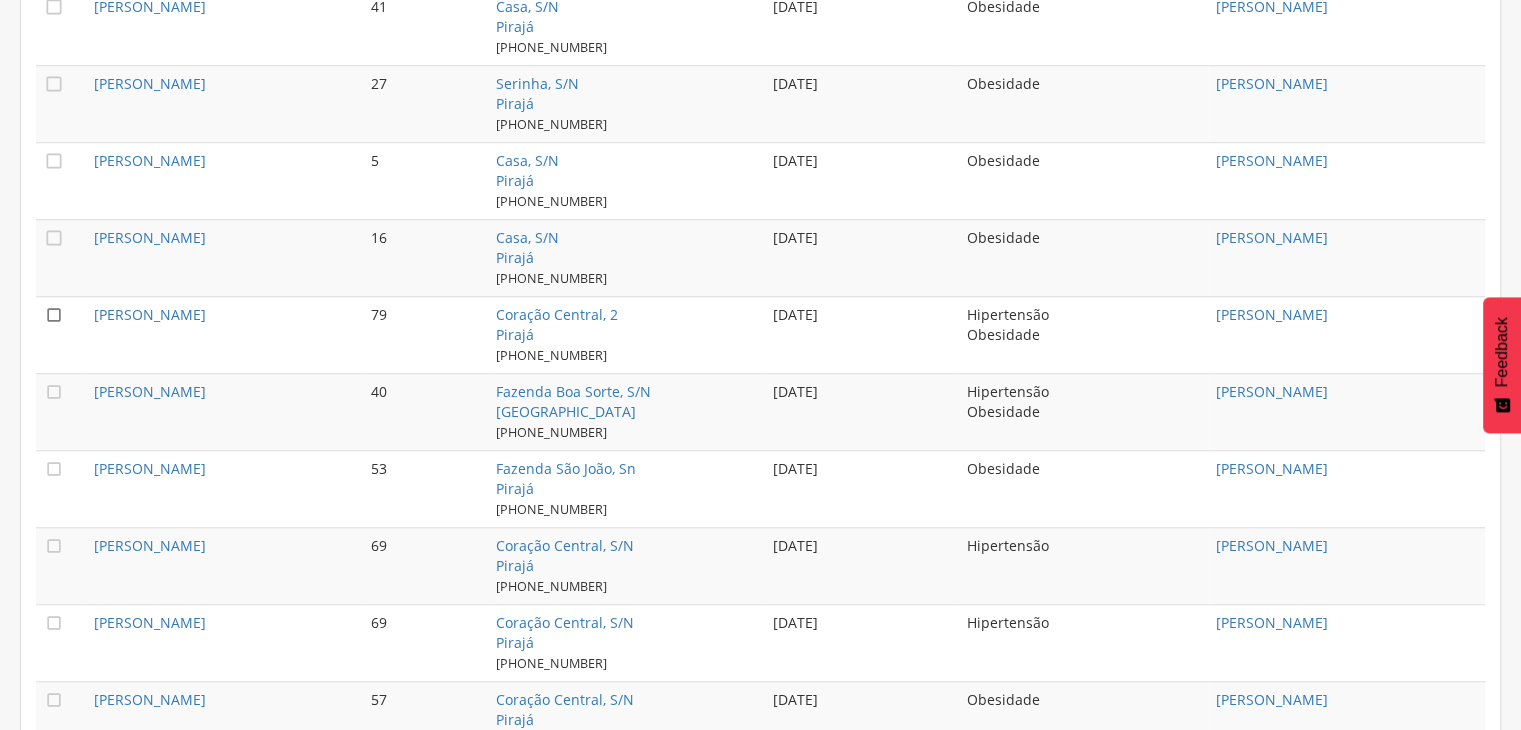 click on "" at bounding box center (54, 315) 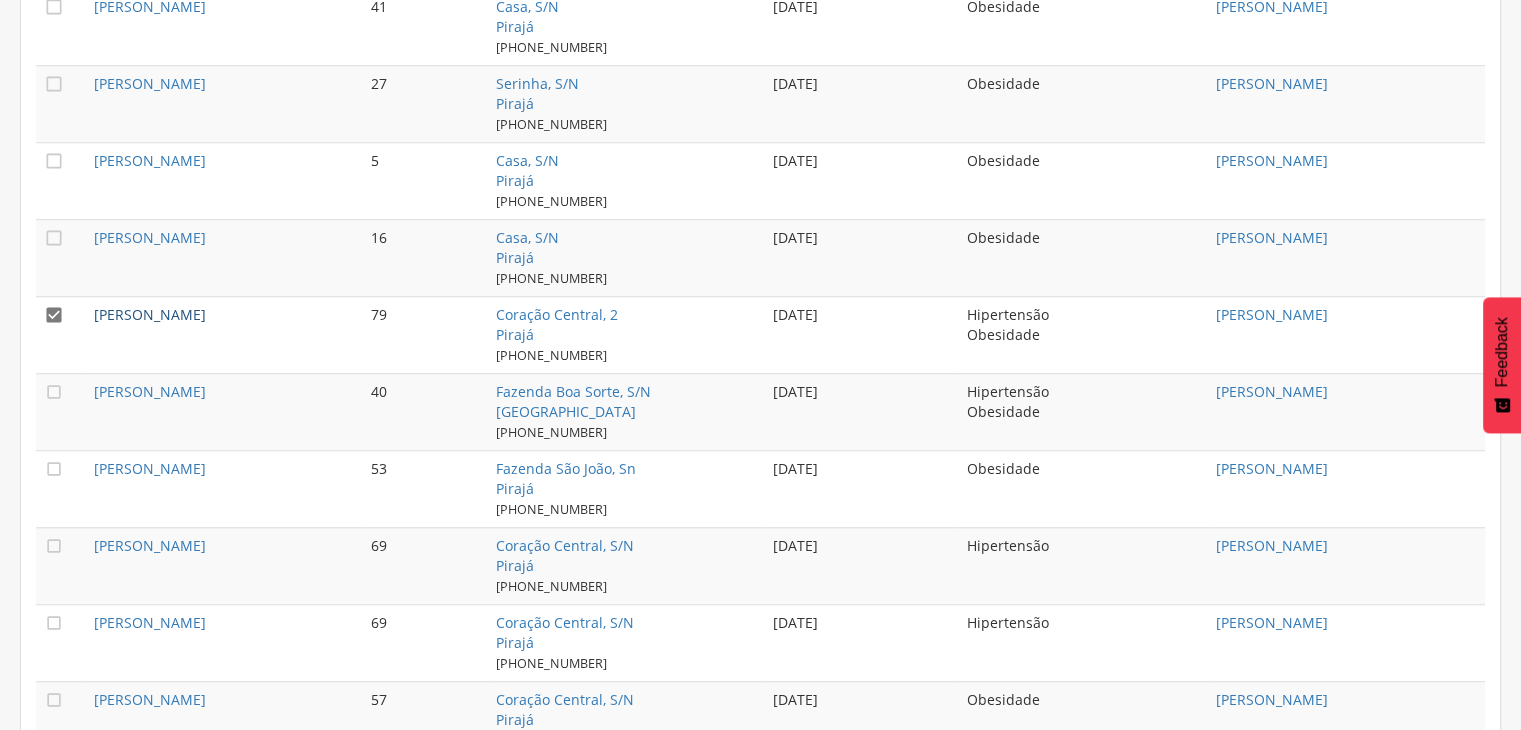 click on "[PERSON_NAME]" at bounding box center [150, 314] 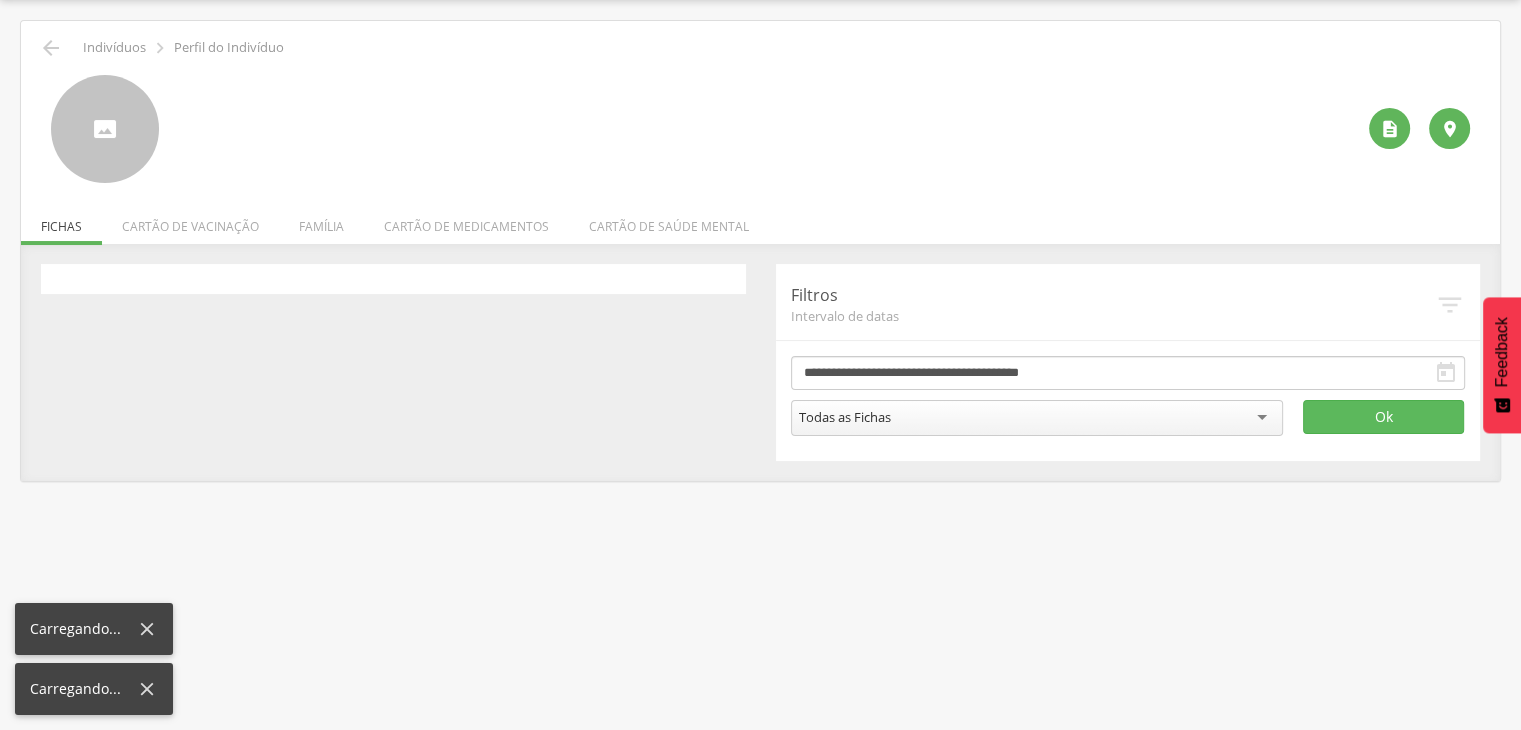 scroll, scrollTop: 60, scrollLeft: 0, axis: vertical 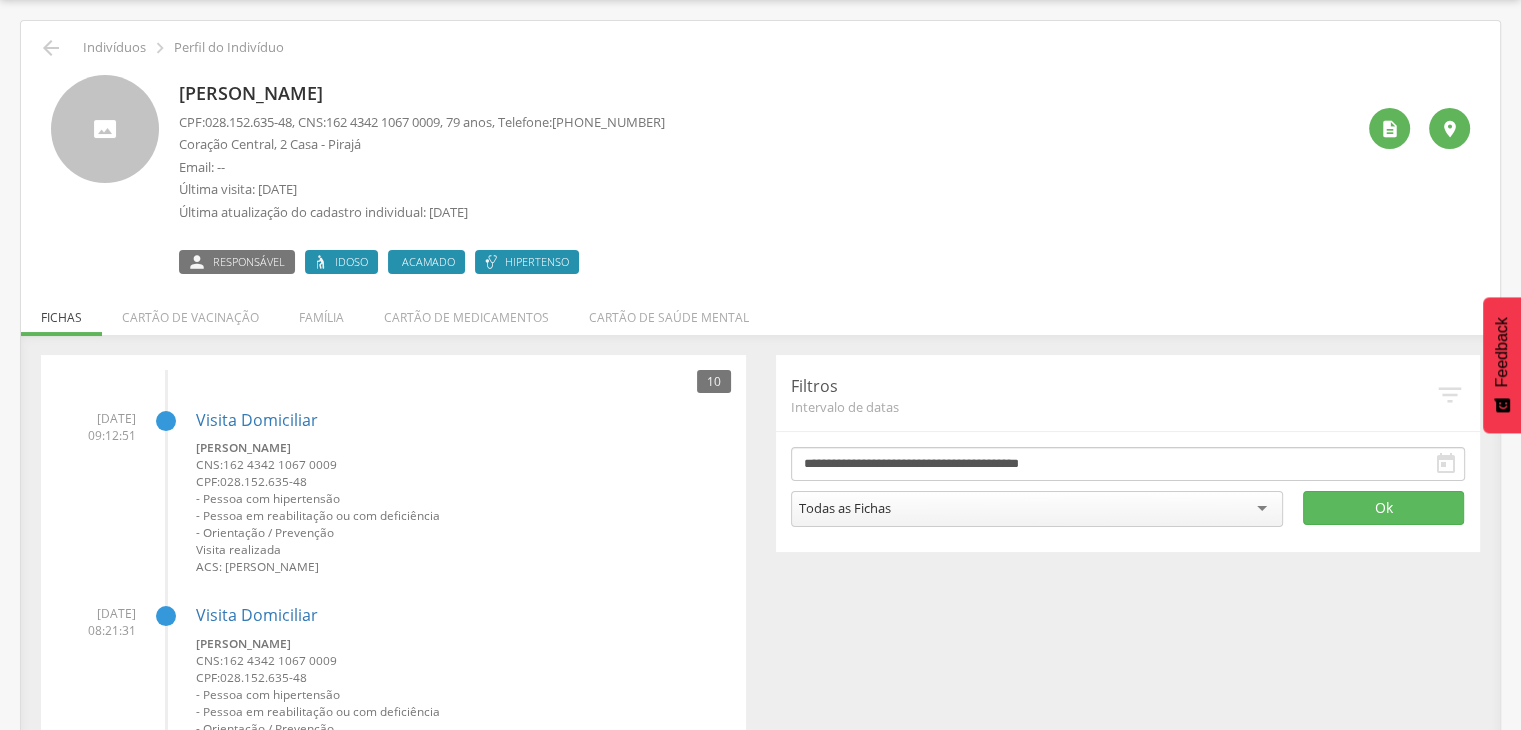 drag, startPoint x: 180, startPoint y: 91, endPoint x: 414, endPoint y: 104, distance: 234.36084 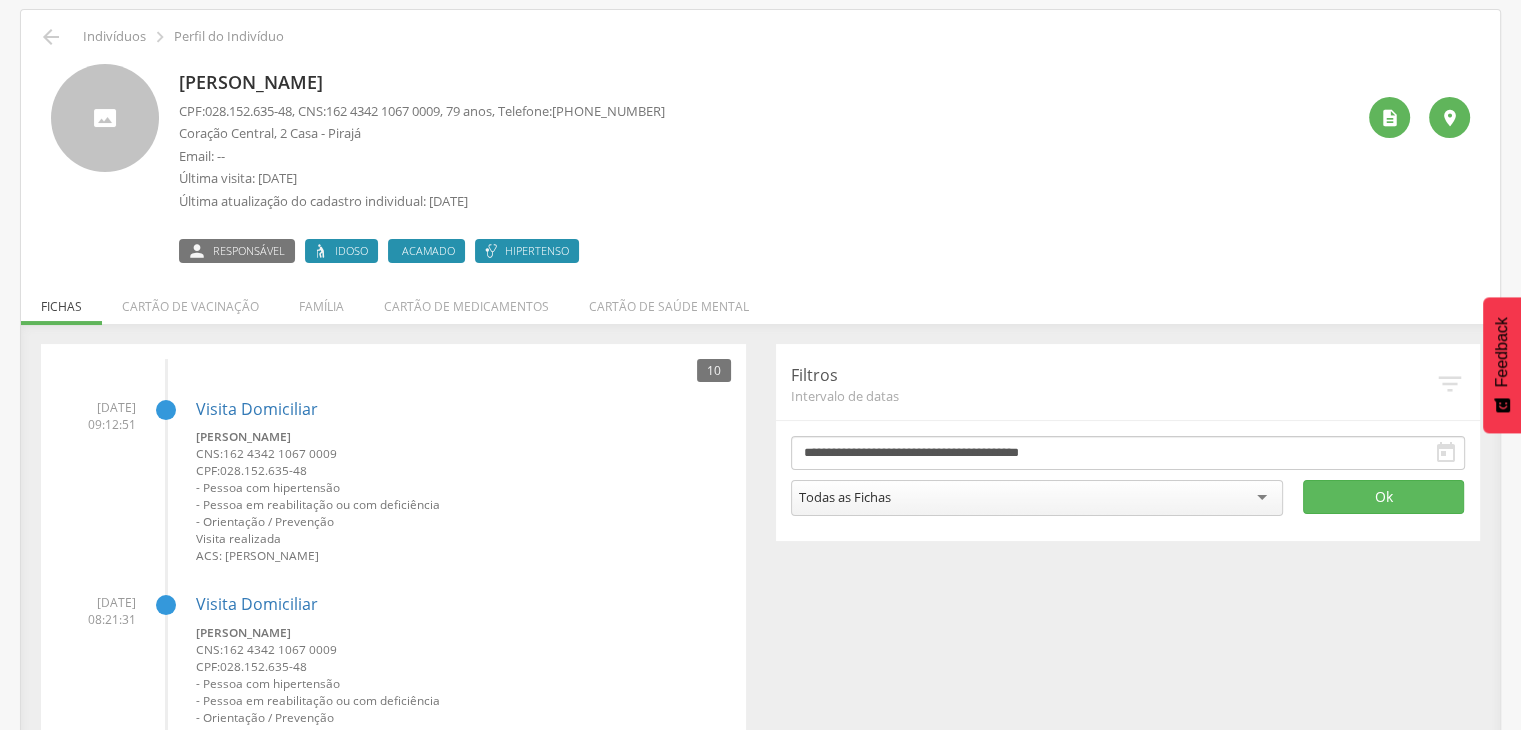 scroll, scrollTop: 0, scrollLeft: 0, axis: both 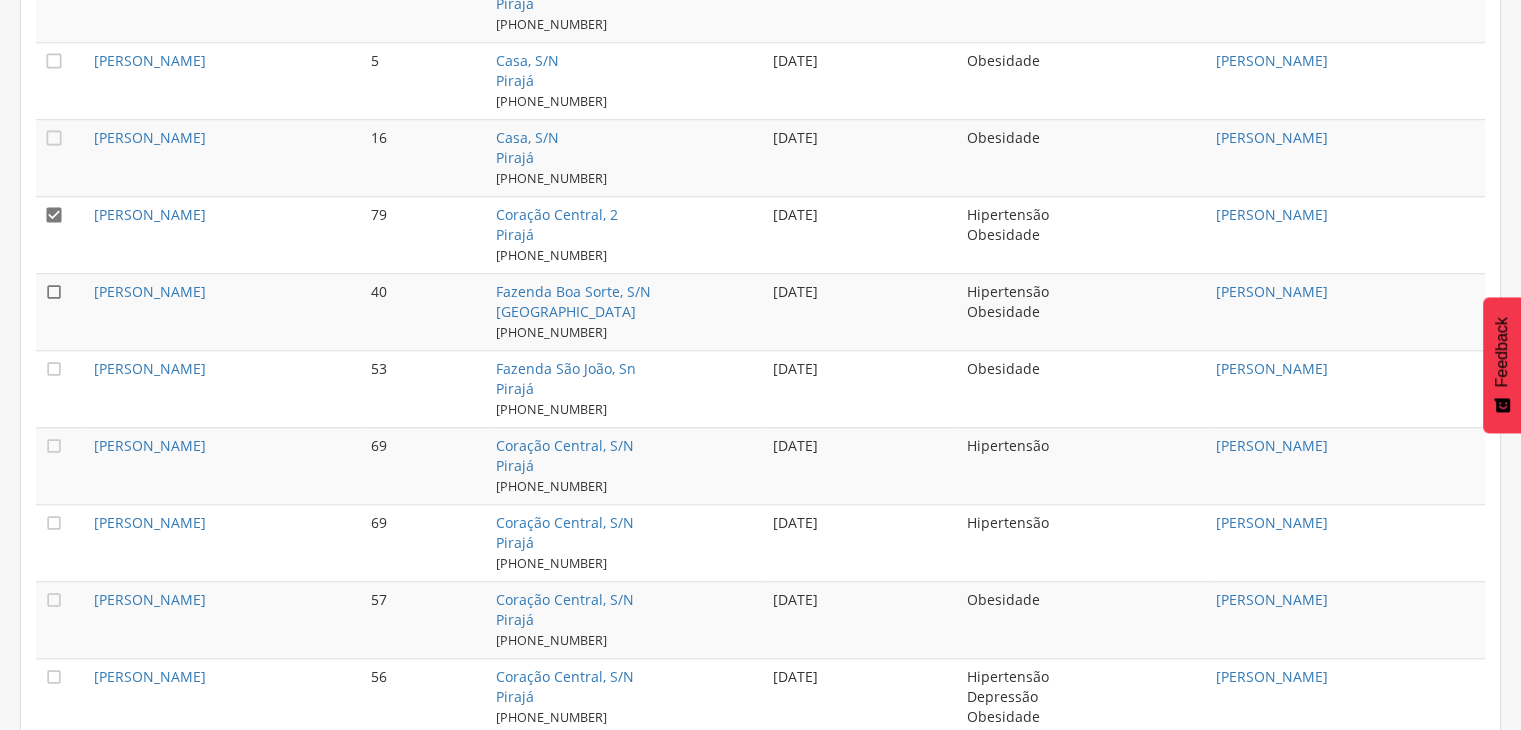 click on "" at bounding box center (54, 292) 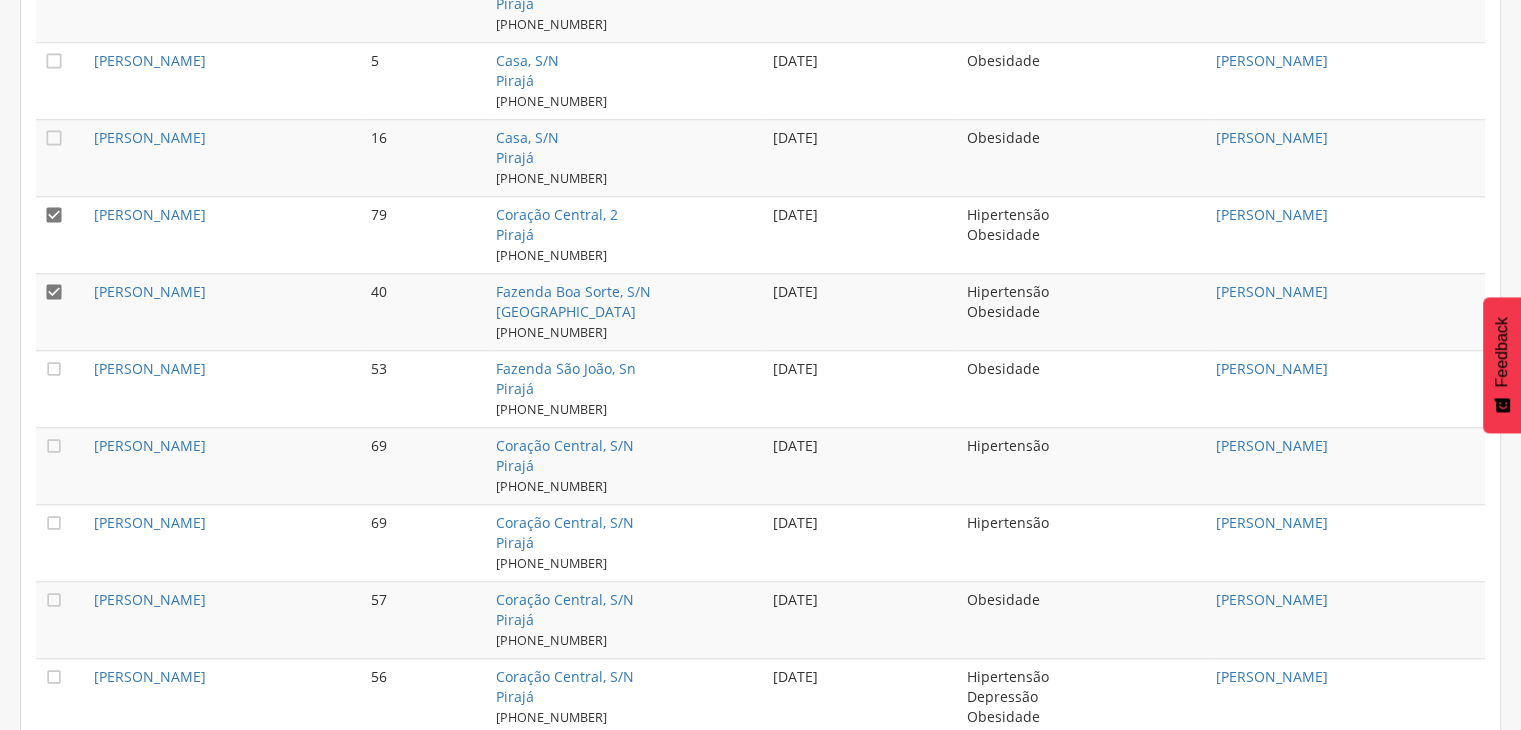 click on "" at bounding box center (61, 234) 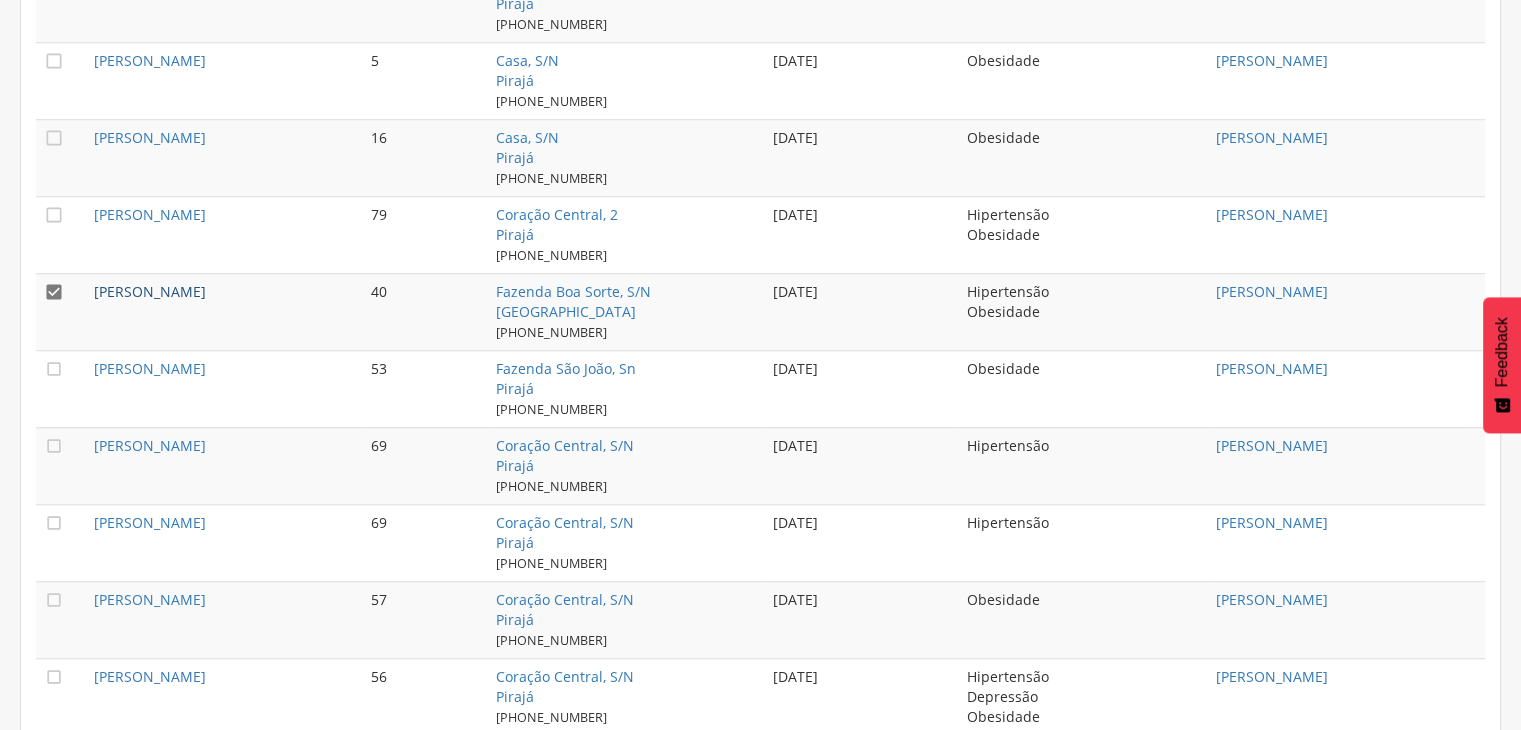 click on "[PERSON_NAME]" at bounding box center [150, 291] 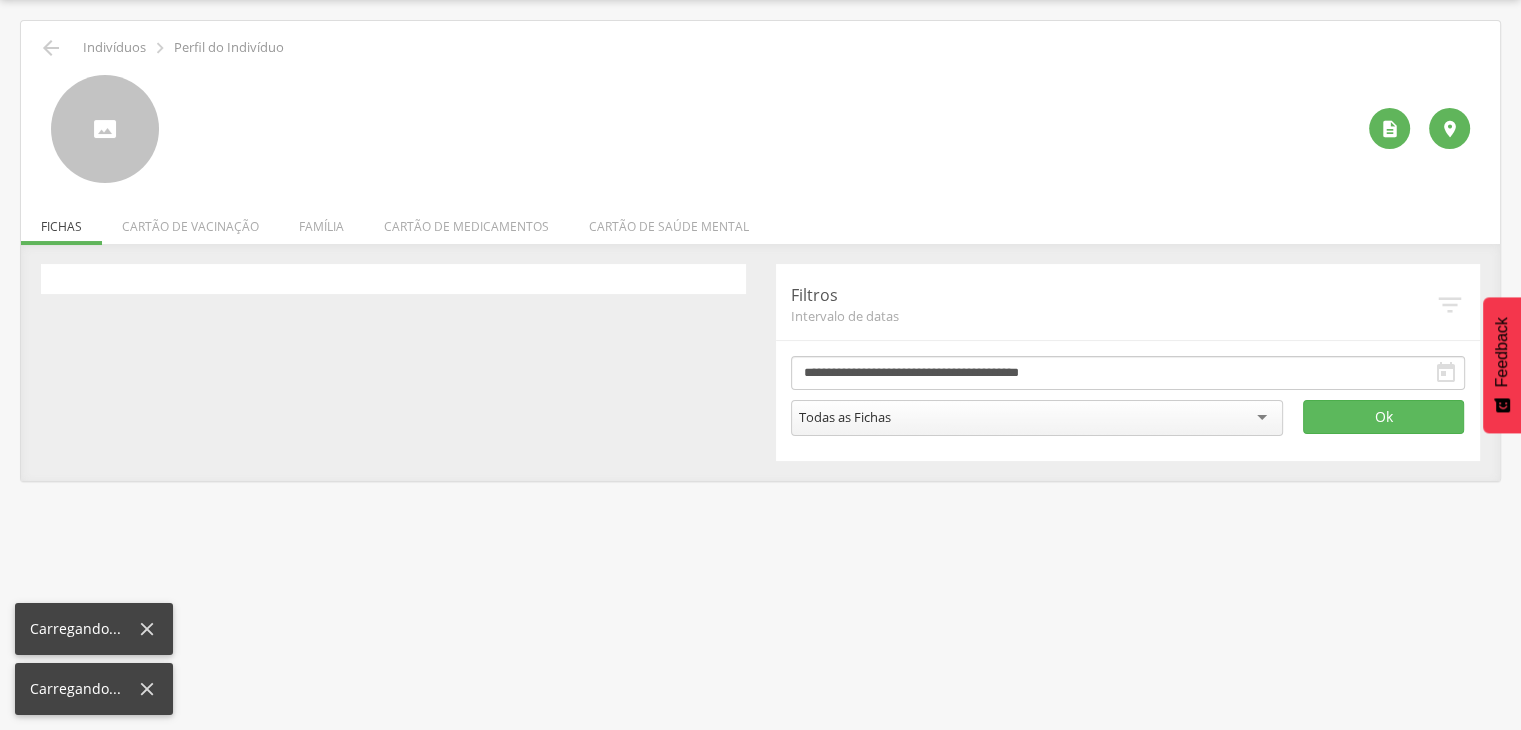 scroll, scrollTop: 60, scrollLeft: 0, axis: vertical 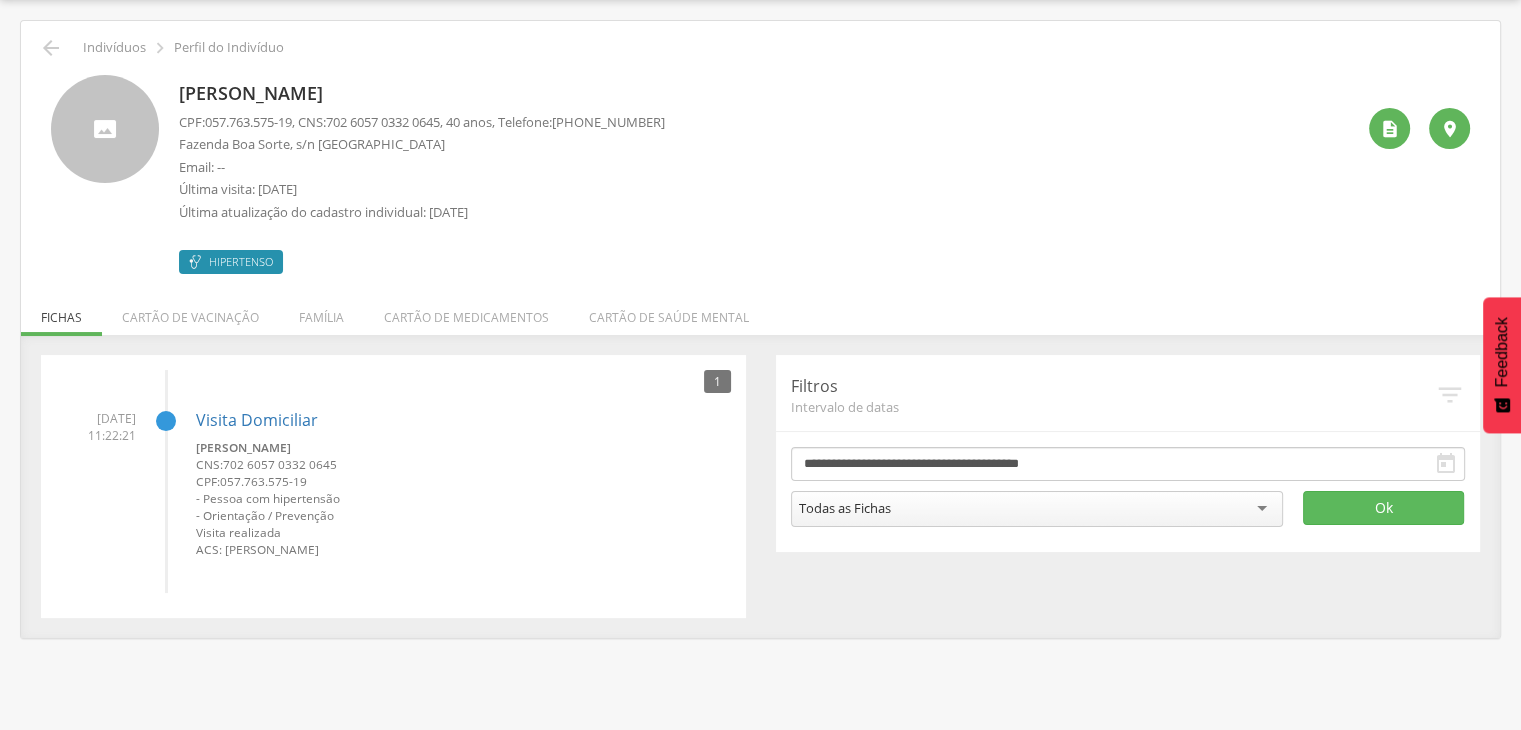 drag, startPoint x: 441, startPoint y: 100, endPoint x: 179, endPoint y: 97, distance: 262.01718 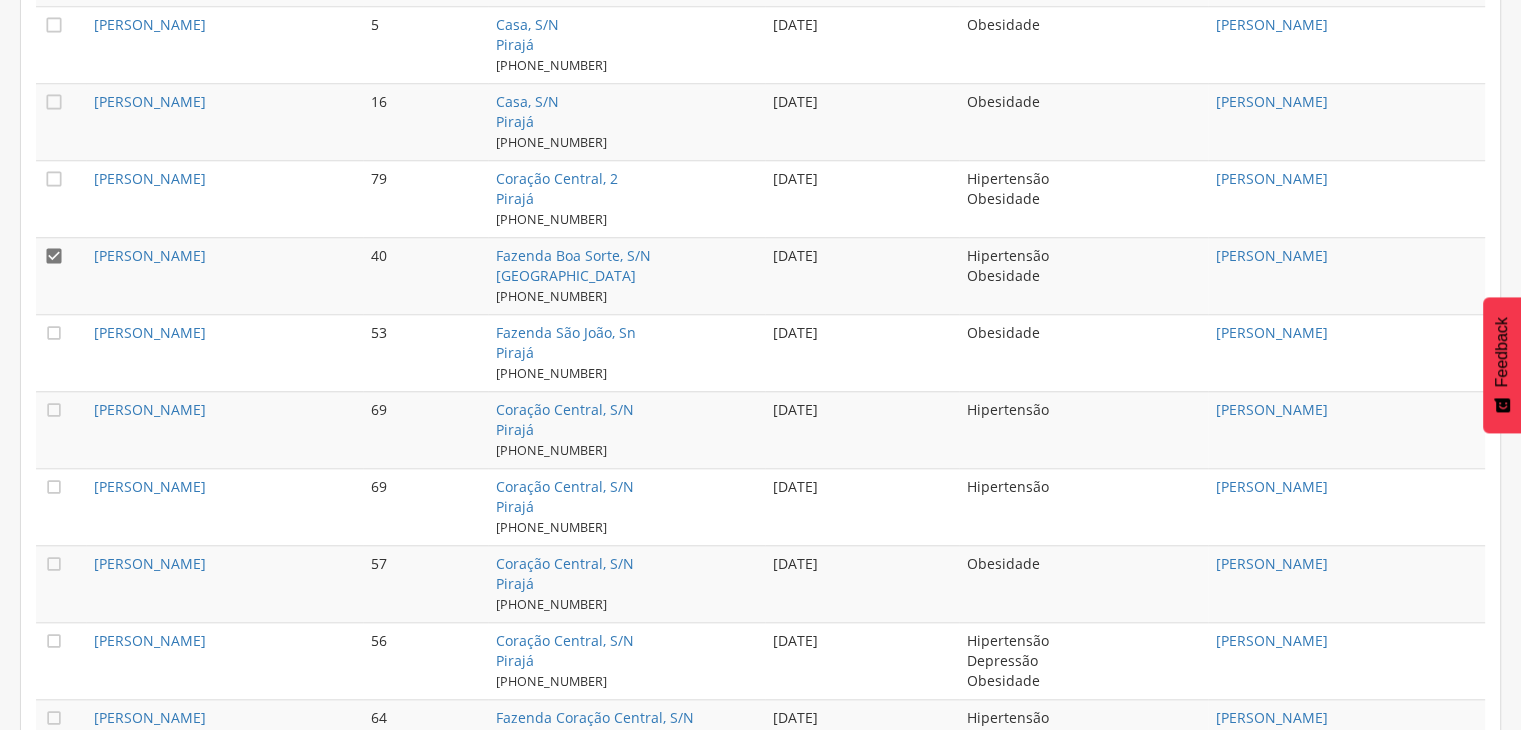 scroll, scrollTop: 1860, scrollLeft: 0, axis: vertical 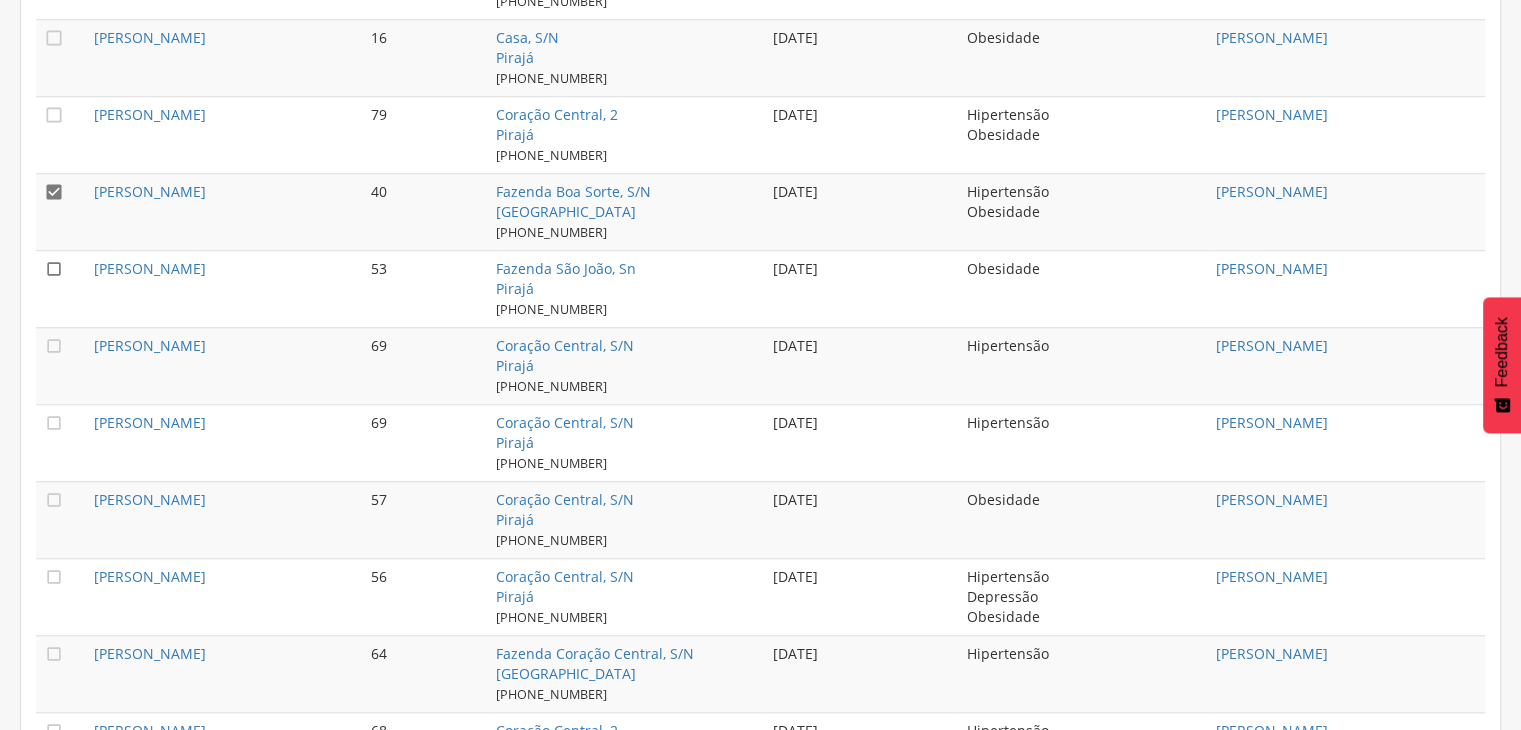click on "" at bounding box center (54, 269) 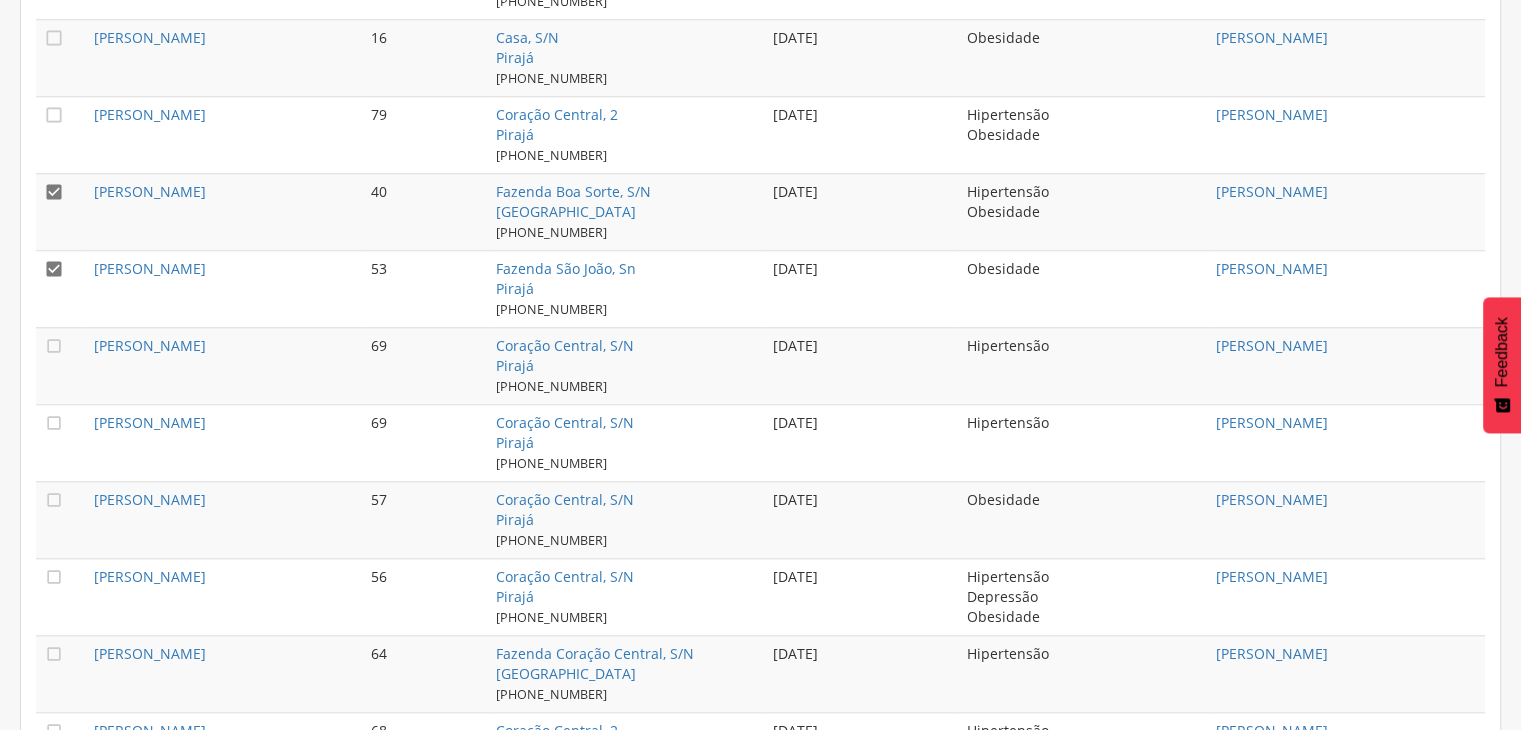 click on "" at bounding box center (54, 192) 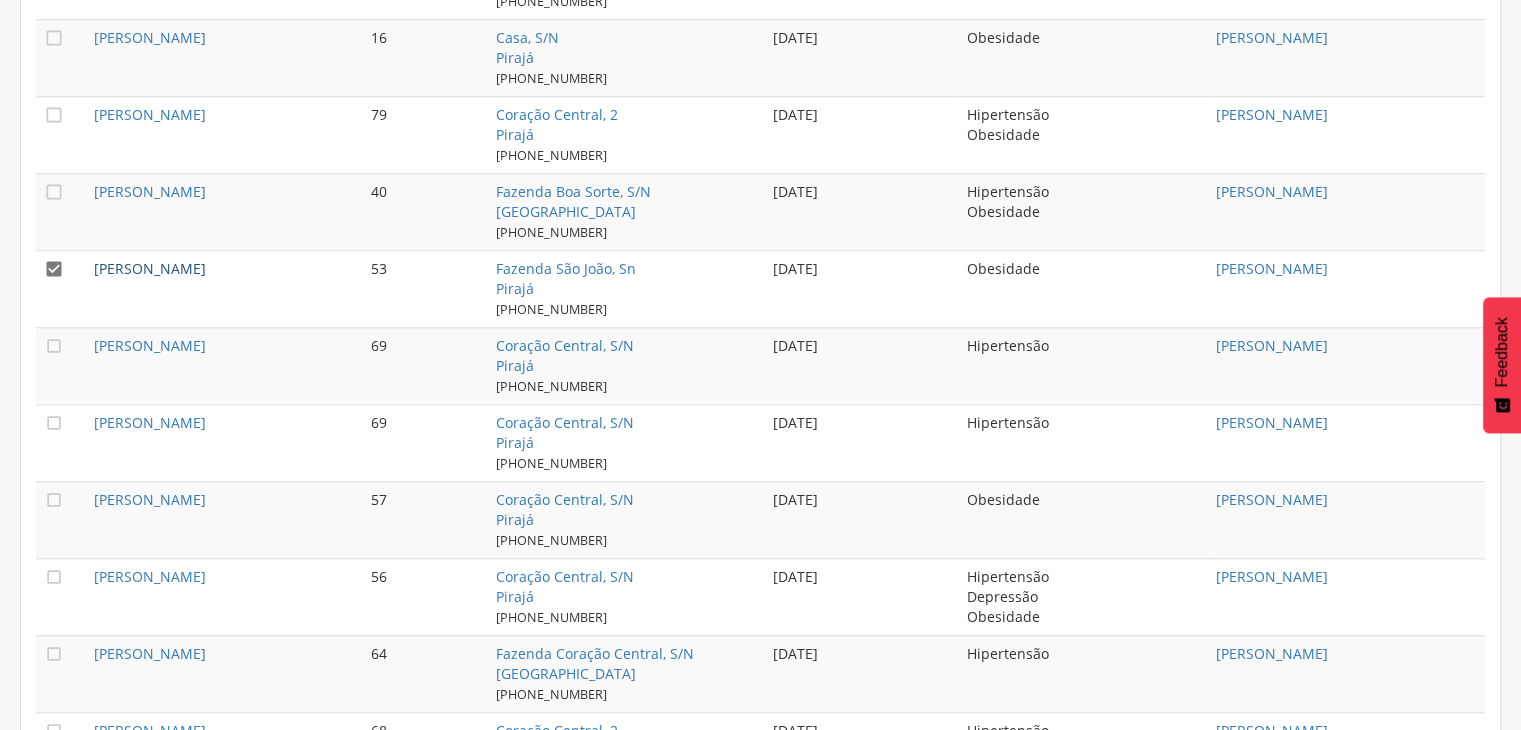 click on "[PERSON_NAME]" at bounding box center [150, 268] 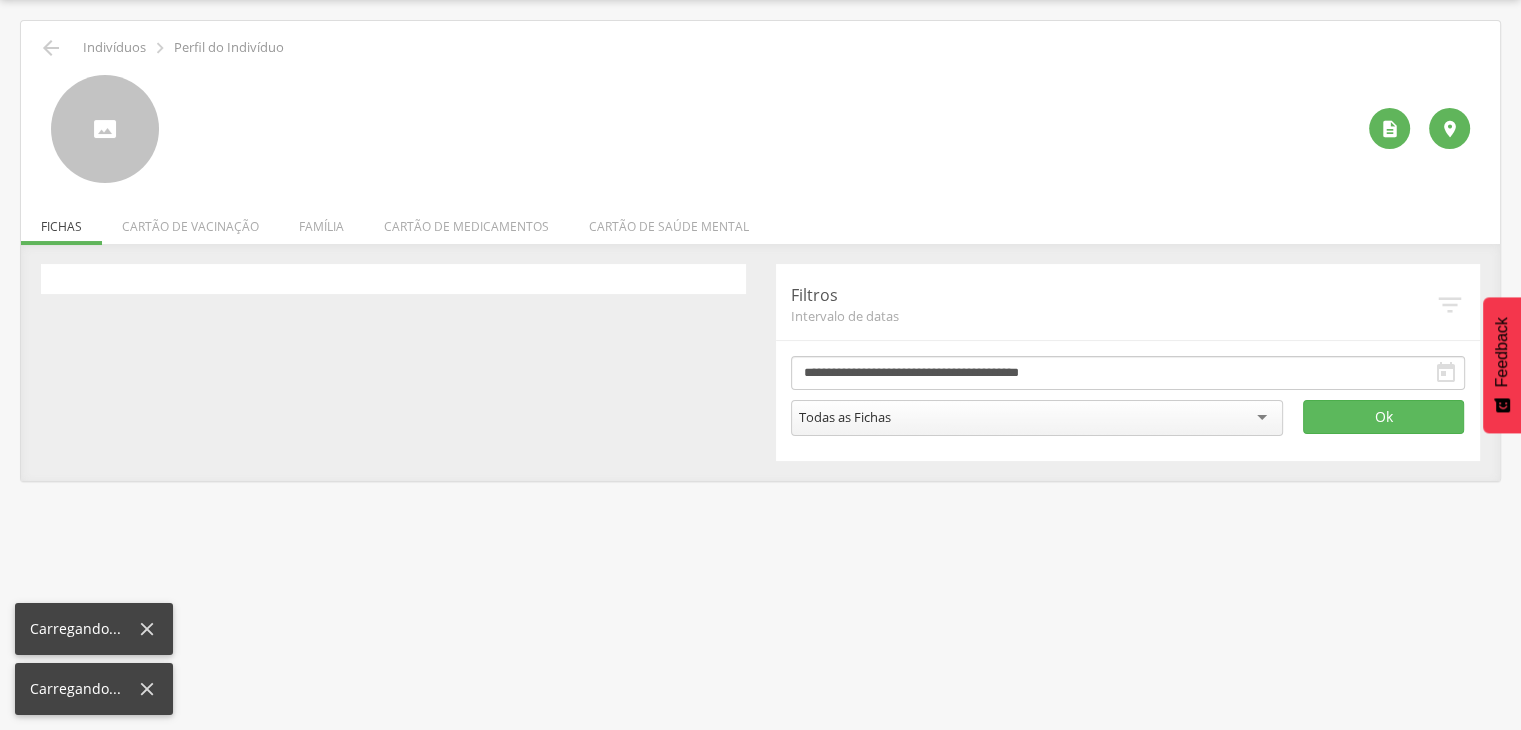 scroll, scrollTop: 60, scrollLeft: 0, axis: vertical 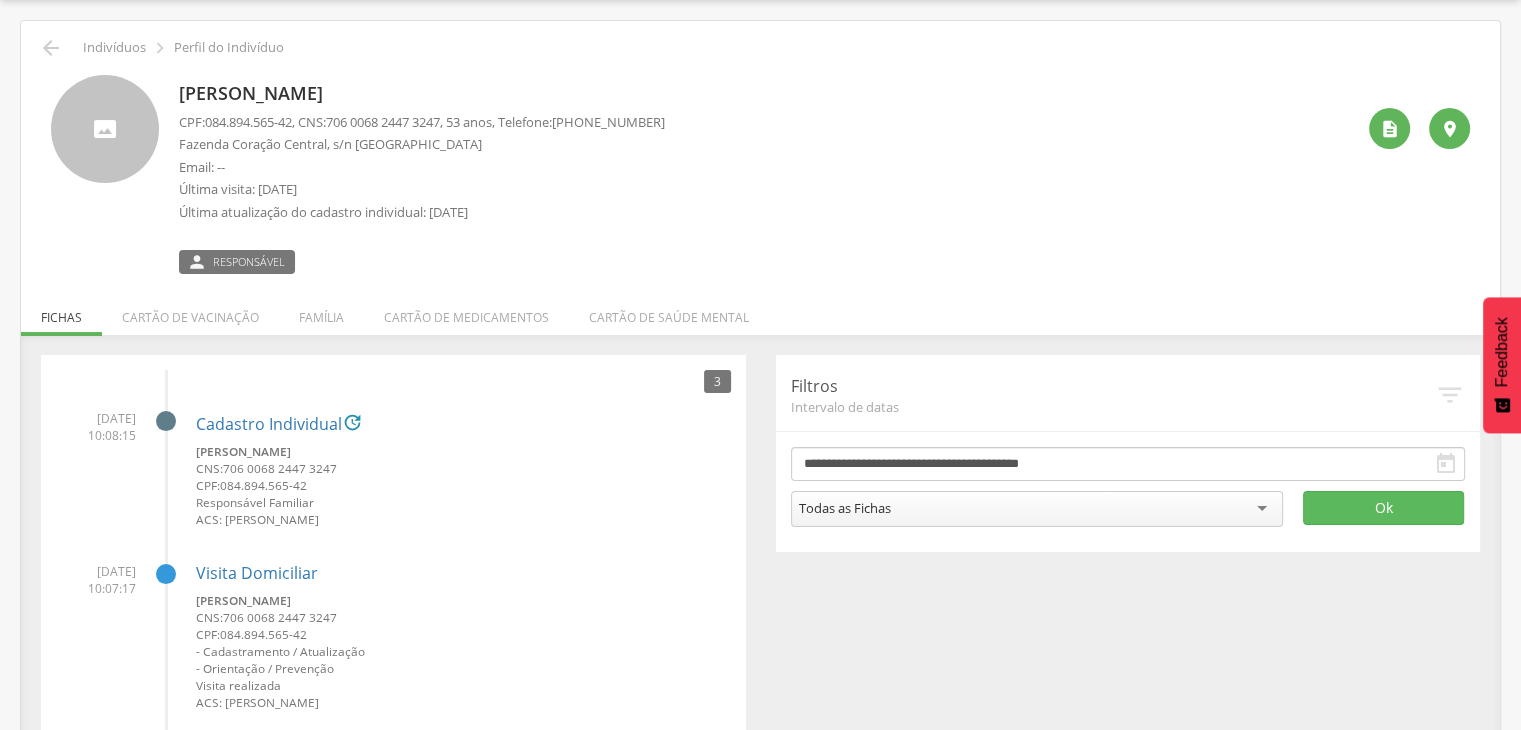 drag, startPoint x: 178, startPoint y: 90, endPoint x: 438, endPoint y: 101, distance: 260.23257 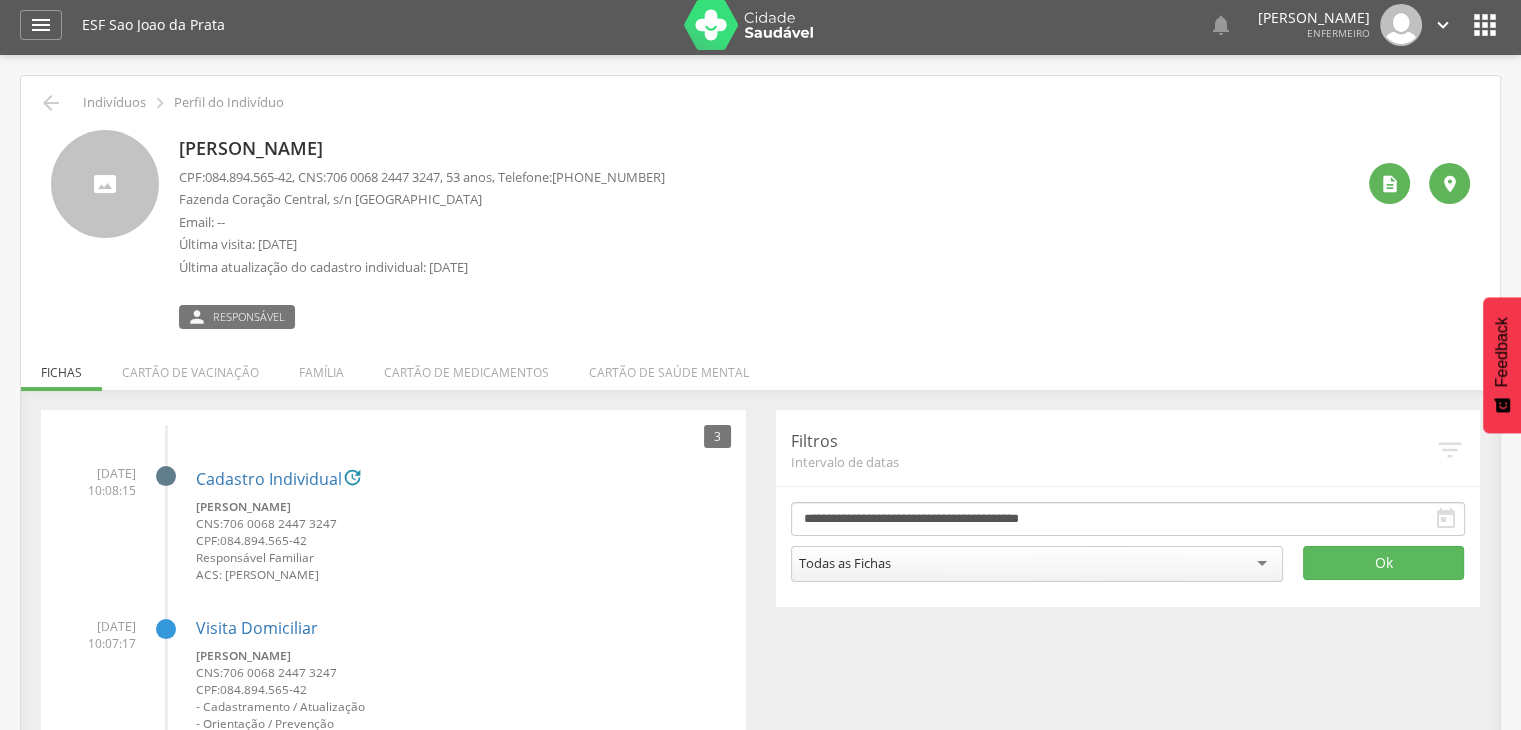scroll, scrollTop: 0, scrollLeft: 0, axis: both 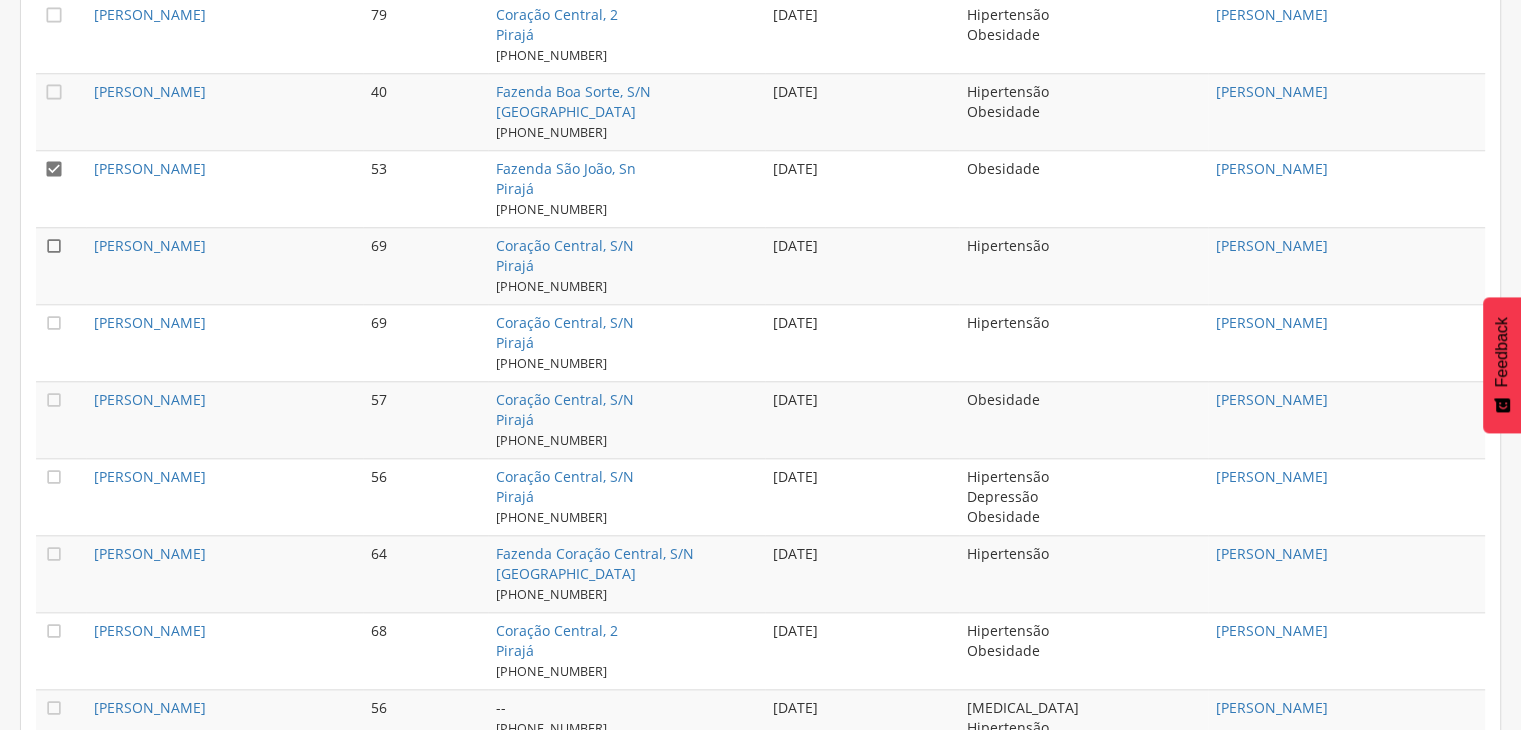 click on "" at bounding box center [54, 246] 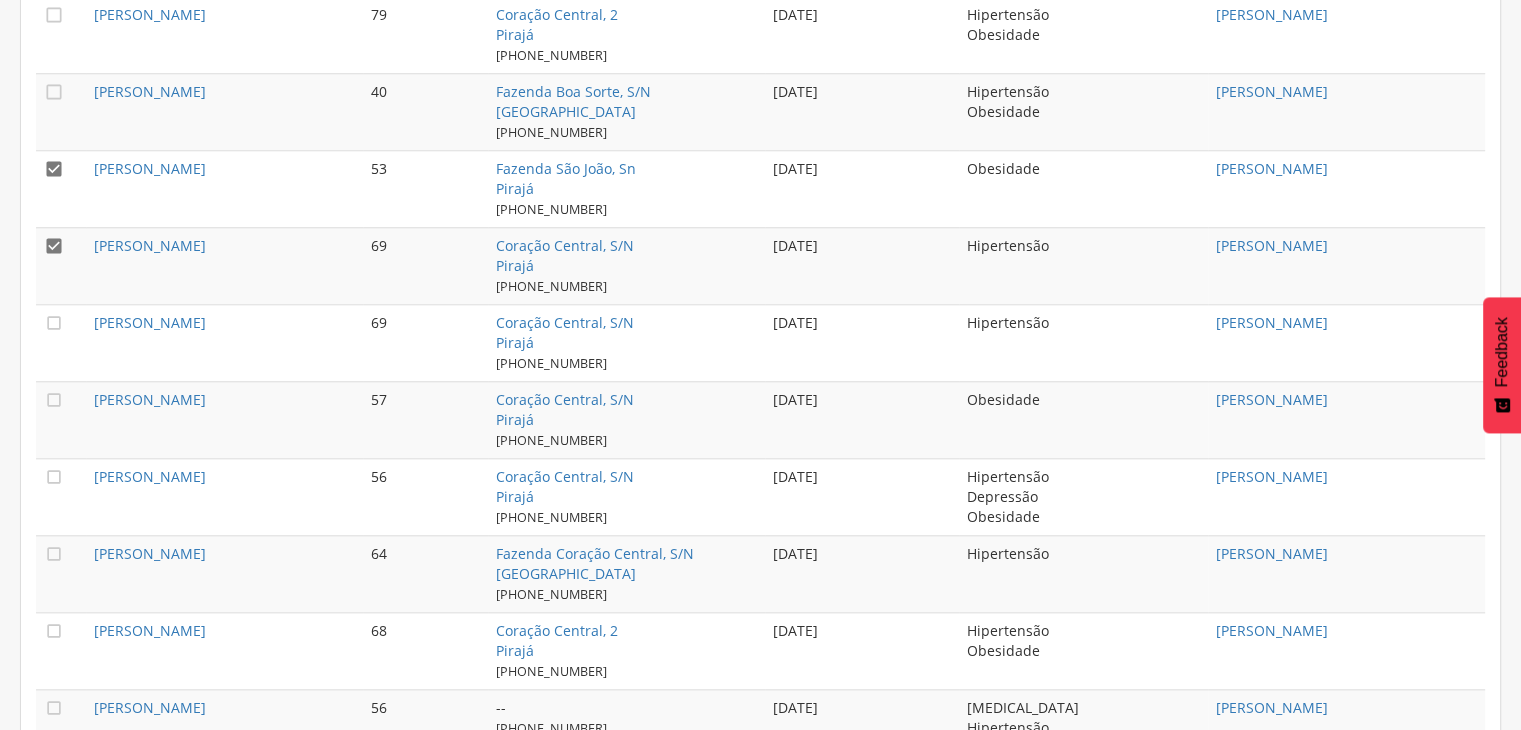 click on "[PERSON_NAME]" at bounding box center (224, 265) 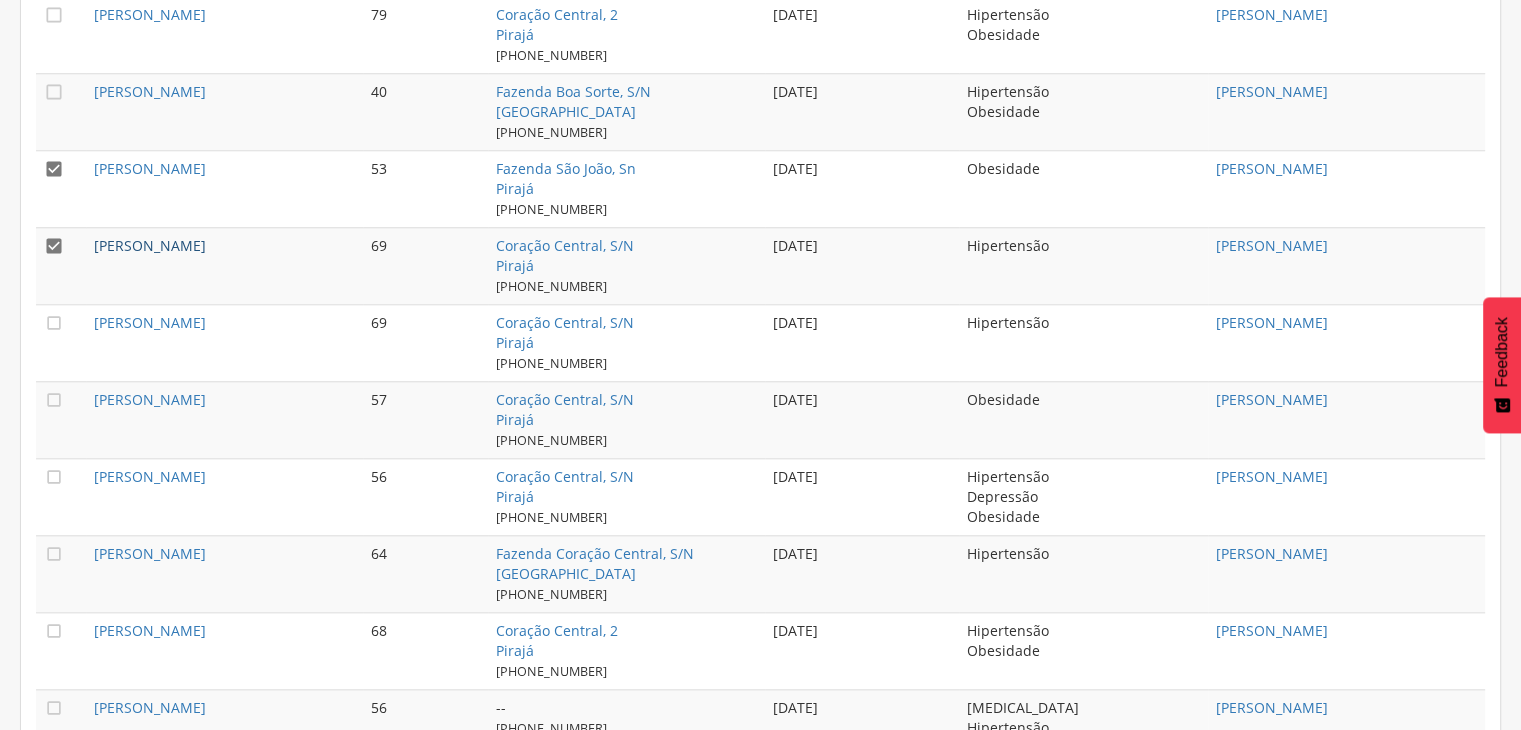 click on "[PERSON_NAME]" at bounding box center [150, 245] 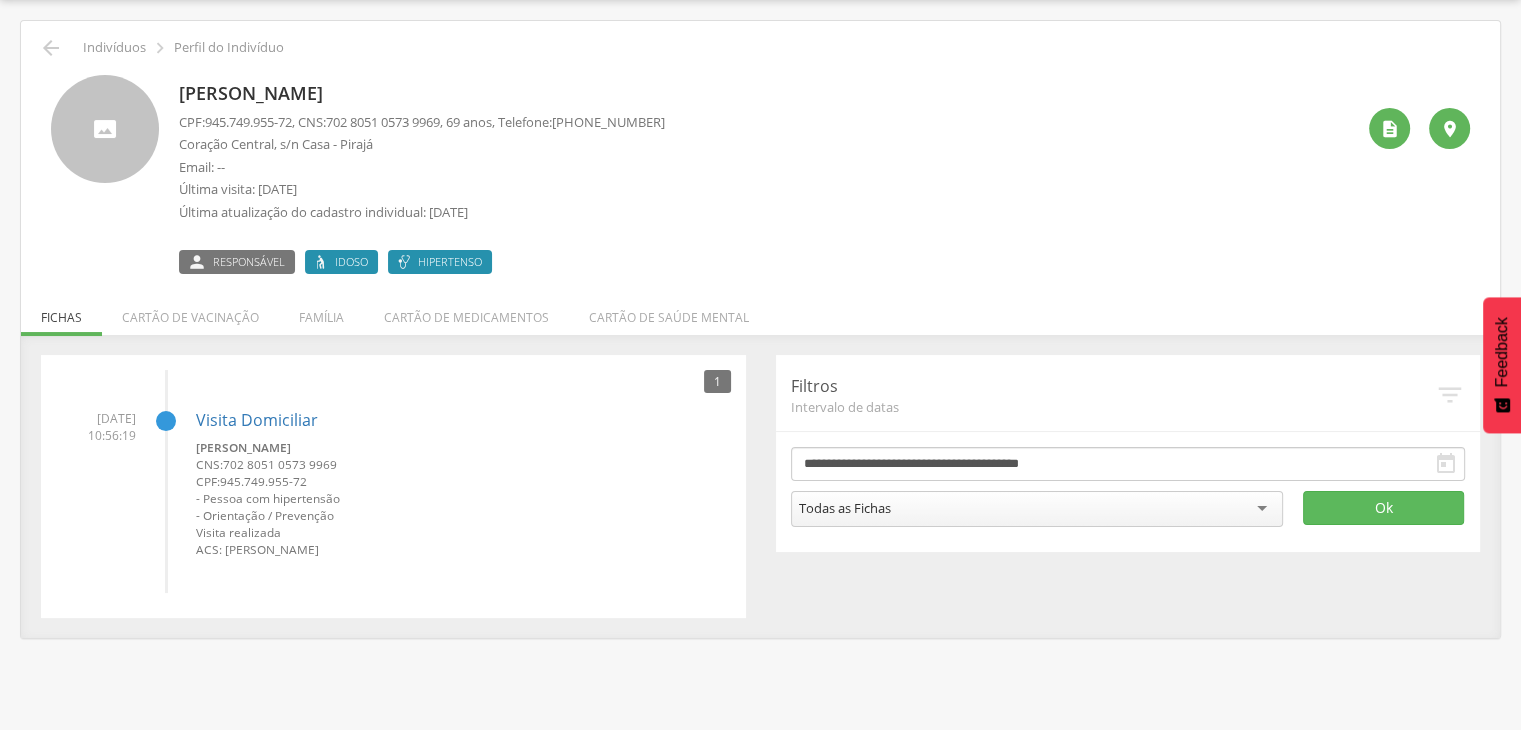drag, startPoint x: 173, startPoint y: 90, endPoint x: 441, endPoint y: 103, distance: 268.31512 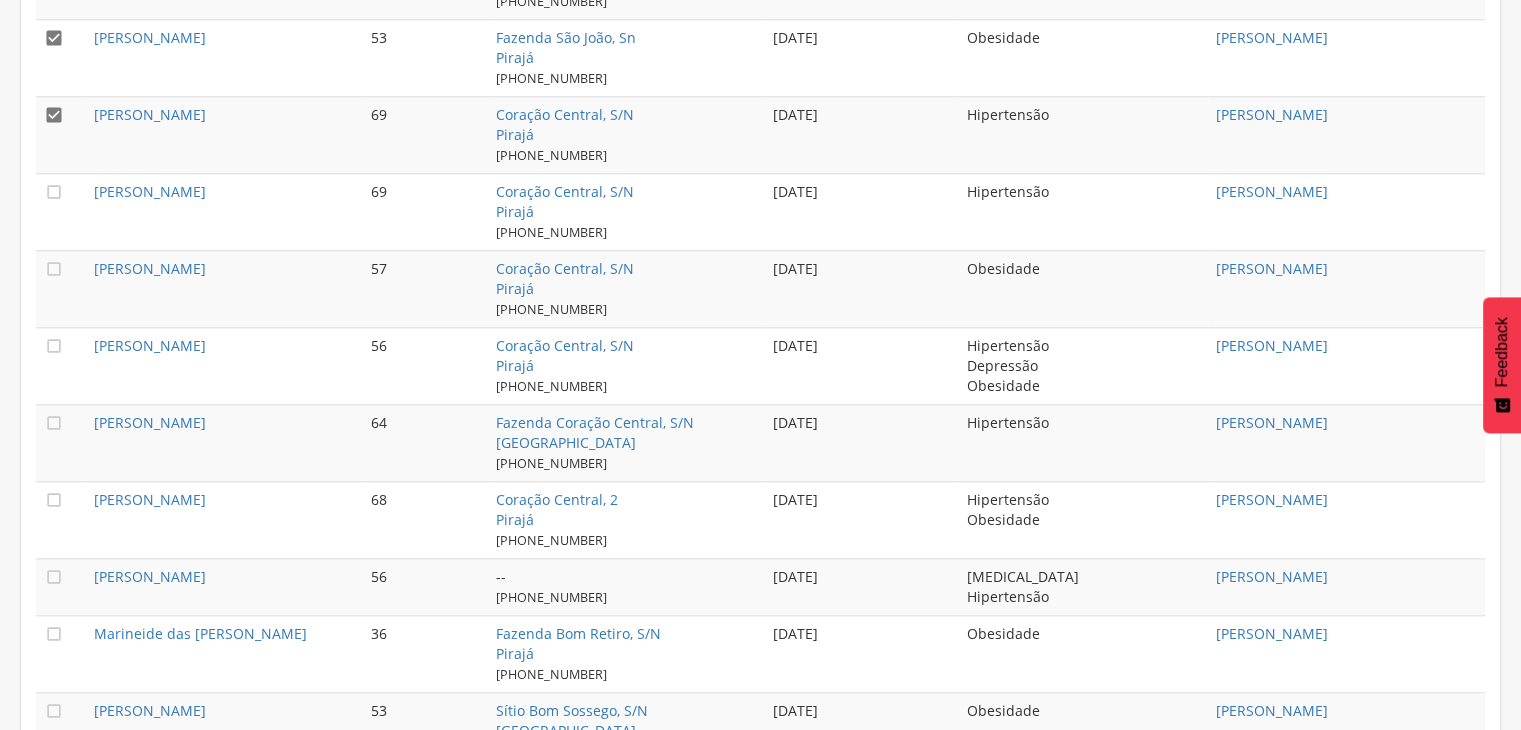 scroll, scrollTop: 2060, scrollLeft: 0, axis: vertical 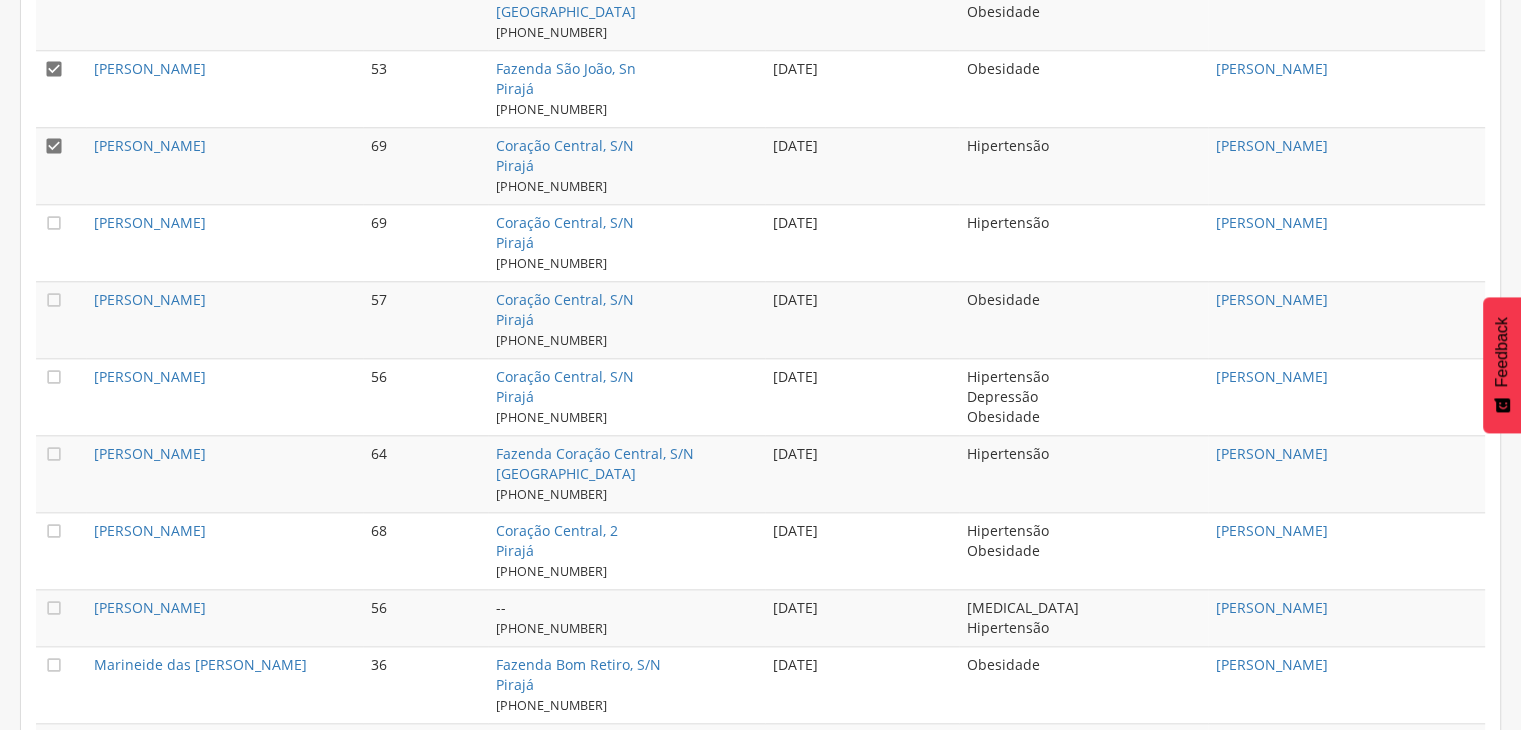 click on "" at bounding box center [61, 242] 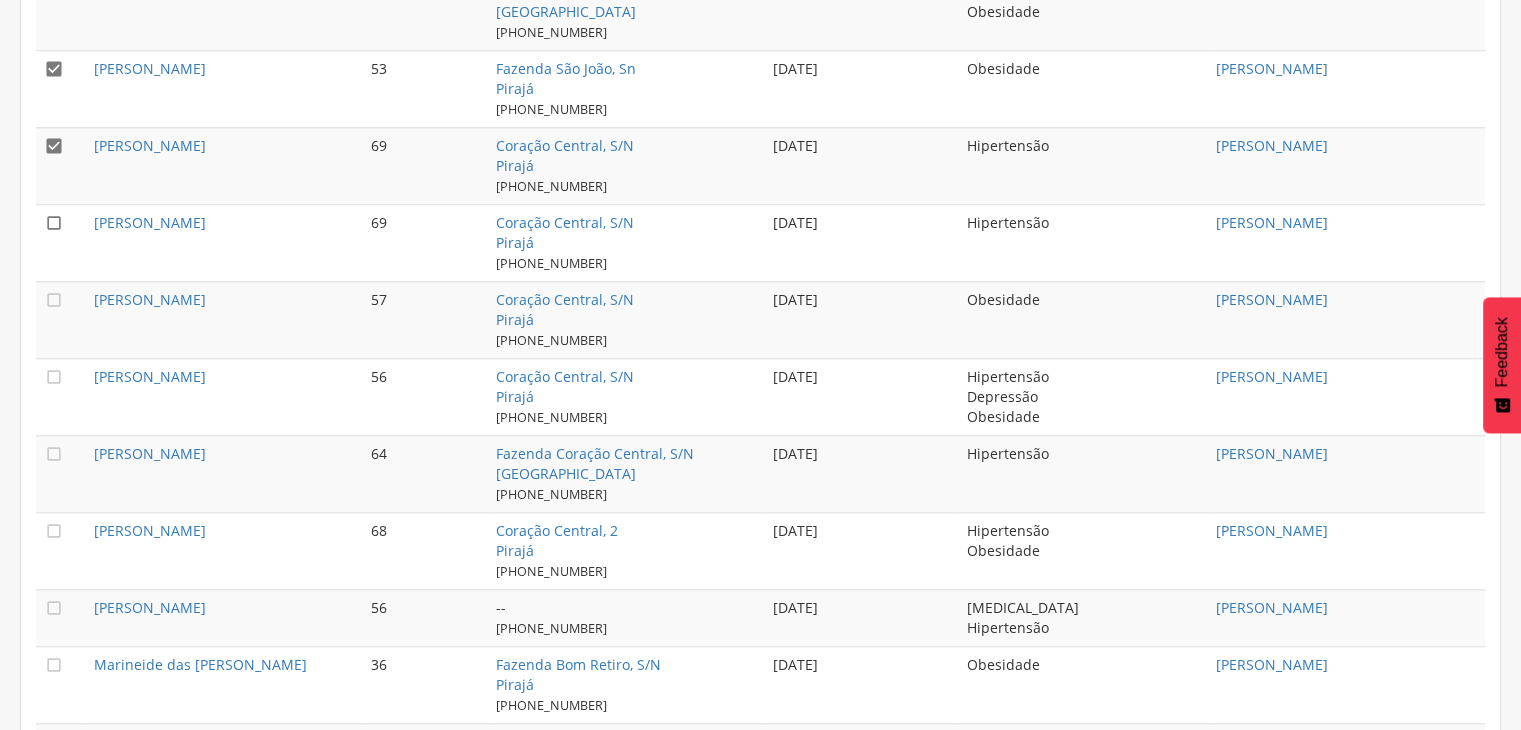 click on "" at bounding box center [54, 223] 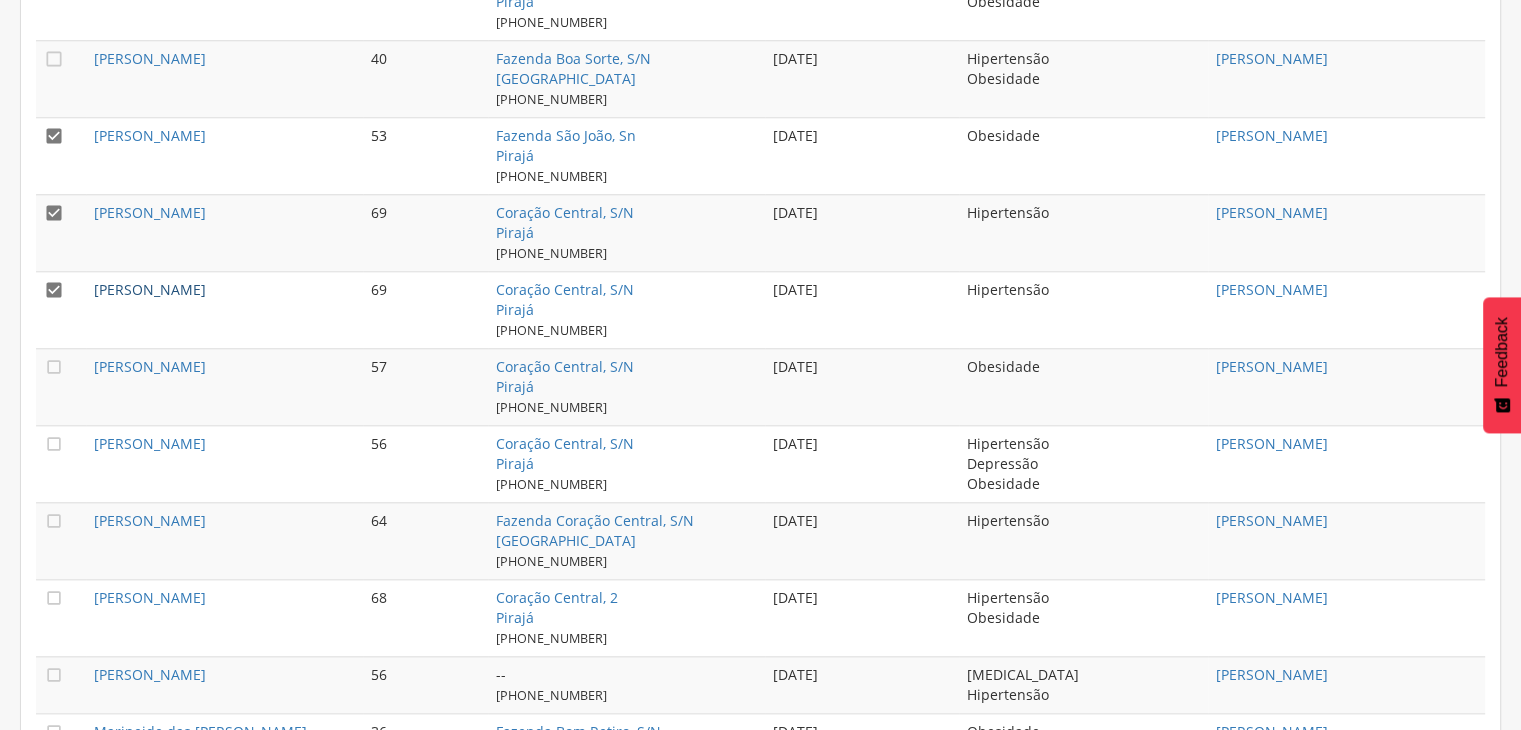 scroll, scrollTop: 1960, scrollLeft: 0, axis: vertical 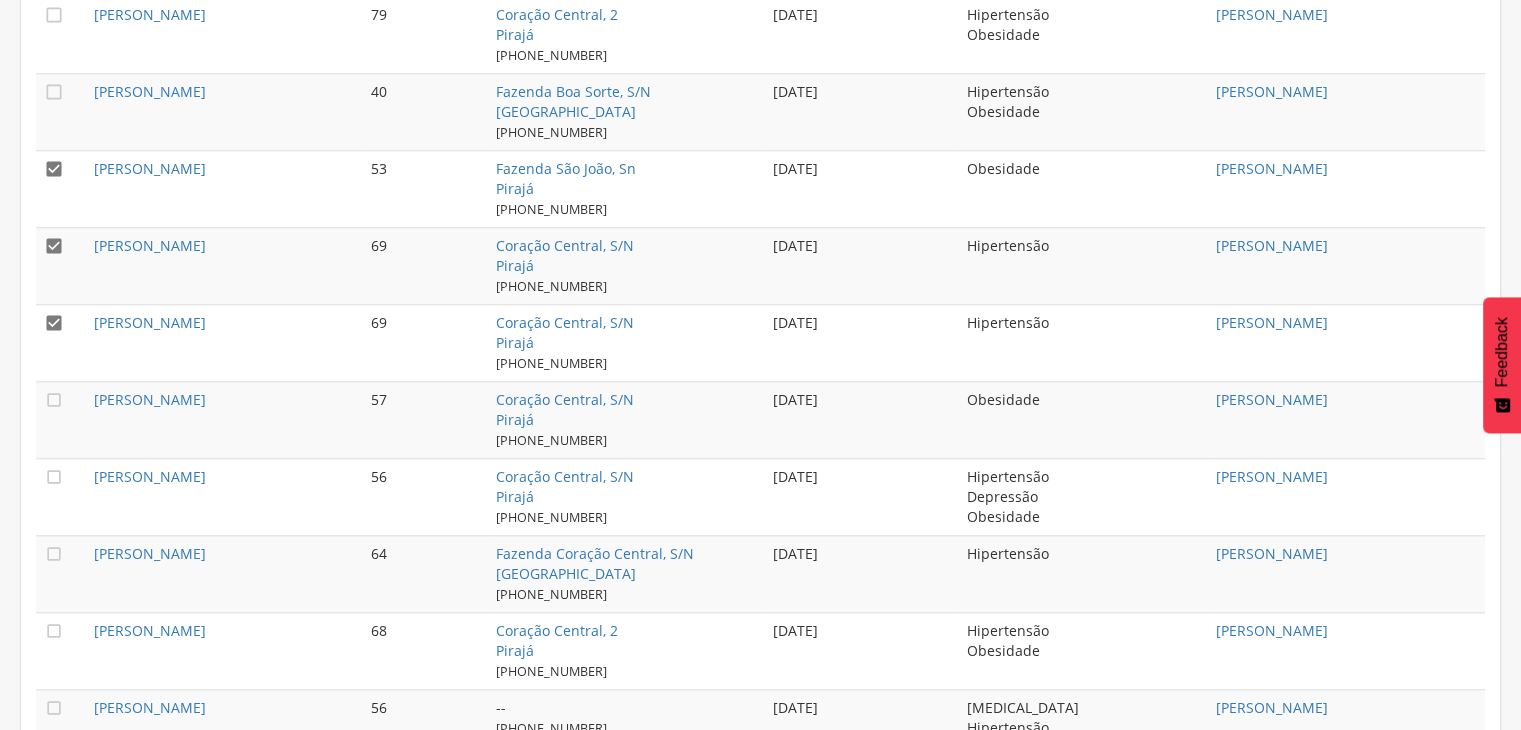 click on "" at bounding box center [61, 265] 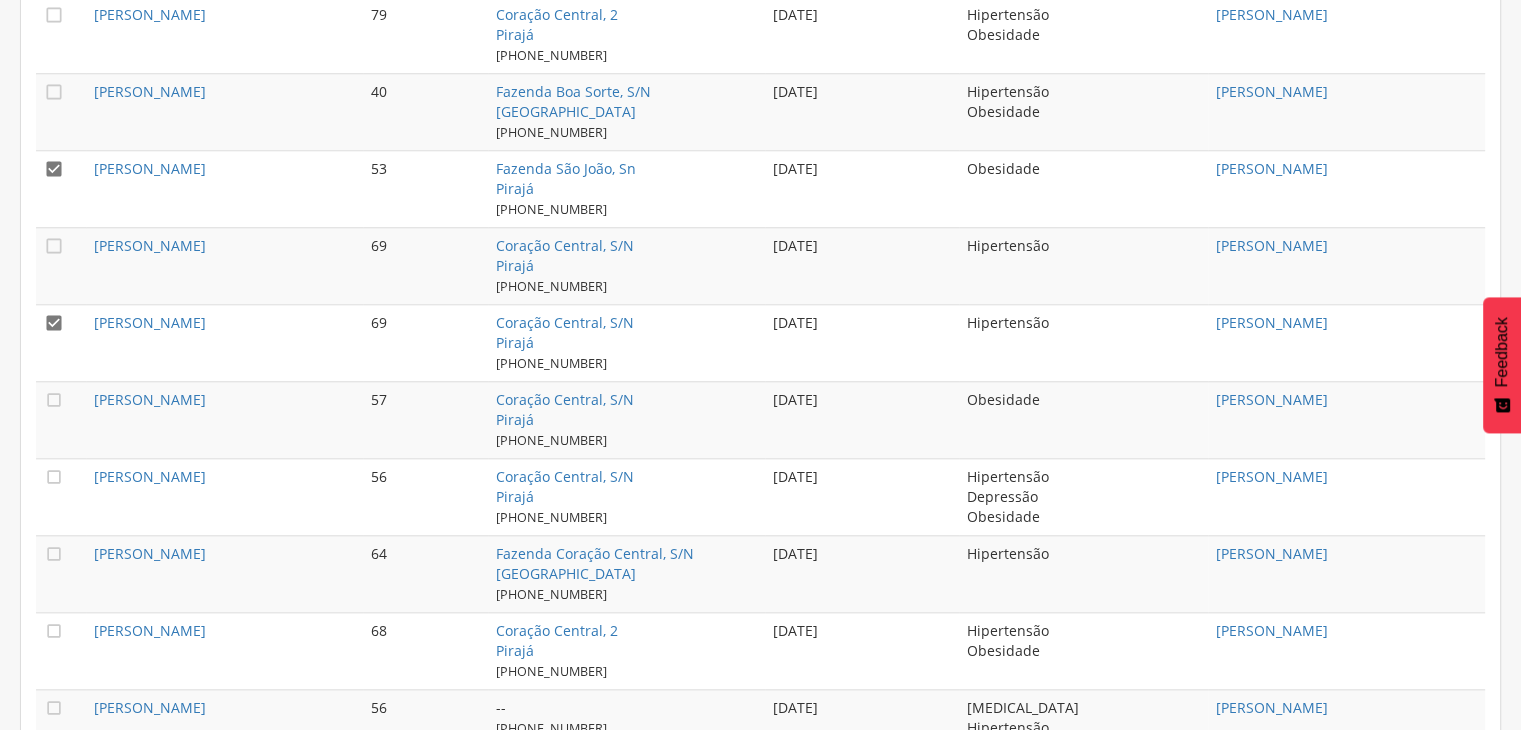 click on "" at bounding box center (54, 169) 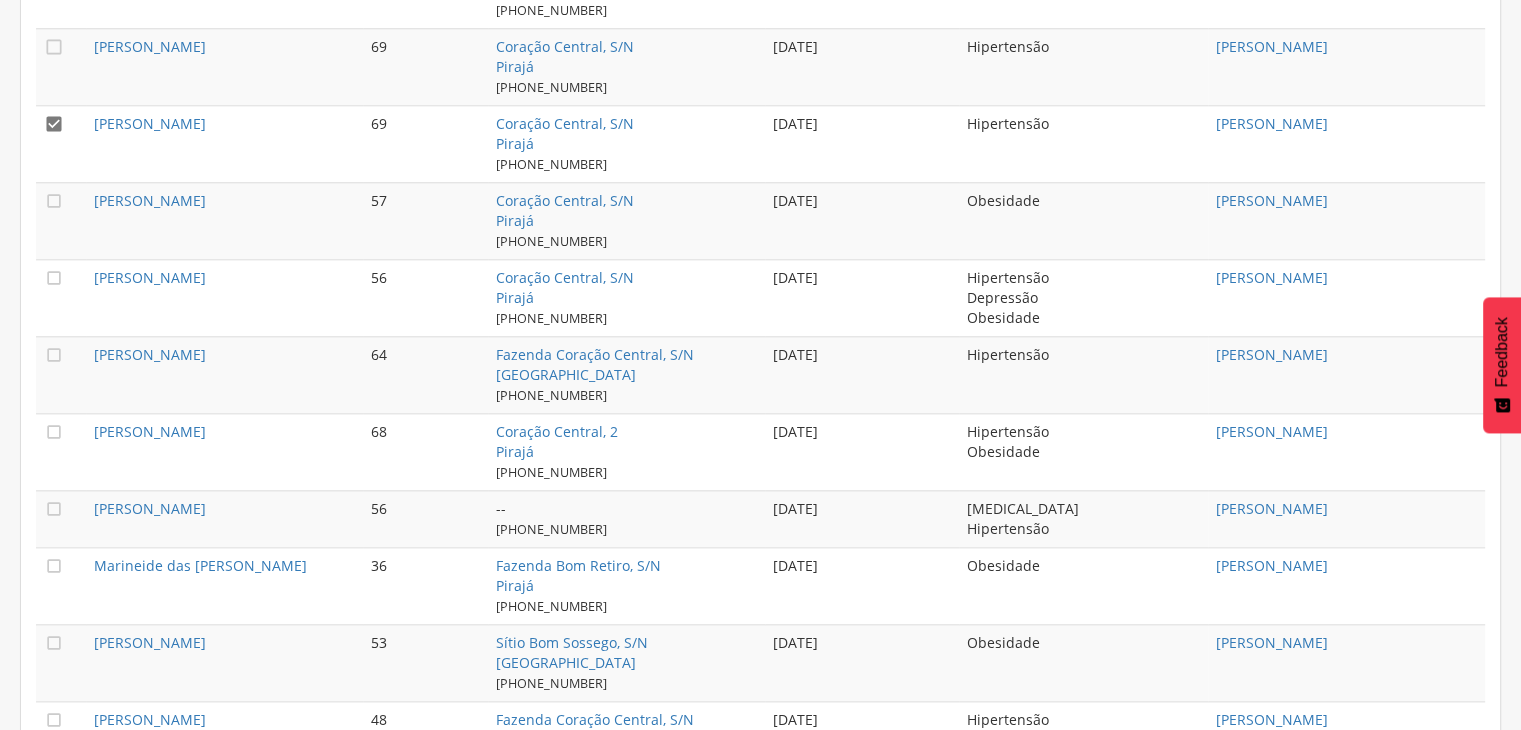 scroll, scrollTop: 2160, scrollLeft: 0, axis: vertical 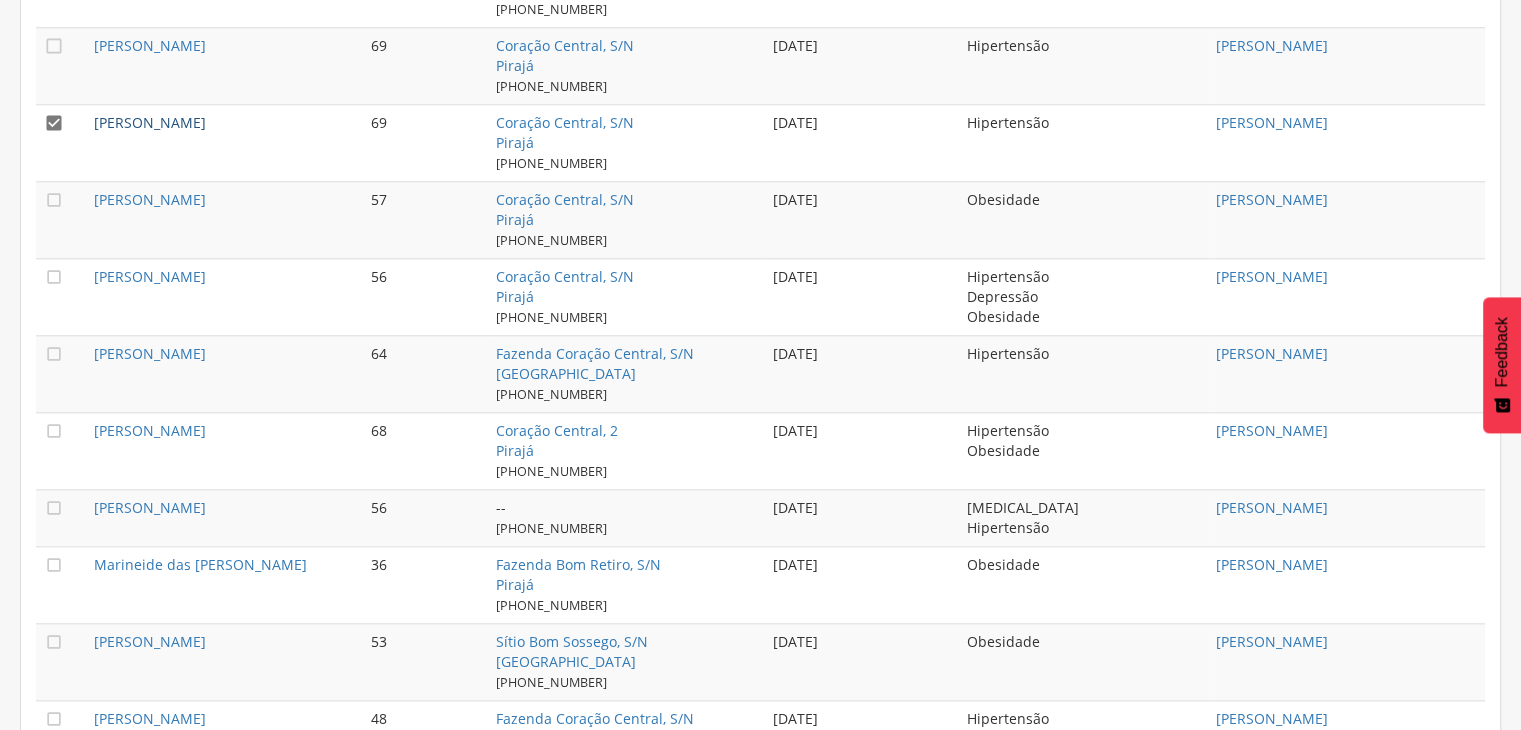click on "[PERSON_NAME]" at bounding box center (150, 122) 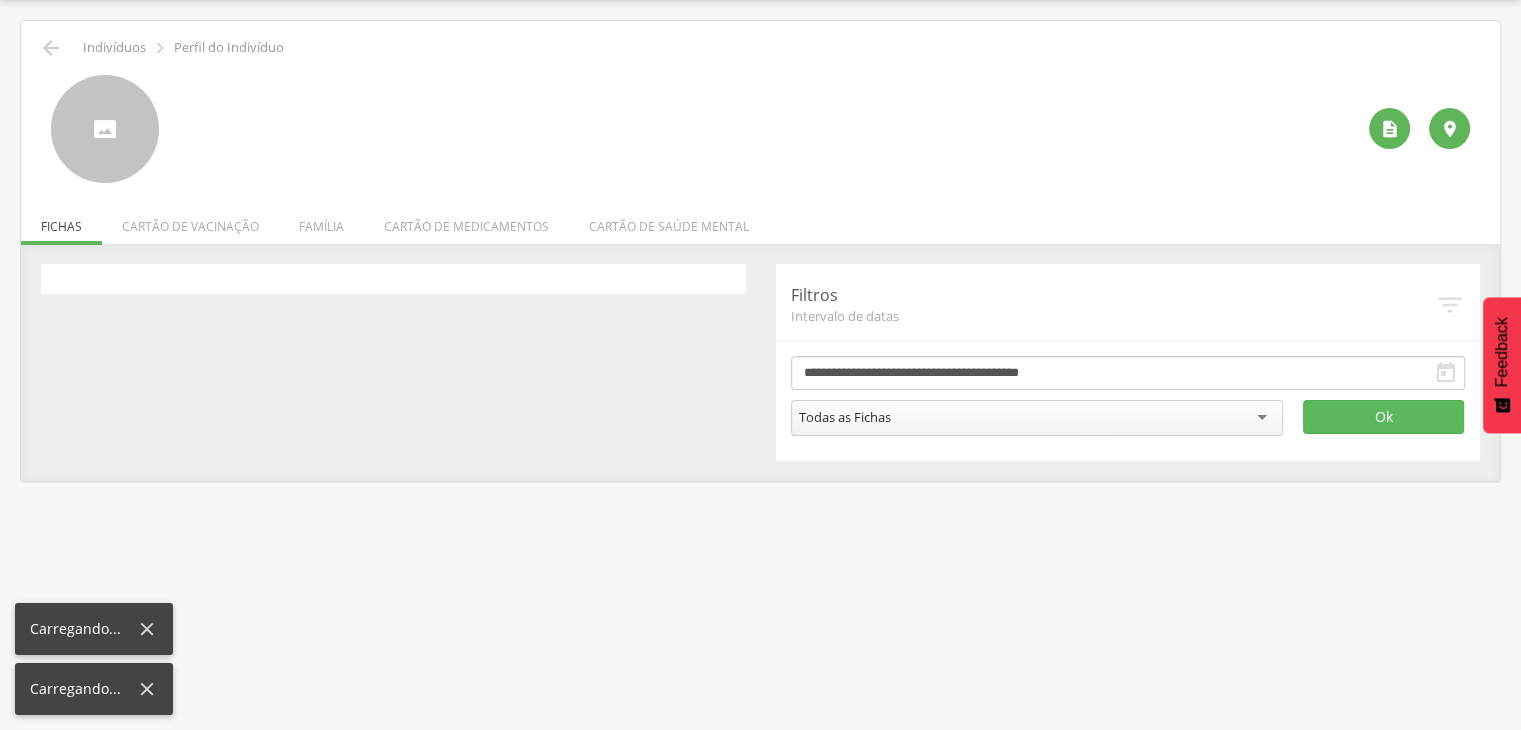 scroll, scrollTop: 60, scrollLeft: 0, axis: vertical 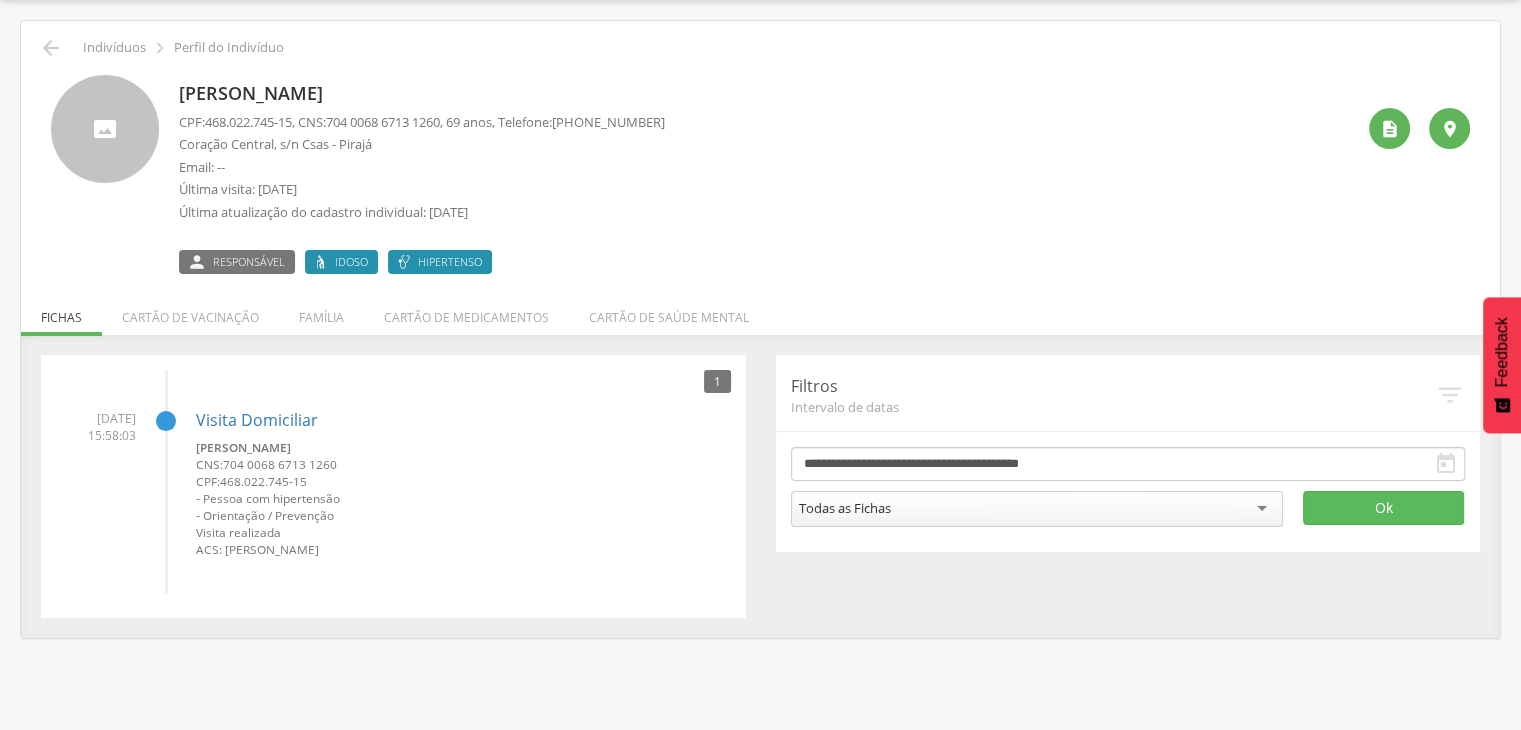 drag, startPoint x: 180, startPoint y: 96, endPoint x: 396, endPoint y: 89, distance: 216.1134 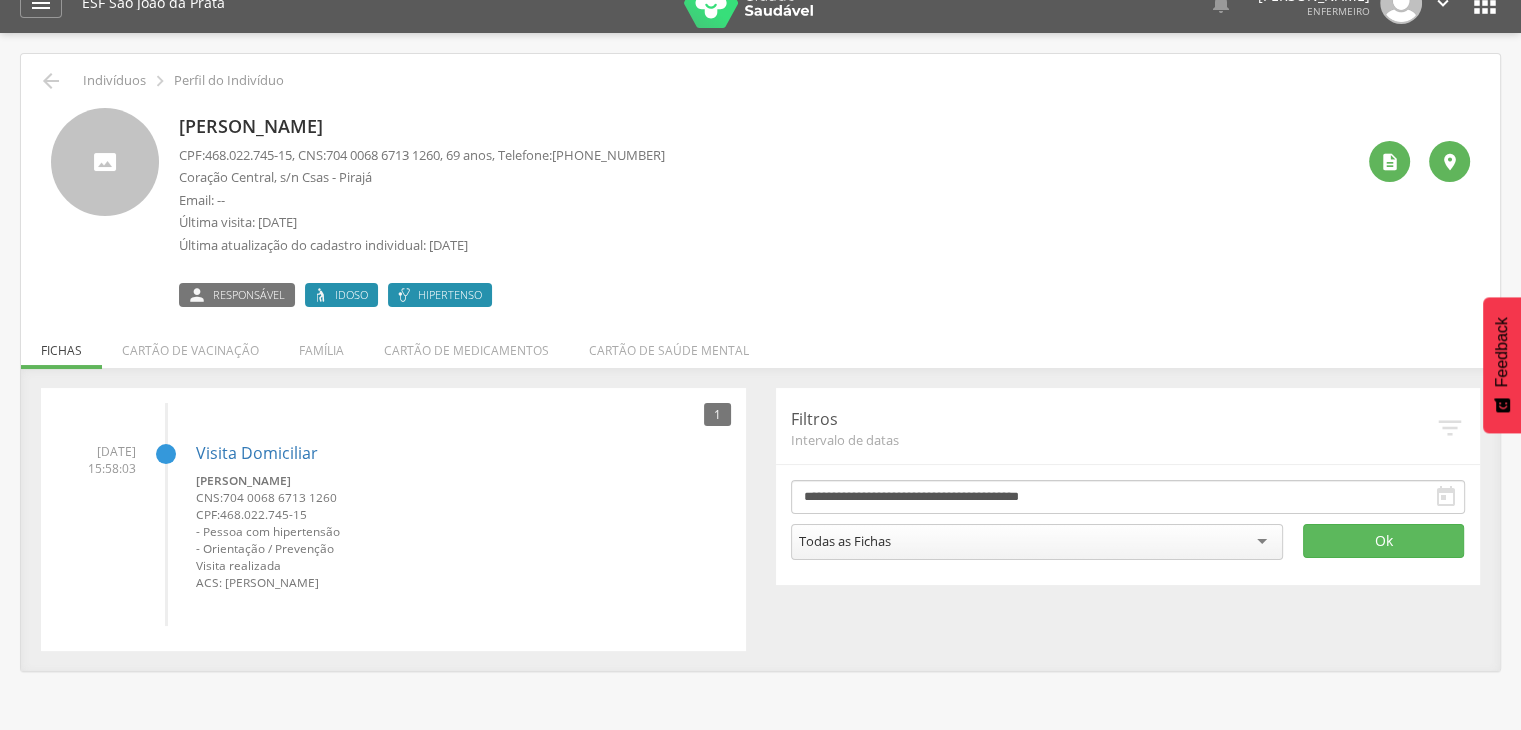 scroll, scrollTop: 0, scrollLeft: 0, axis: both 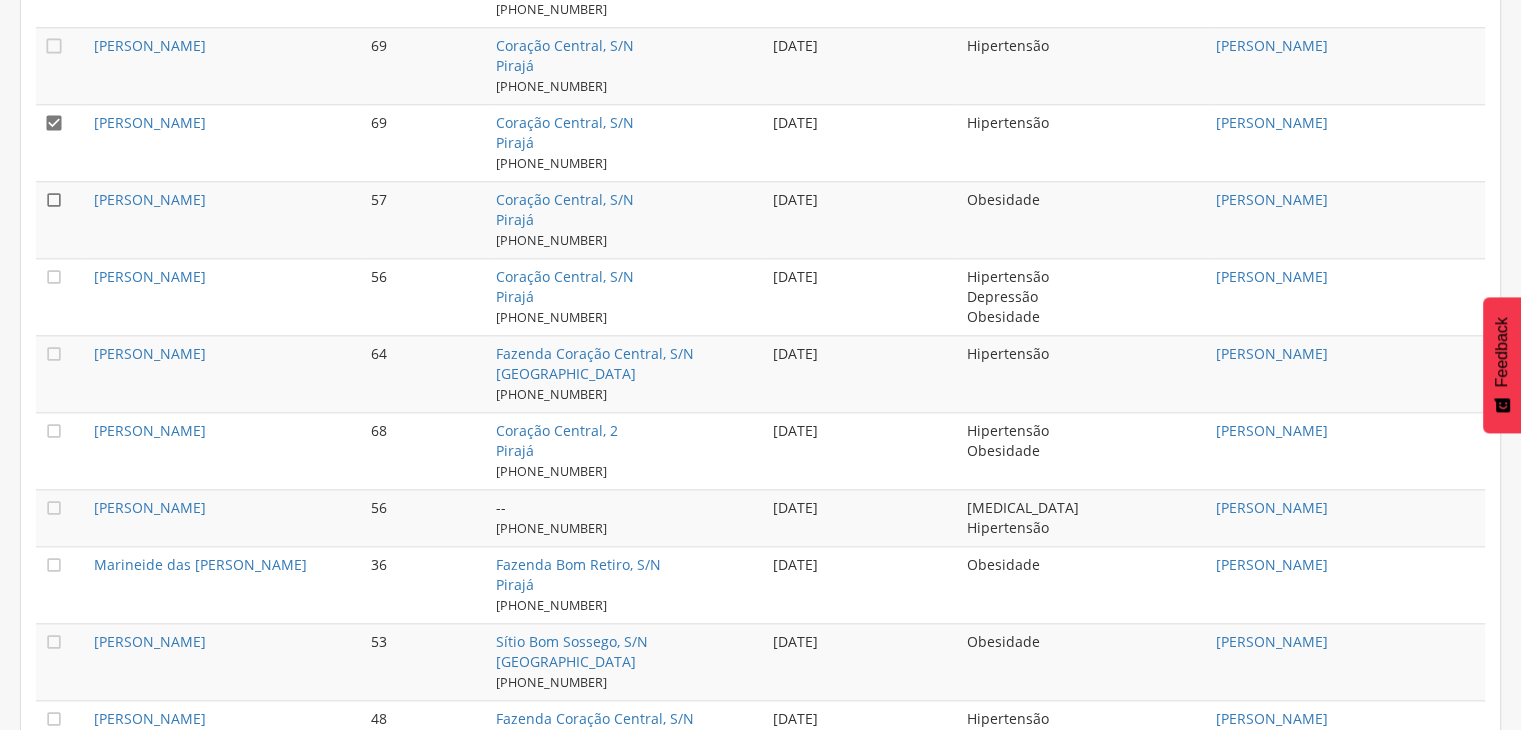 click on "" at bounding box center [54, 200] 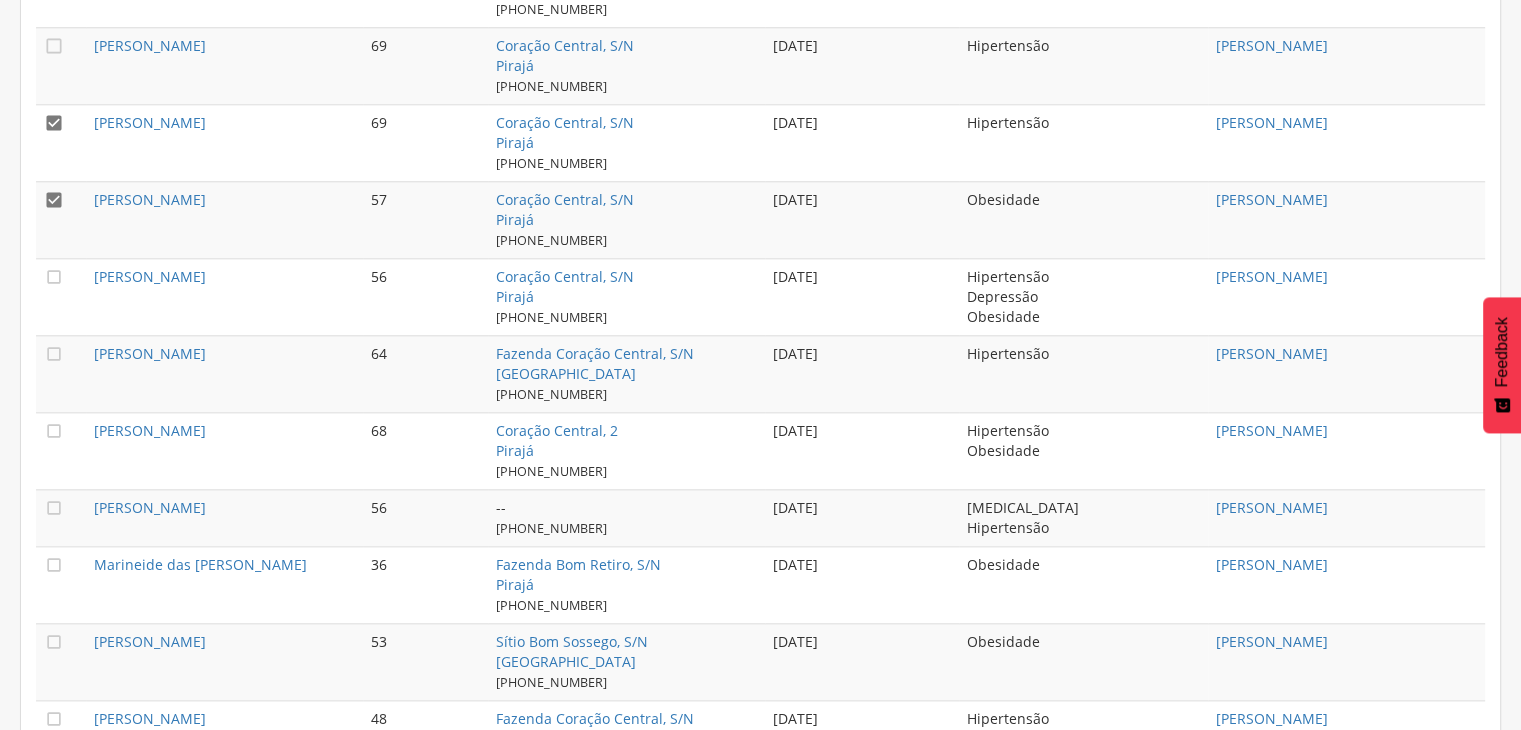 click on "" at bounding box center (54, 123) 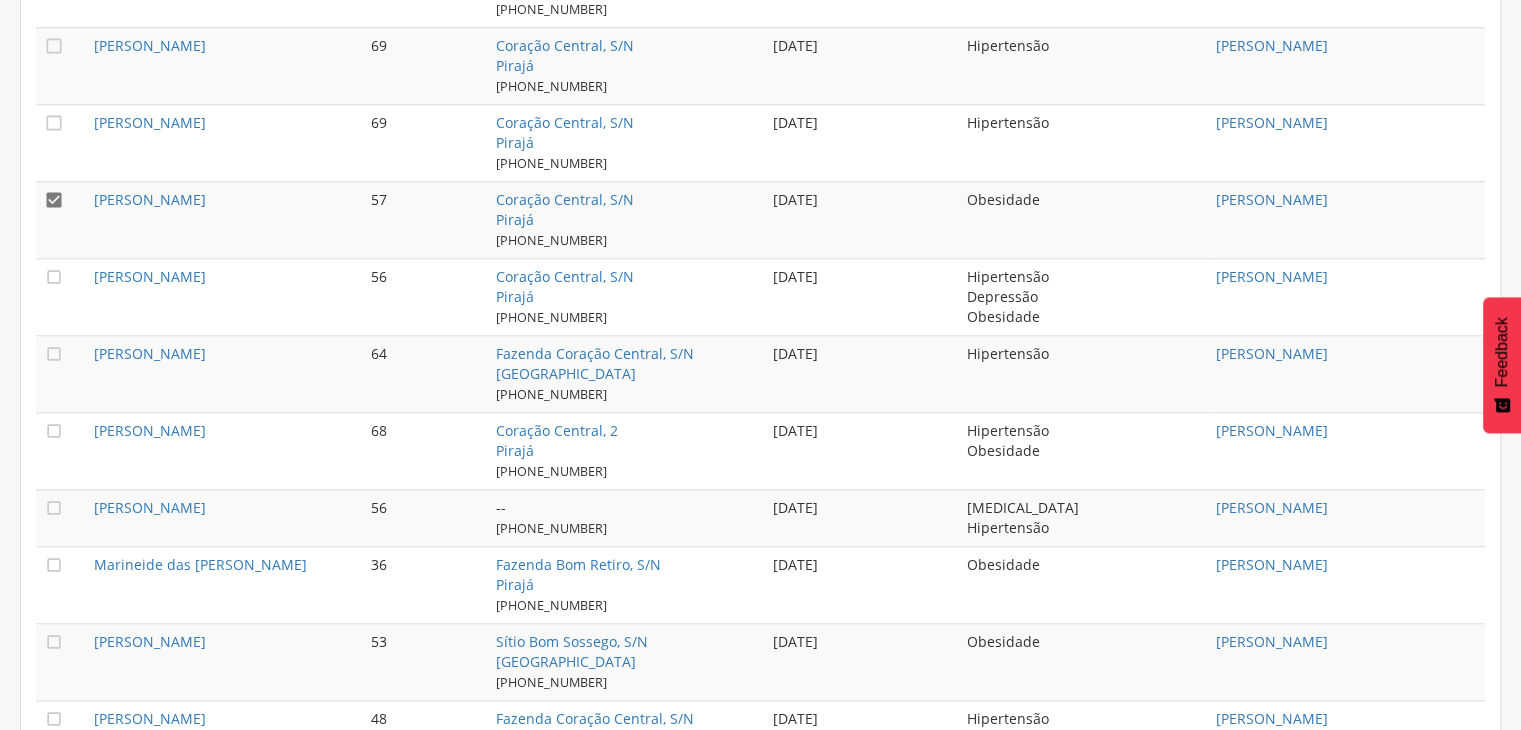 click on "[PERSON_NAME]" at bounding box center (224, 219) 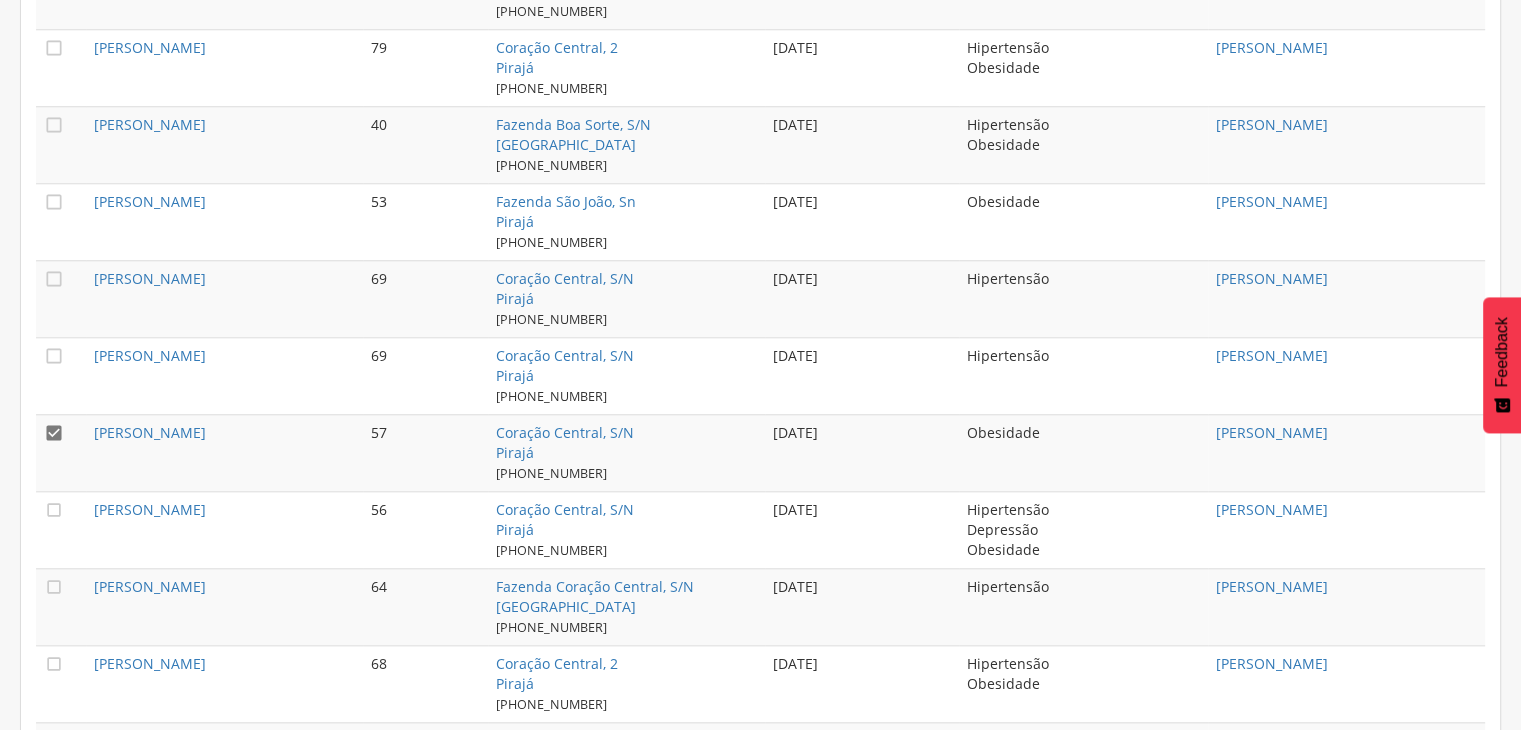 scroll, scrollTop: 1960, scrollLeft: 0, axis: vertical 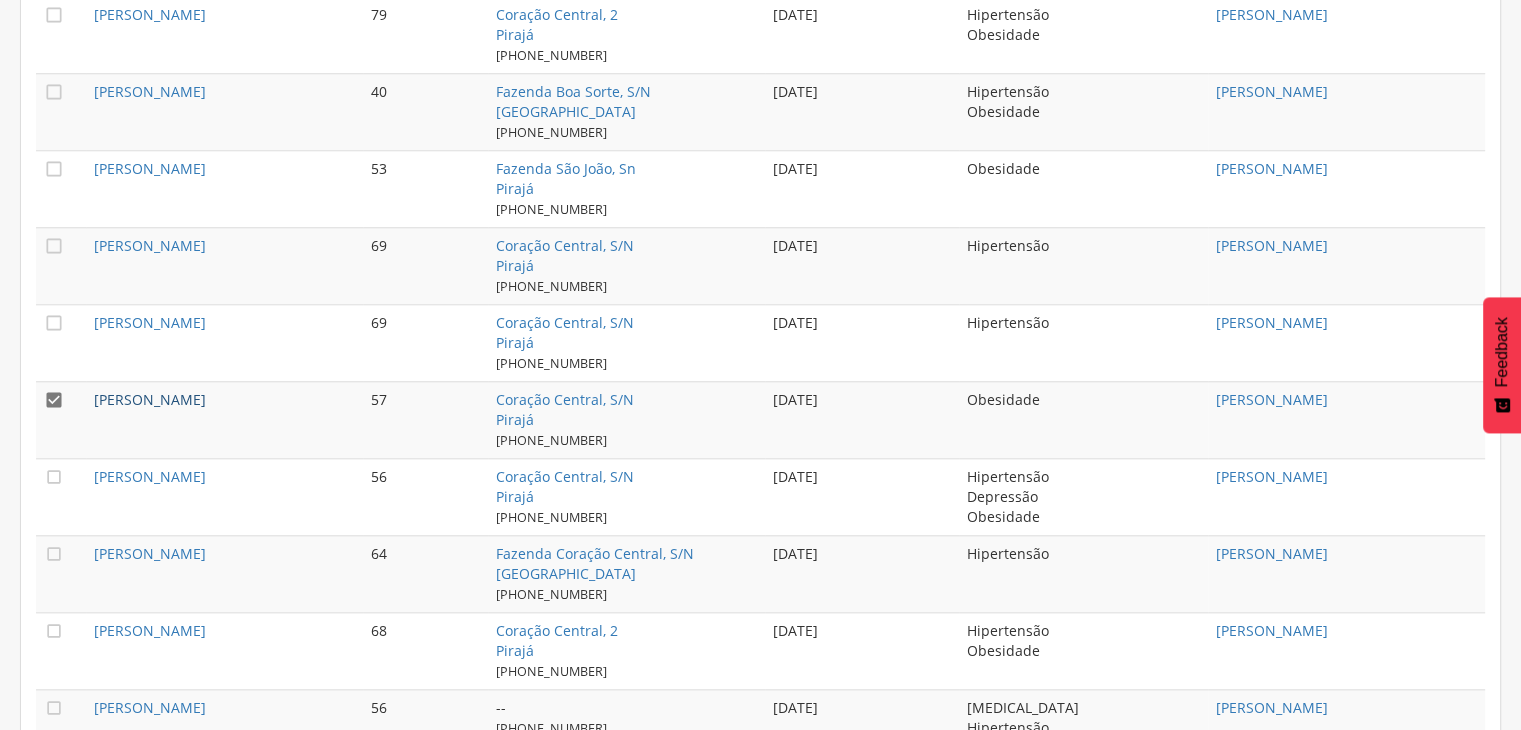 click on "[PERSON_NAME]" at bounding box center [150, 399] 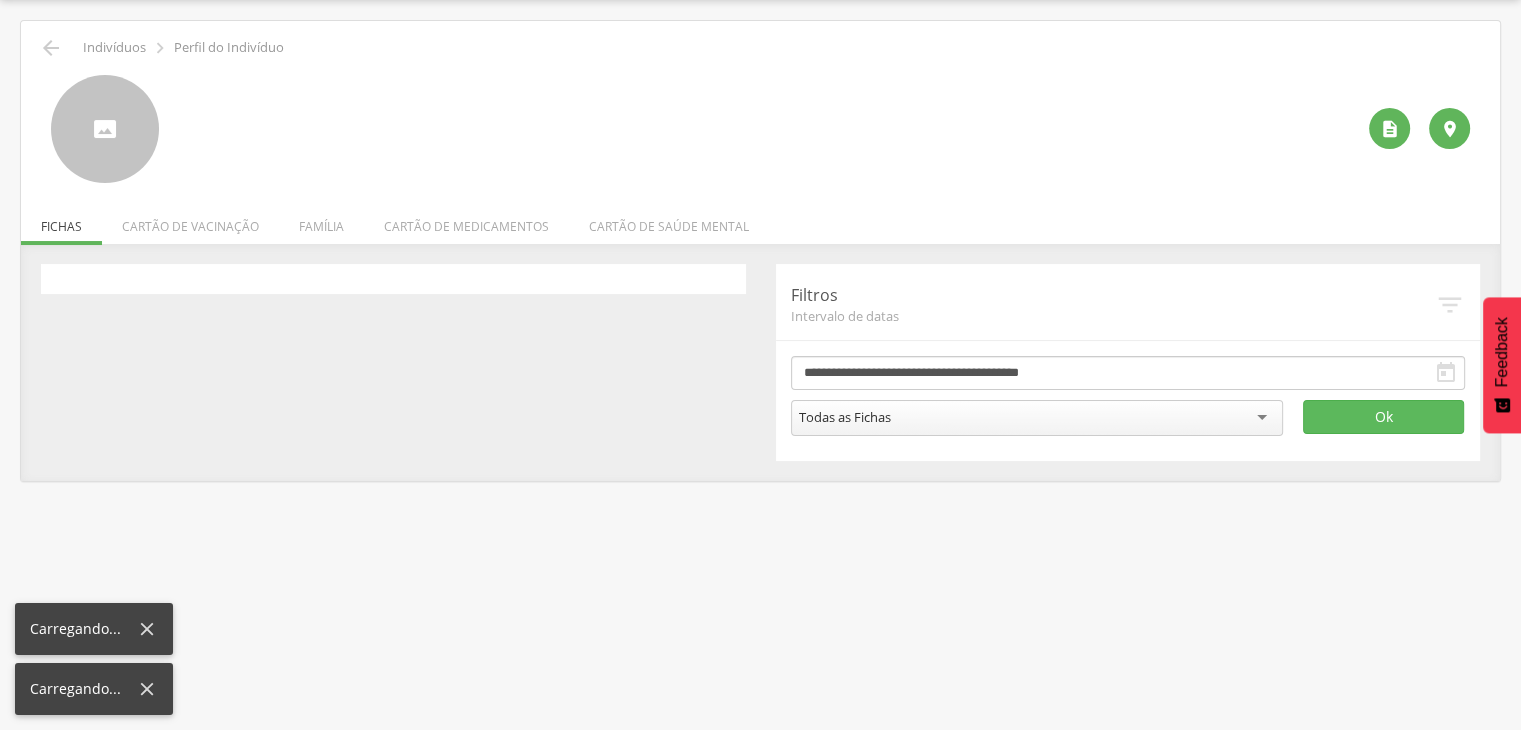 scroll, scrollTop: 60, scrollLeft: 0, axis: vertical 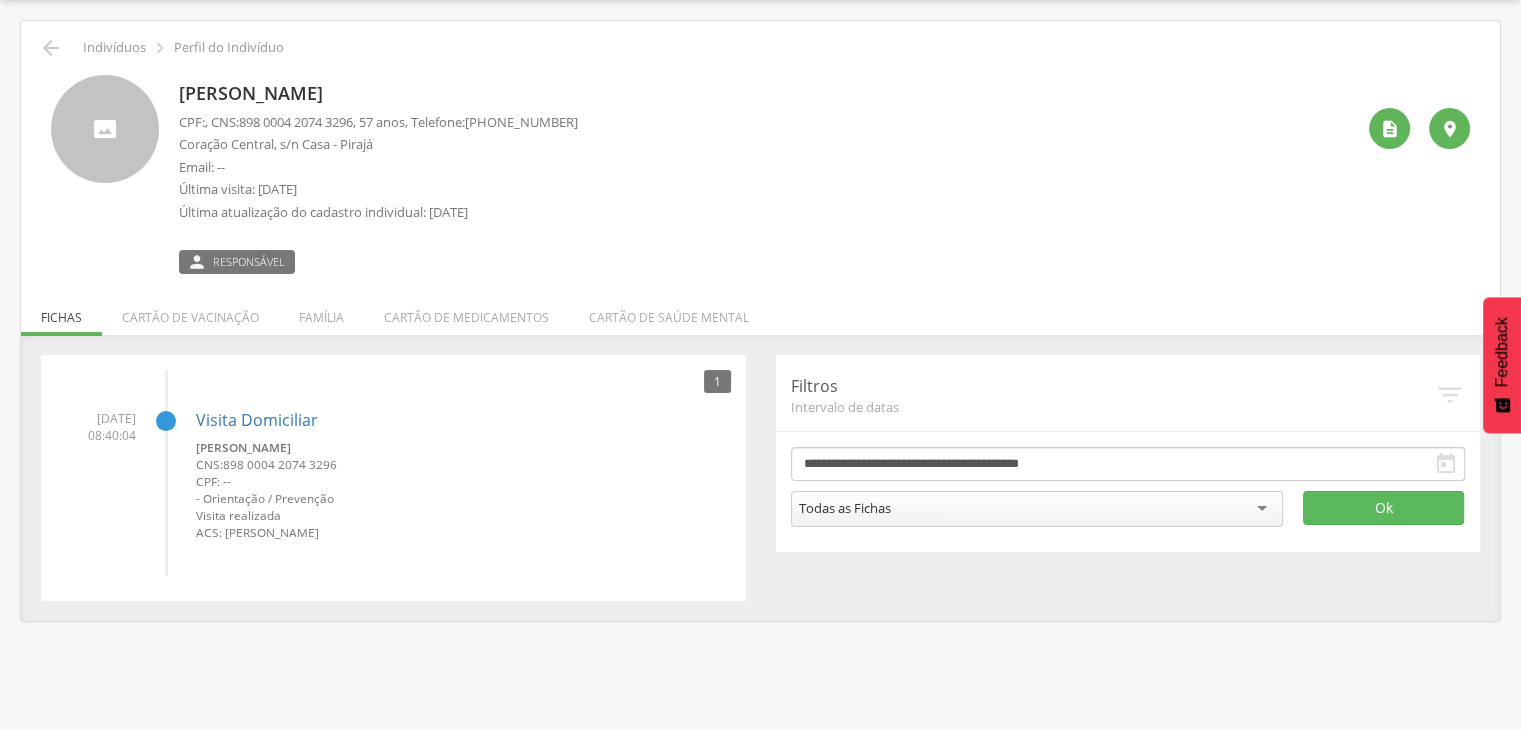 drag, startPoint x: 176, startPoint y: 95, endPoint x: 441, endPoint y: 89, distance: 265.0679 